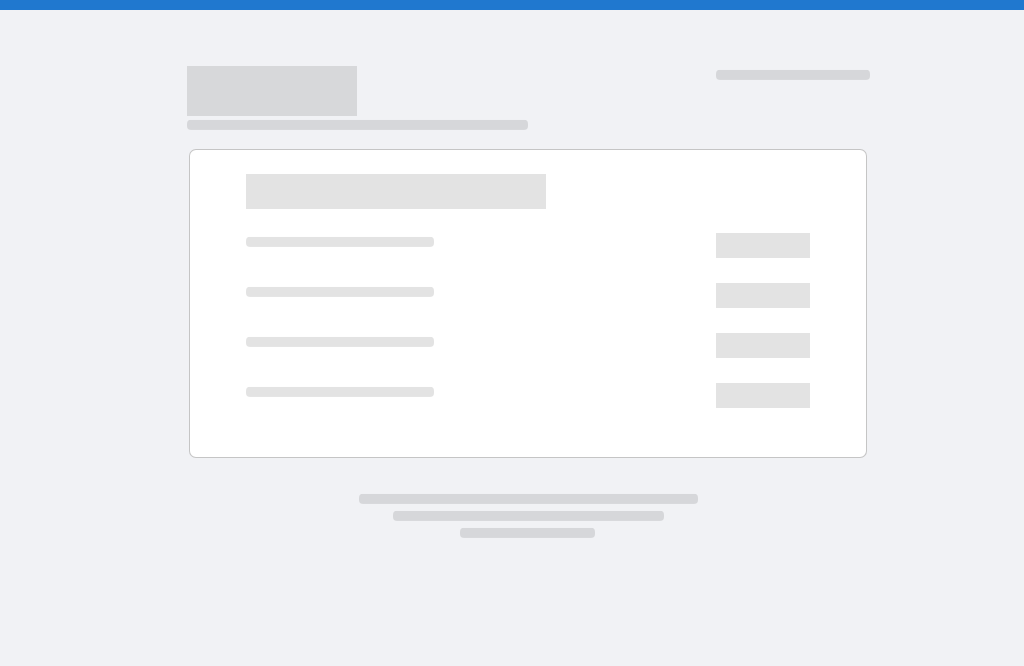 scroll, scrollTop: 0, scrollLeft: 0, axis: both 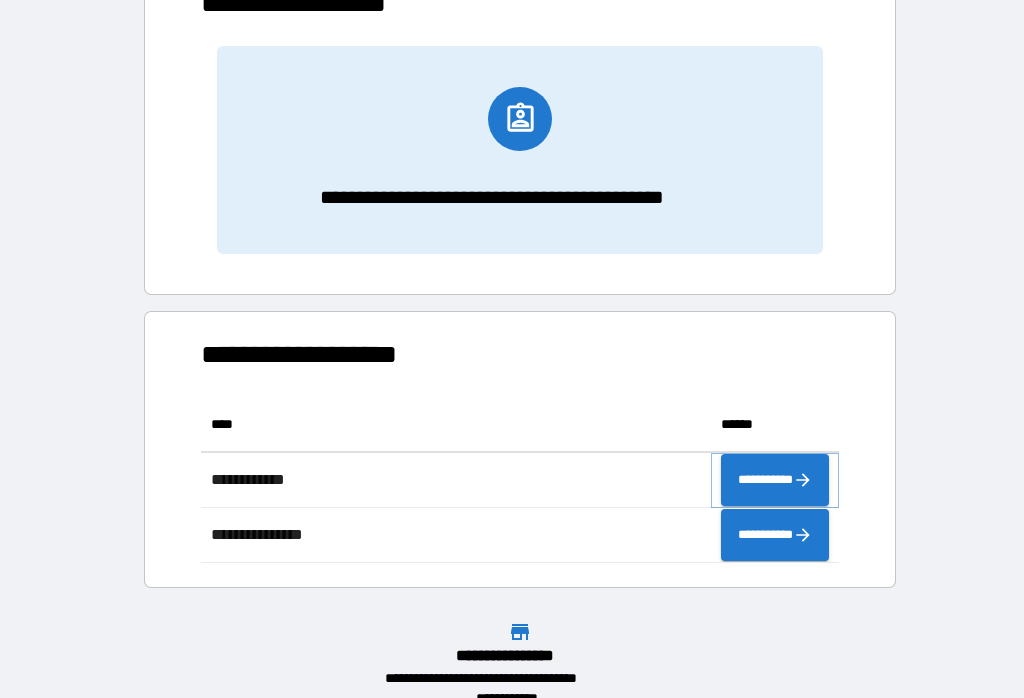 click on "**********" at bounding box center [775, 480] 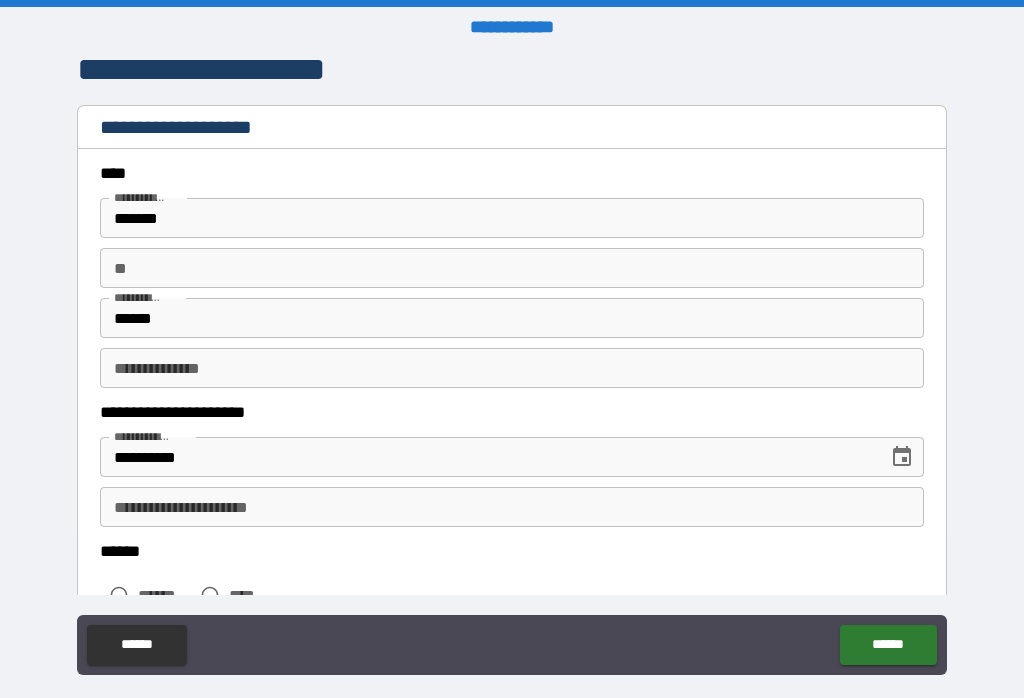 scroll, scrollTop: 1, scrollLeft: 0, axis: vertical 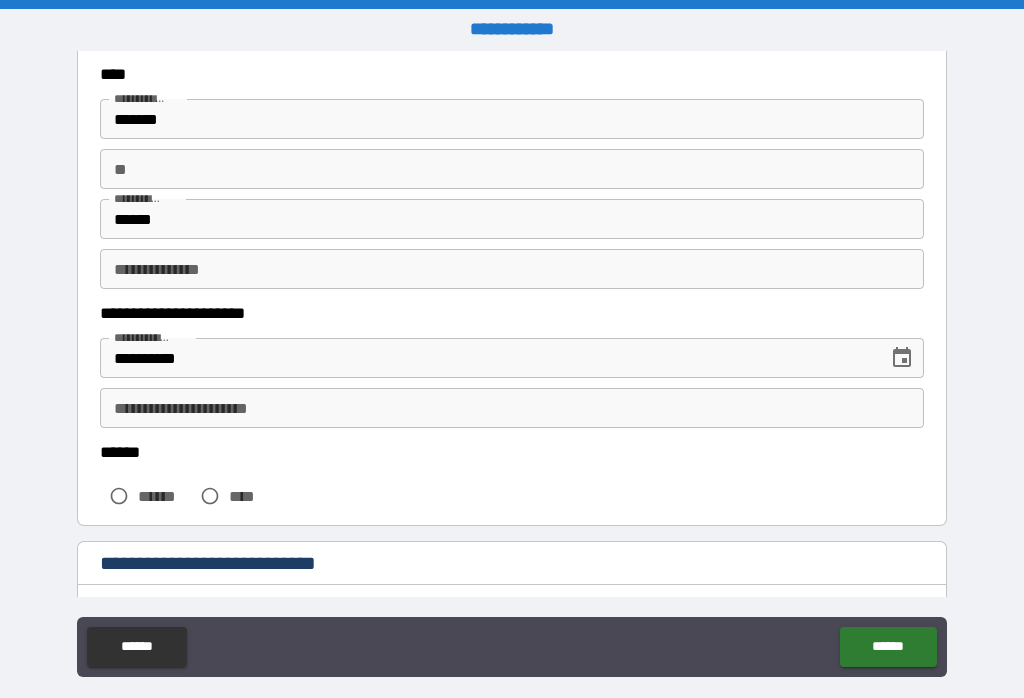 click on "**********" at bounding box center [512, 408] 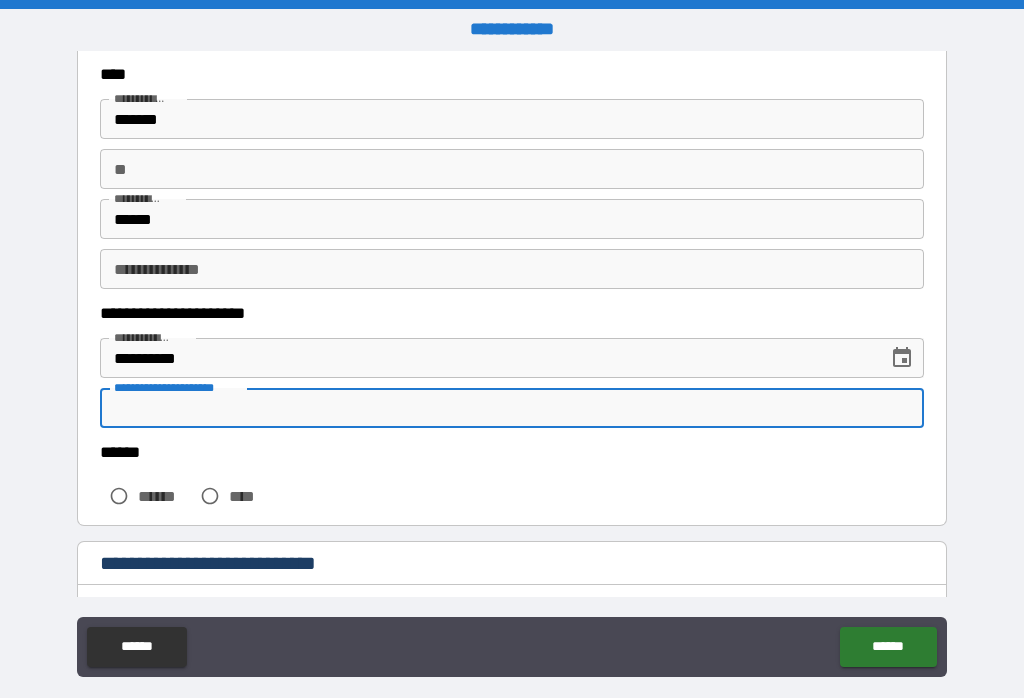 scroll, scrollTop: 244, scrollLeft: 0, axis: vertical 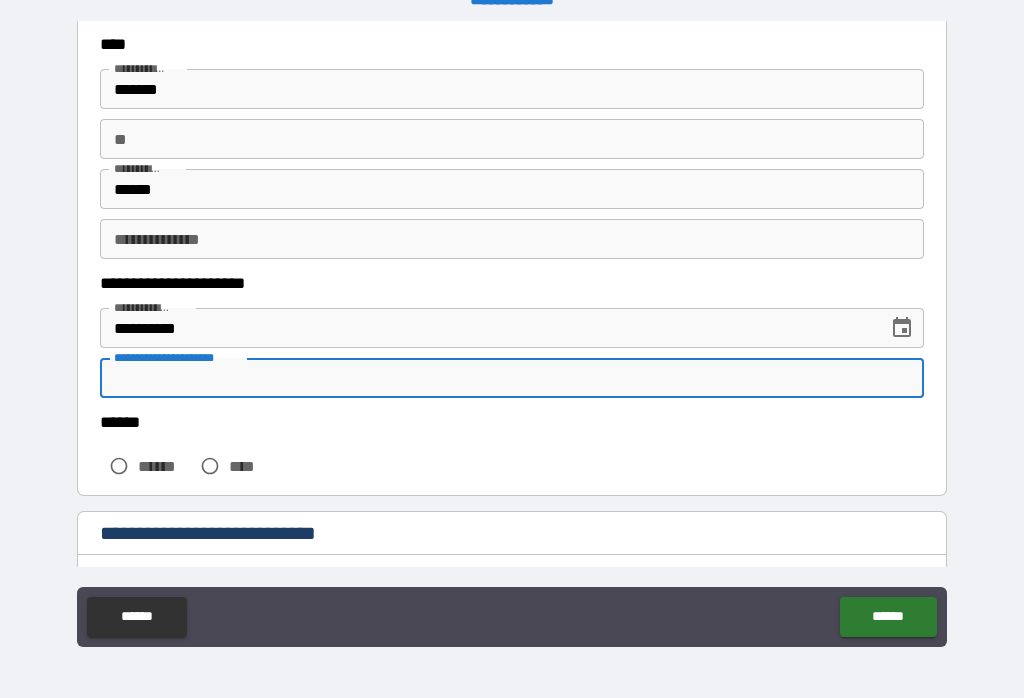 type on "*" 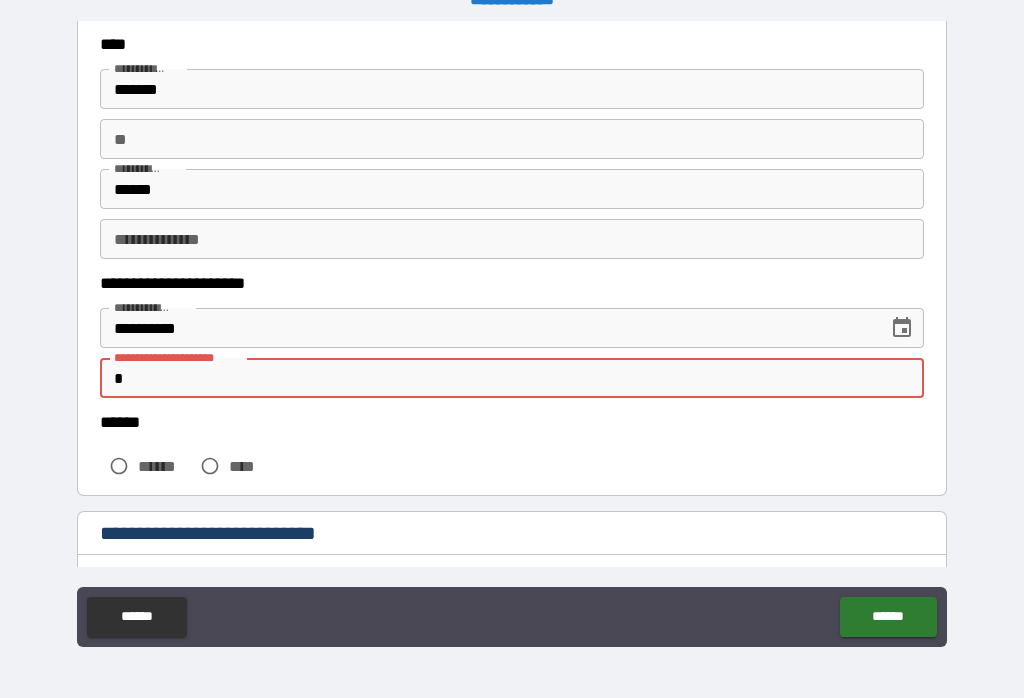 type 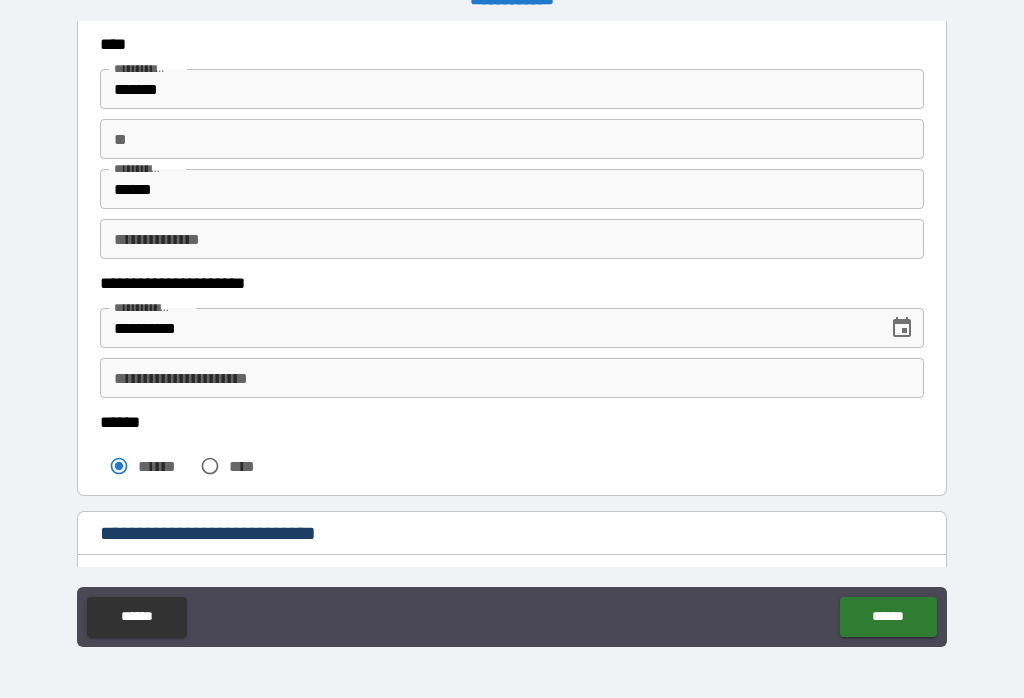 scroll, scrollTop: 1, scrollLeft: 0, axis: vertical 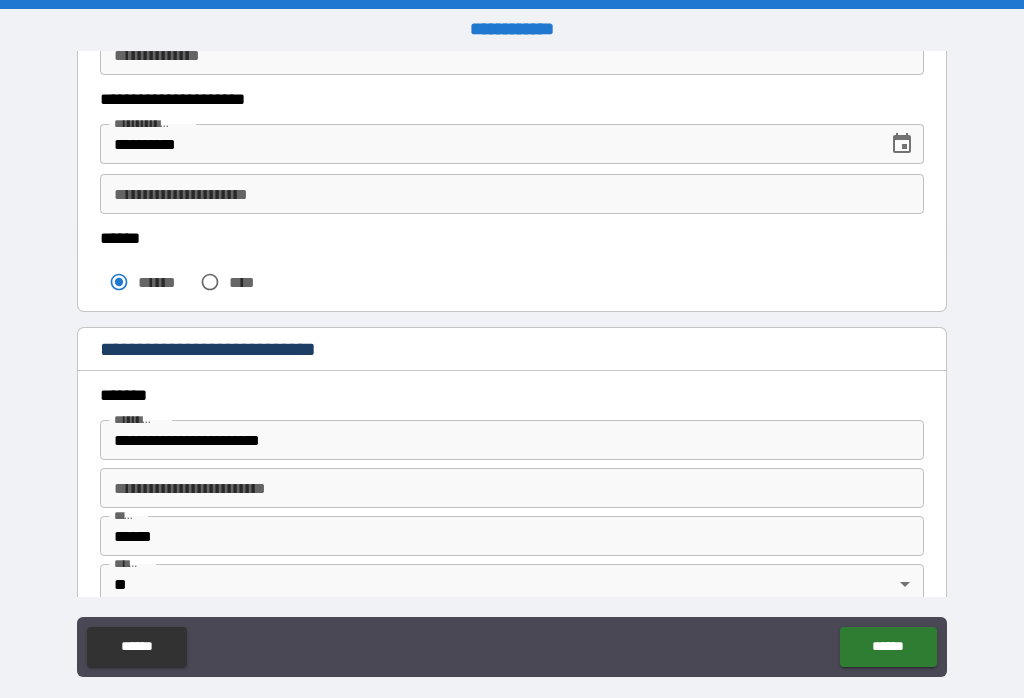 click on "******" at bounding box center (888, 647) 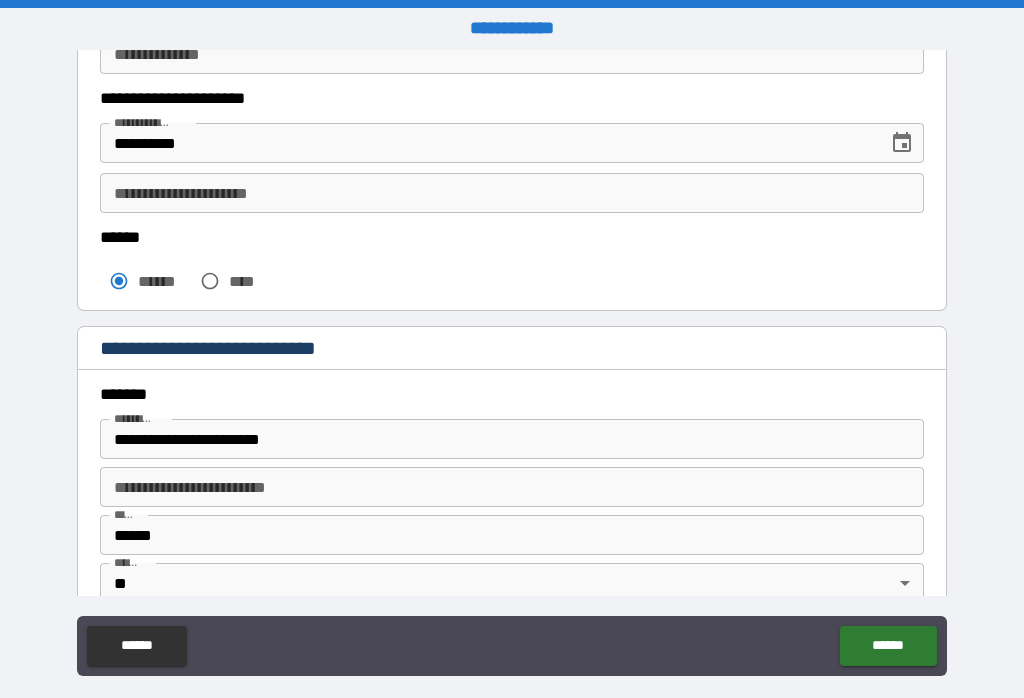 scroll, scrollTop: 1, scrollLeft: 0, axis: vertical 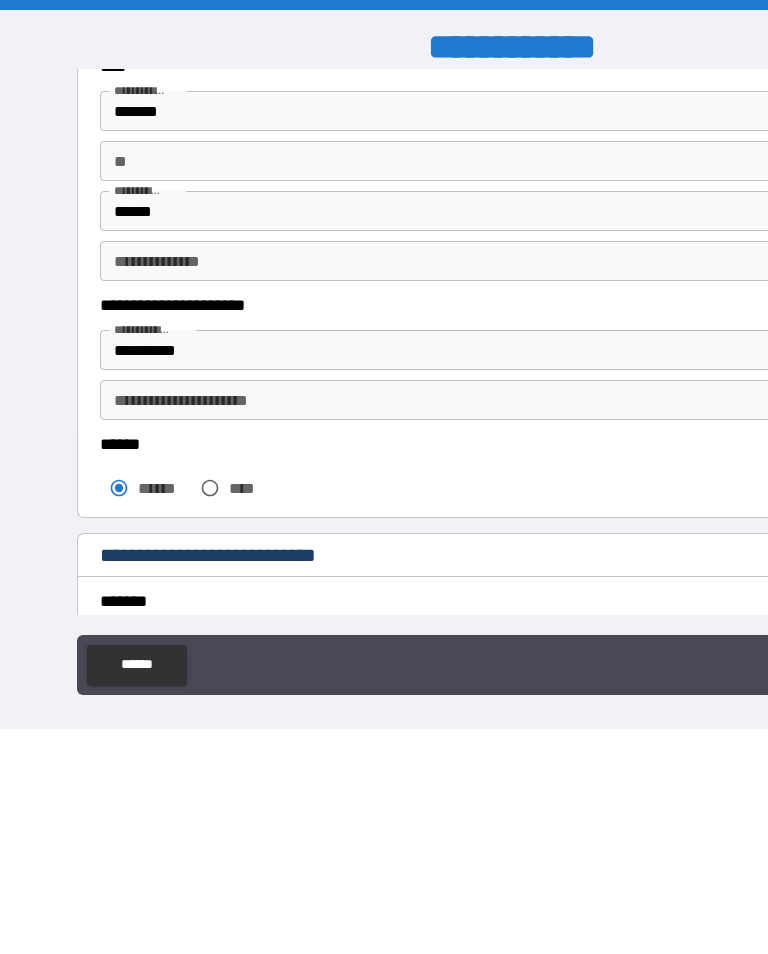 click on "******" at bounding box center (888, 665) 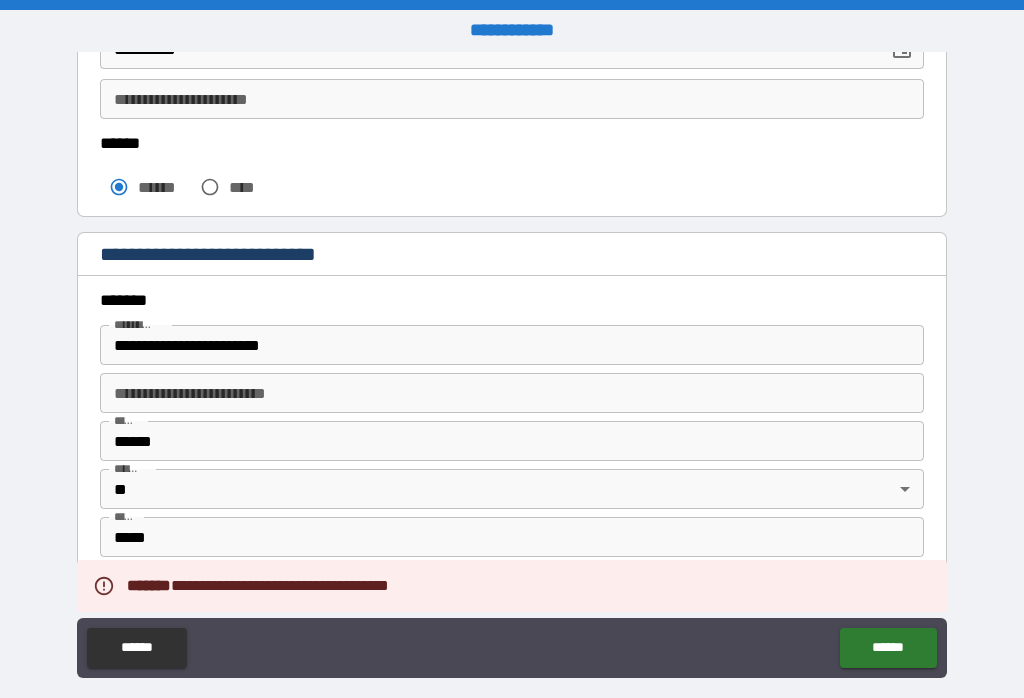 scroll, scrollTop: 543, scrollLeft: 0, axis: vertical 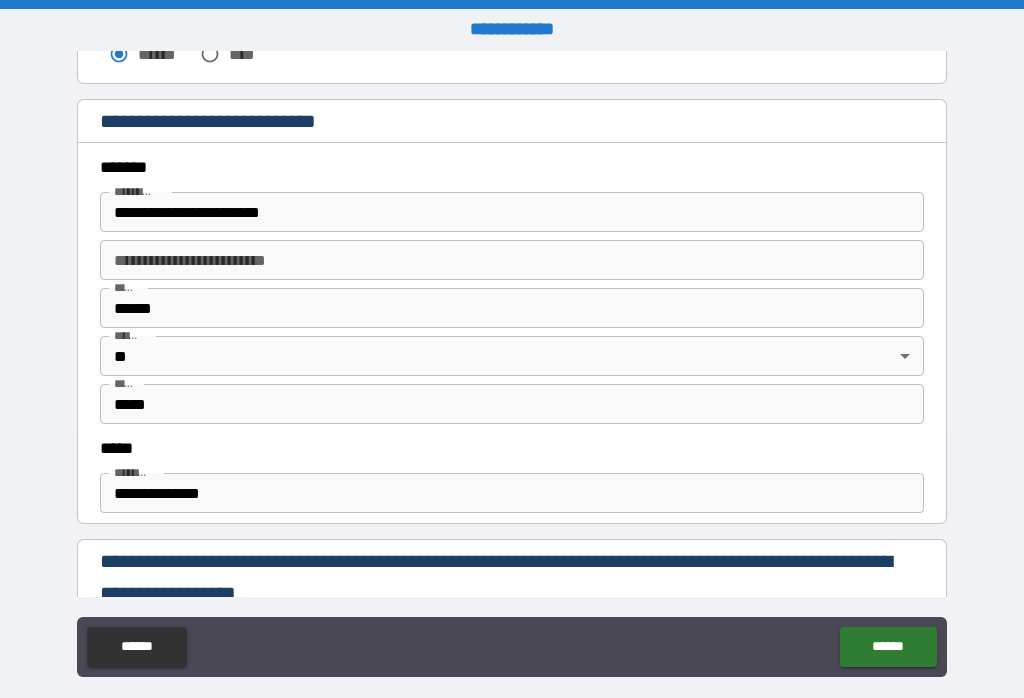 click on "******" at bounding box center [888, 647] 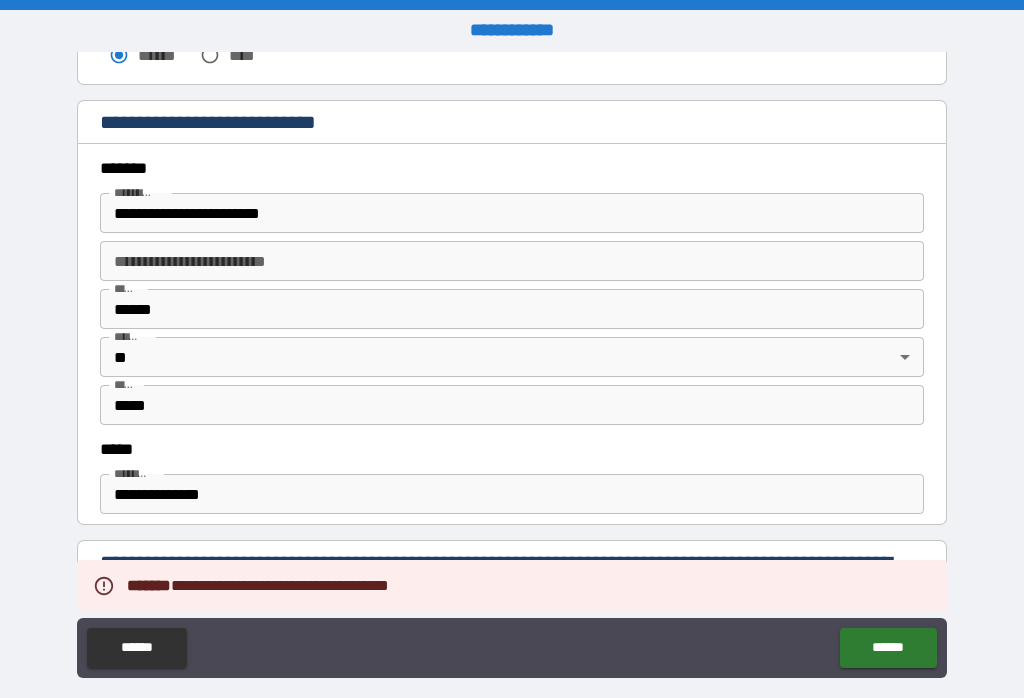 scroll, scrollTop: 0, scrollLeft: 0, axis: both 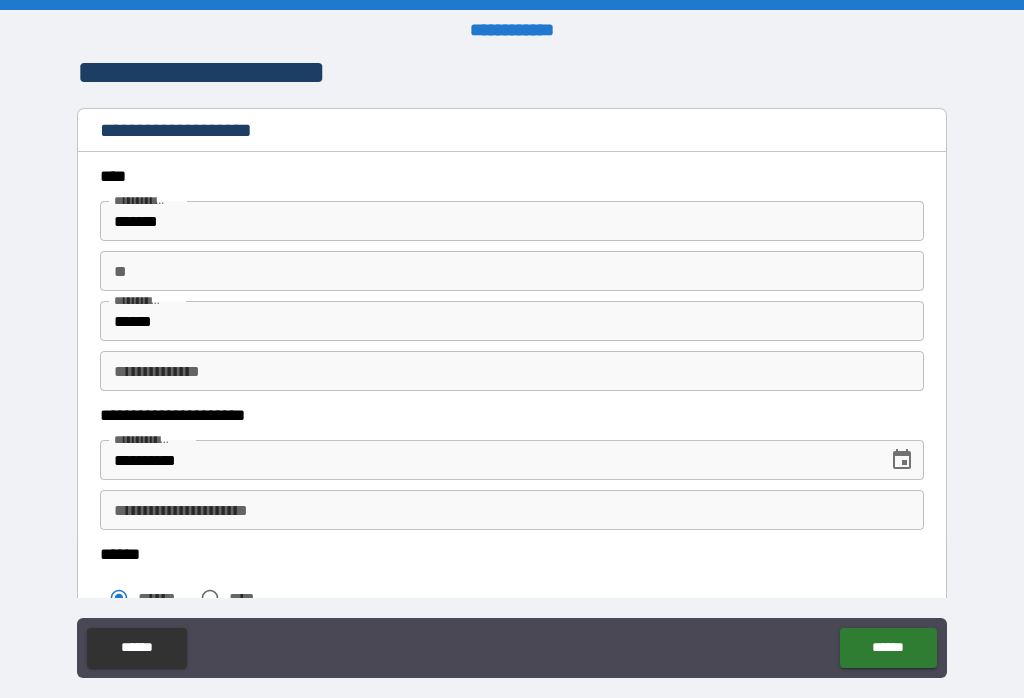 click on "**" at bounding box center [512, 271] 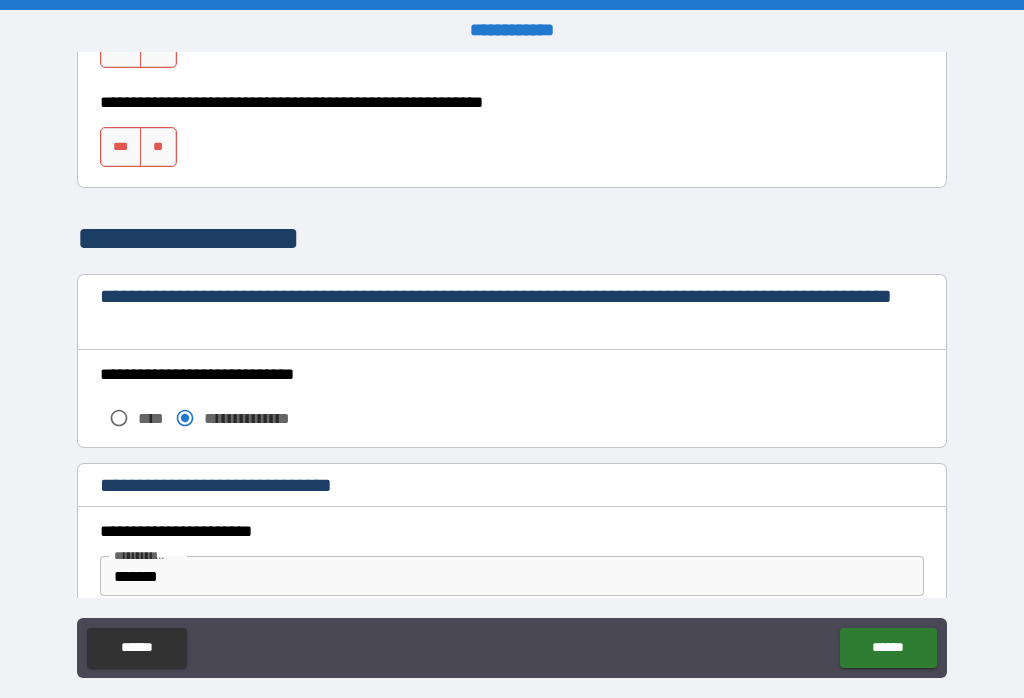 scroll, scrollTop: 1265, scrollLeft: 0, axis: vertical 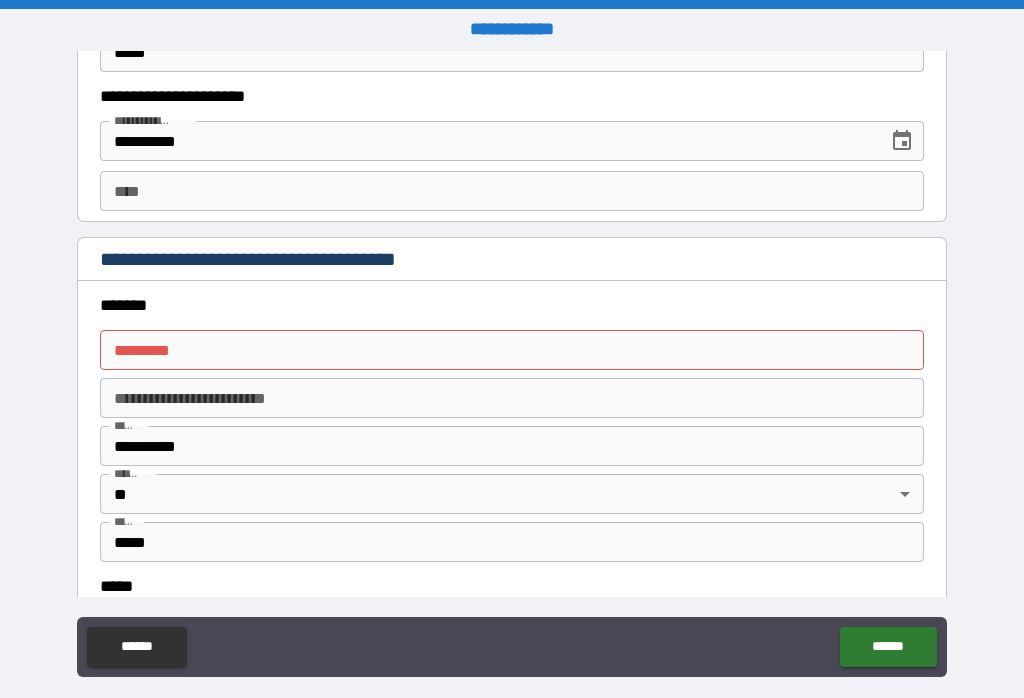 click on "******" at bounding box center [888, 647] 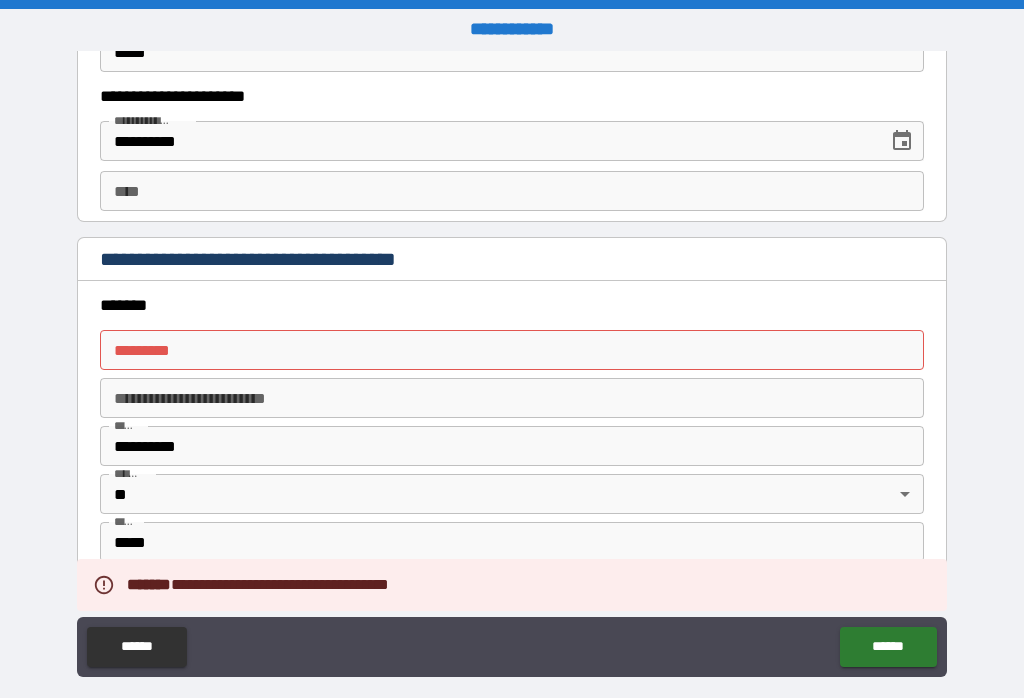 click on "*******   *" at bounding box center (507, 350) 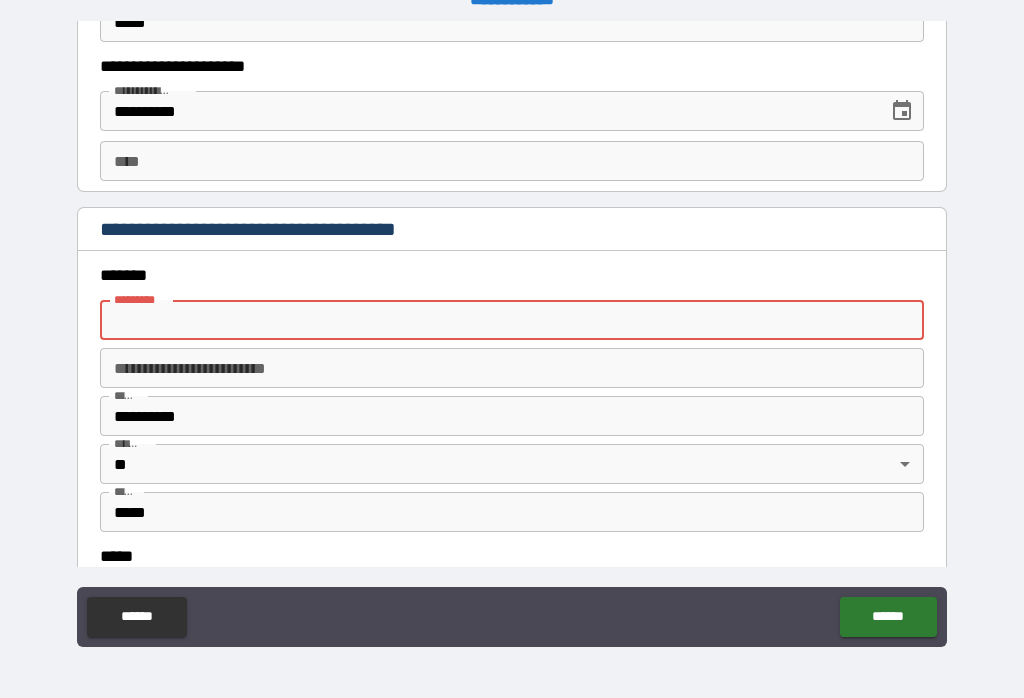 scroll, scrollTop: 236, scrollLeft: 0, axis: vertical 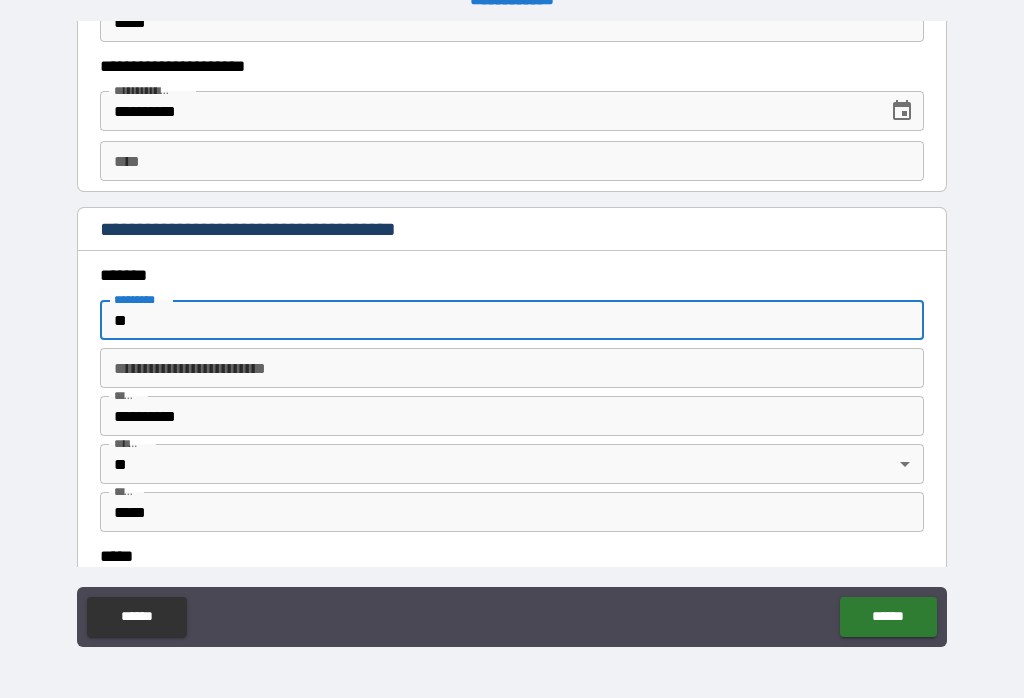 type on "*" 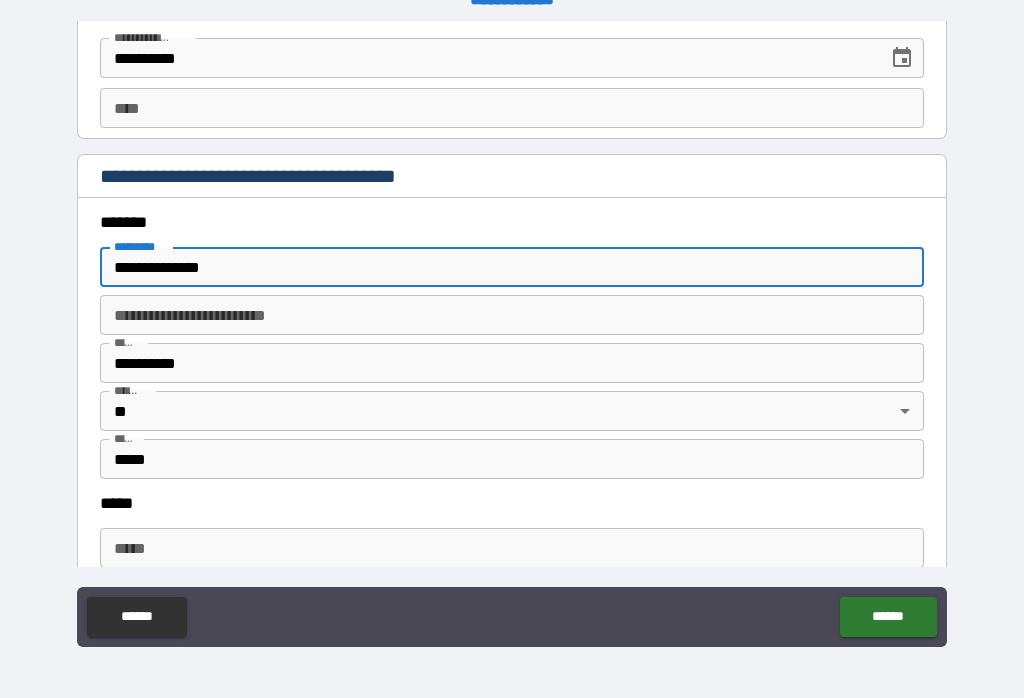 scroll, scrollTop: 1888, scrollLeft: 0, axis: vertical 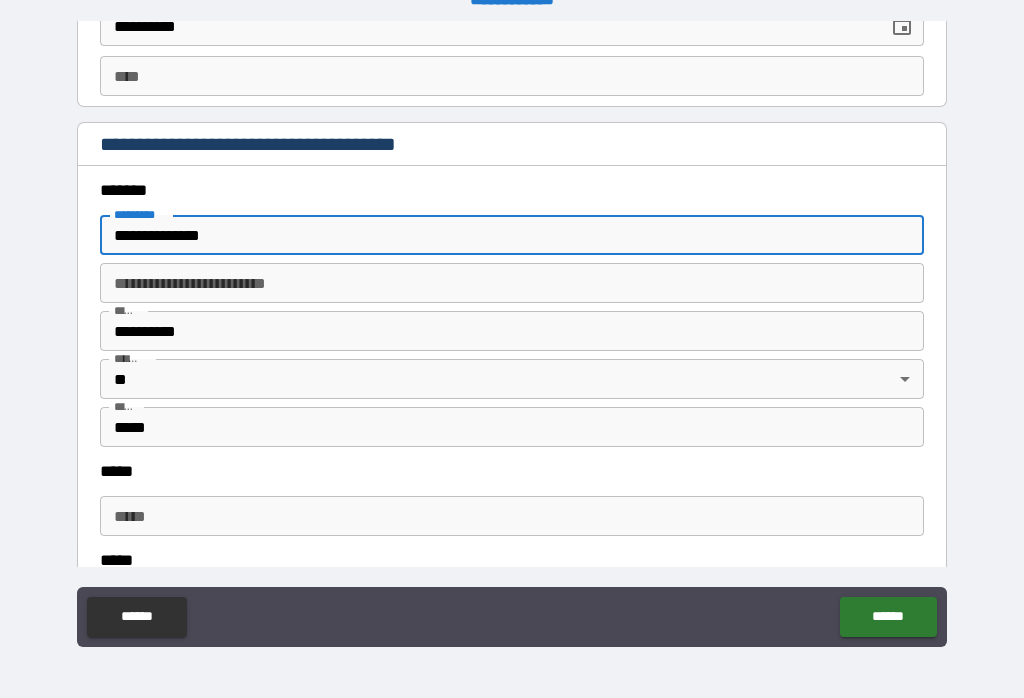 type on "**********" 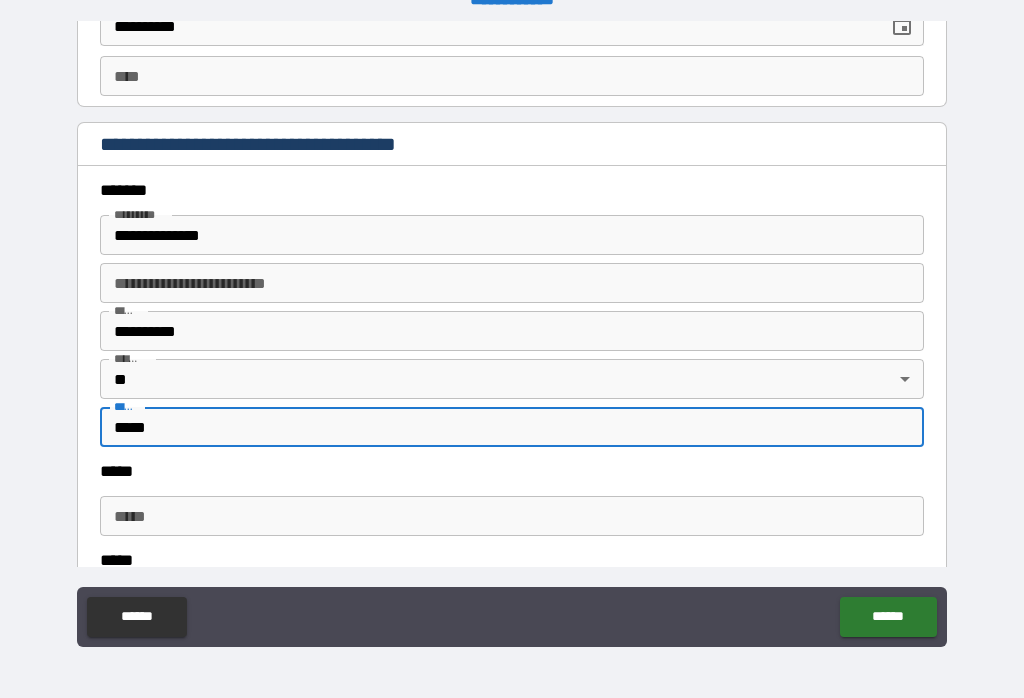 scroll, scrollTop: 293, scrollLeft: 0, axis: vertical 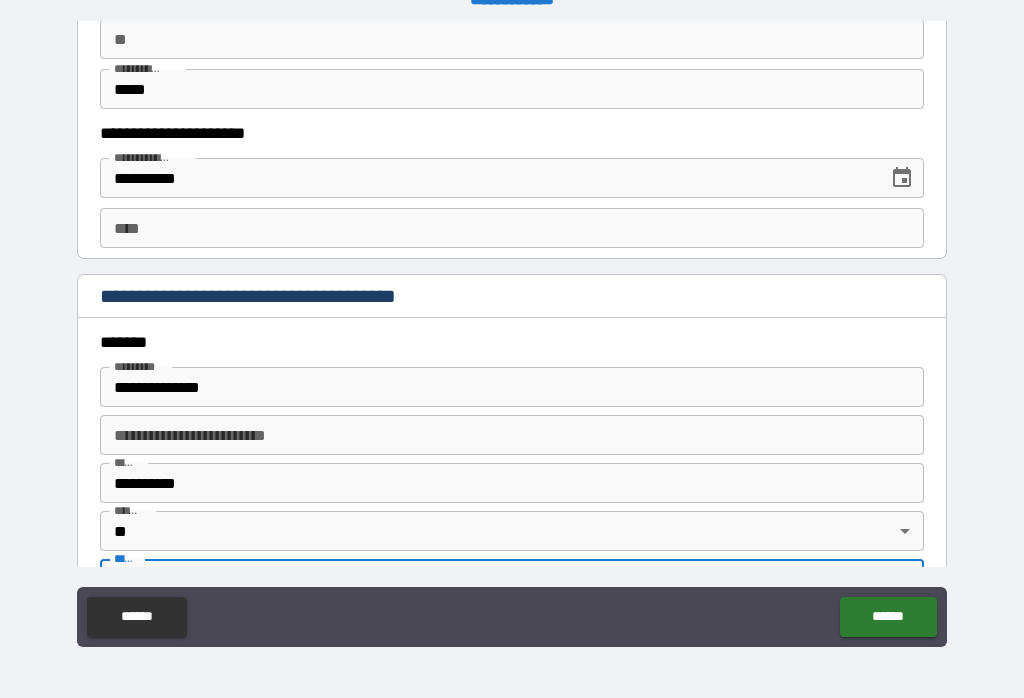 type on "*****" 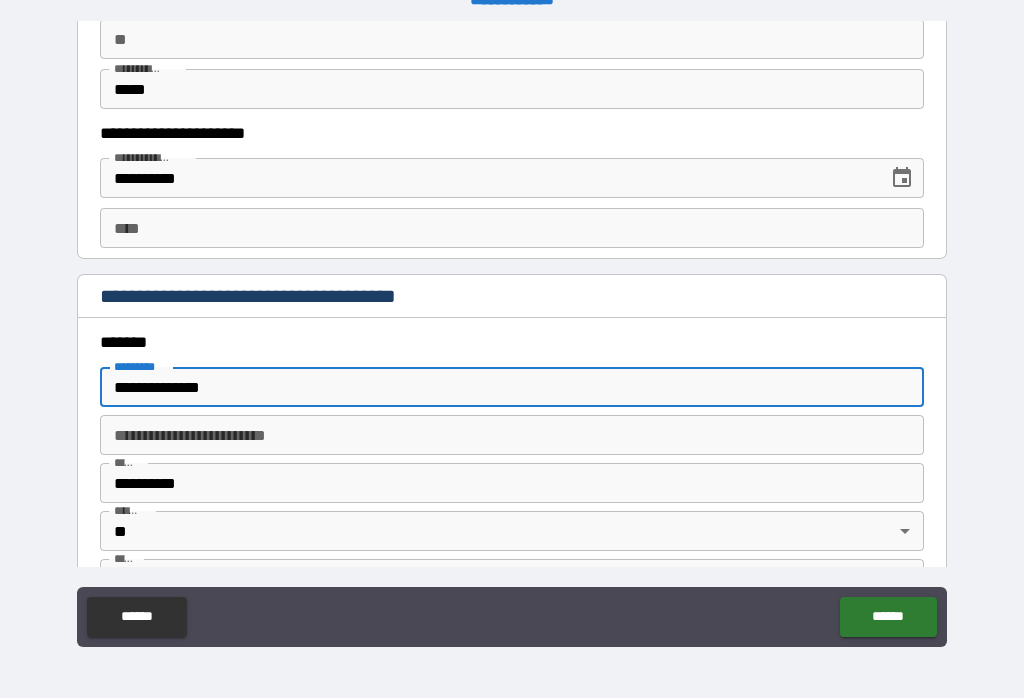 scroll, scrollTop: 253, scrollLeft: 0, axis: vertical 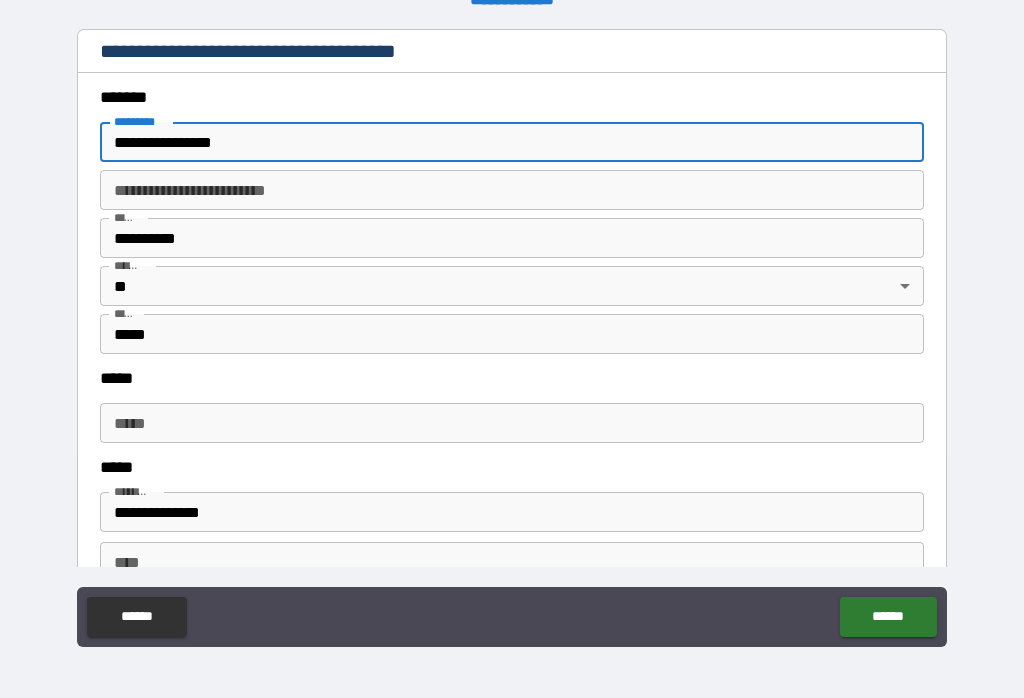 type on "**********" 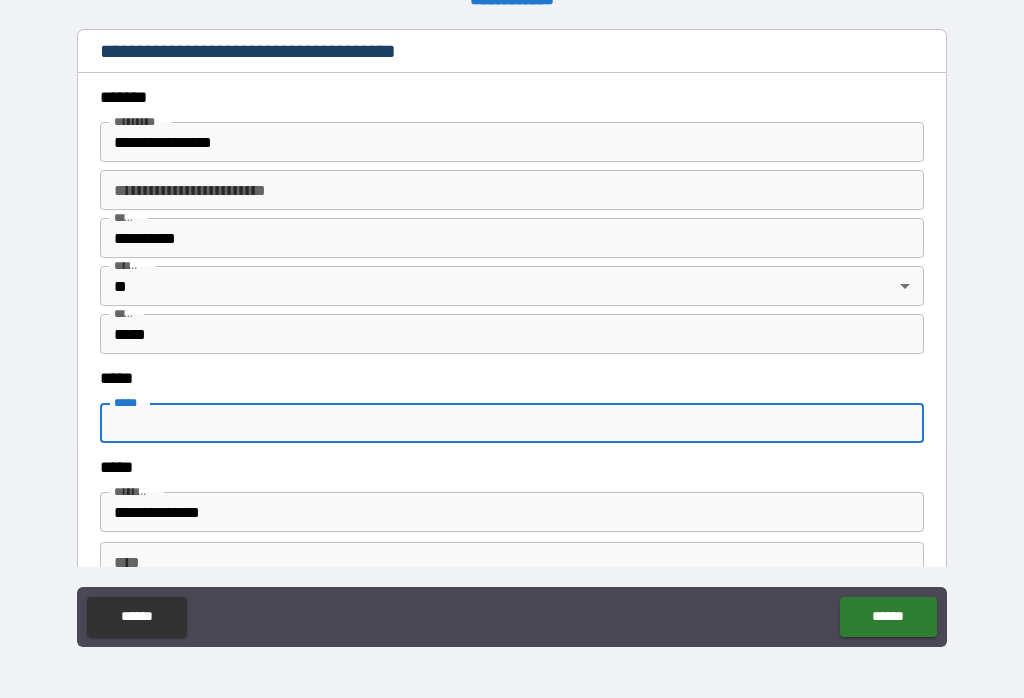 scroll, scrollTop: 289, scrollLeft: 0, axis: vertical 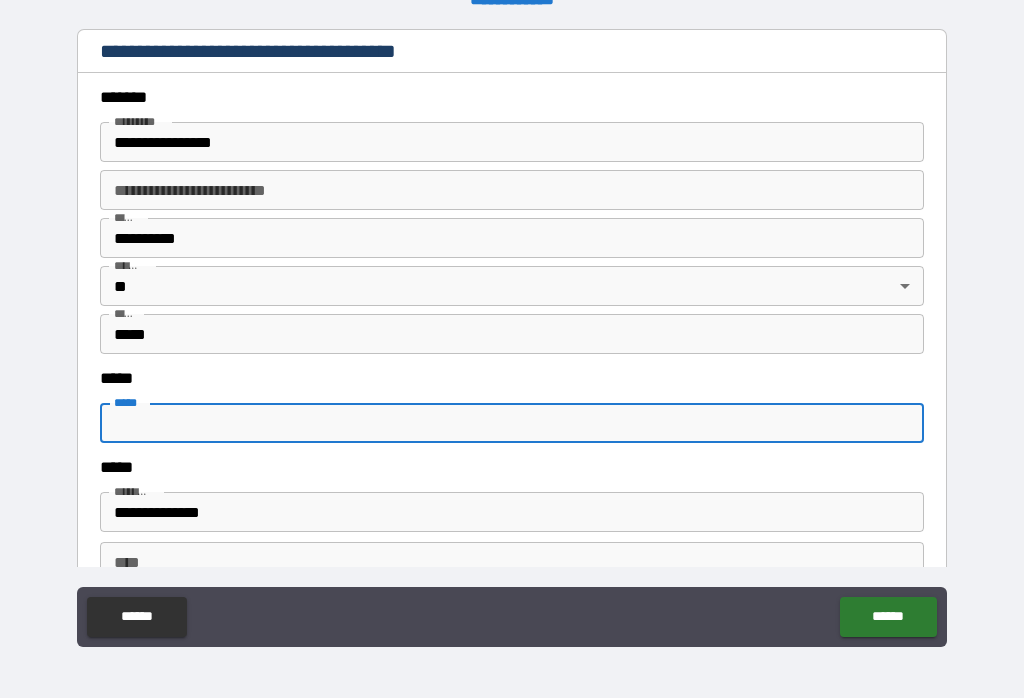 type on "*" 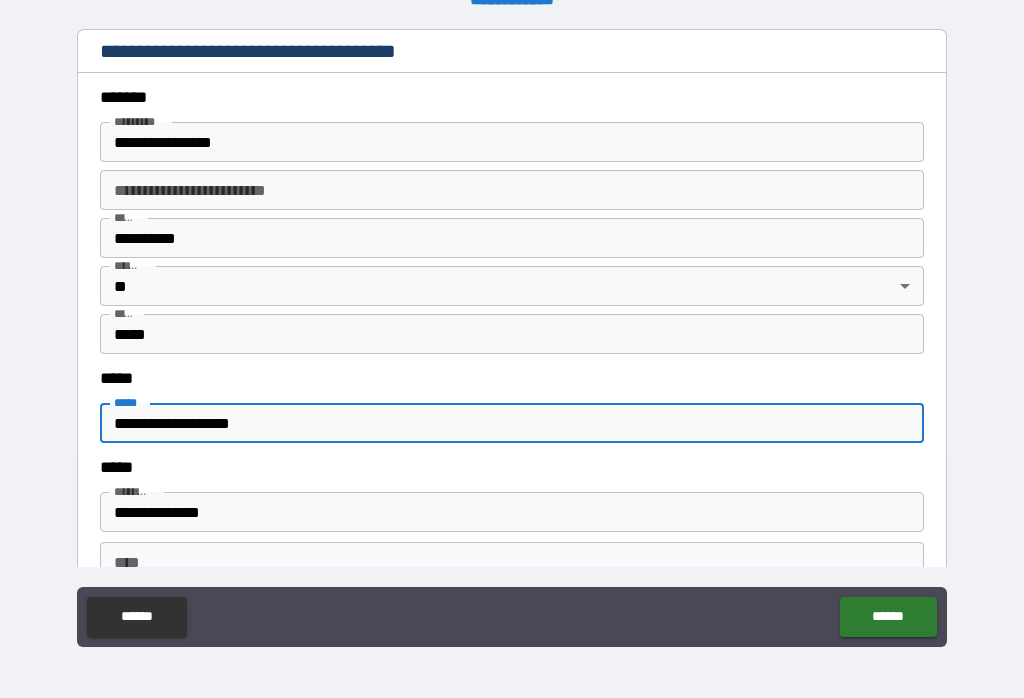 type on "**********" 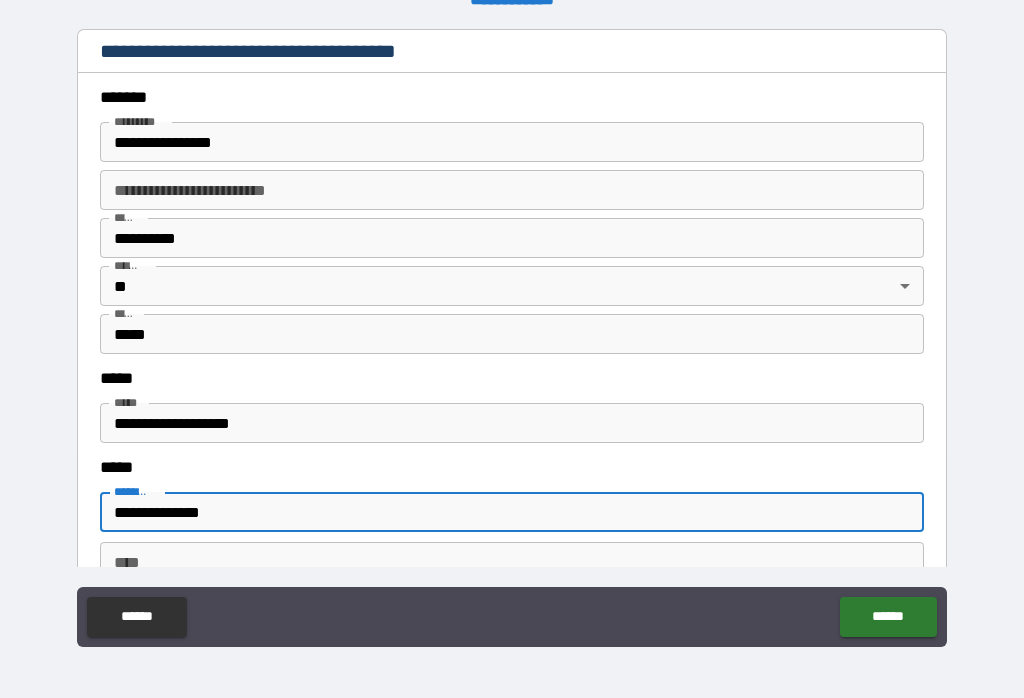 scroll, scrollTop: 378, scrollLeft: 0, axis: vertical 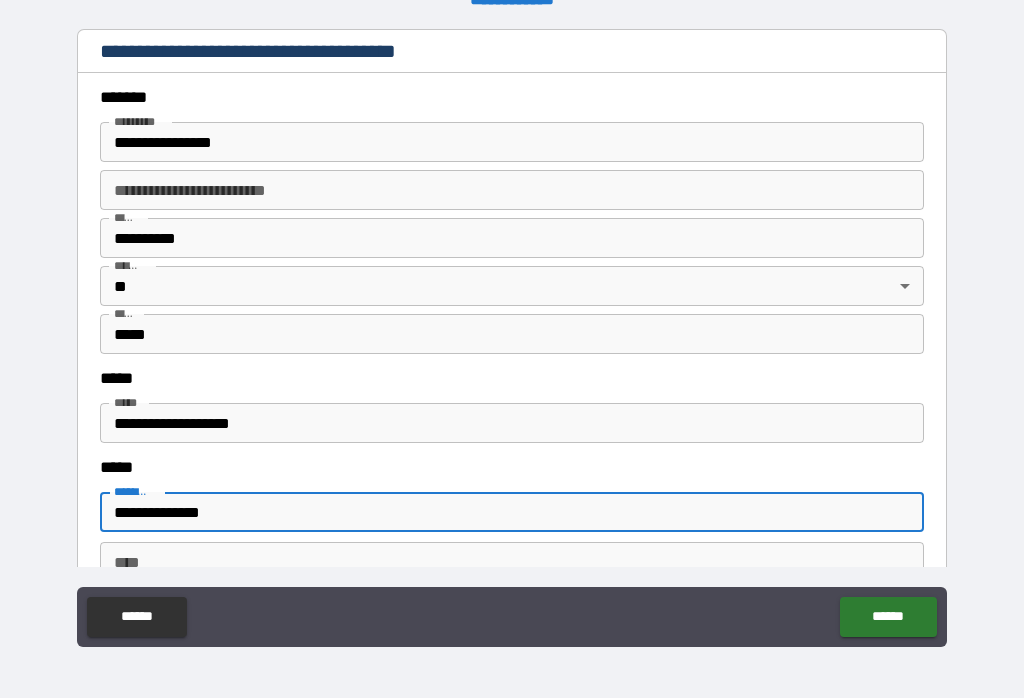 type on "**********" 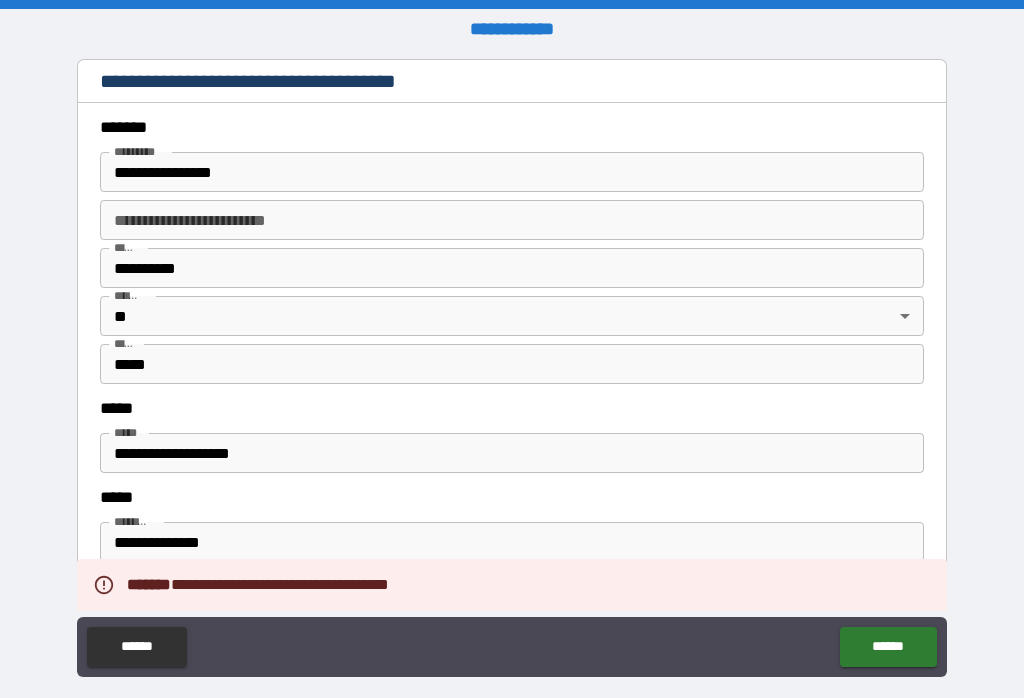 click on "**********" at bounding box center [507, 453] 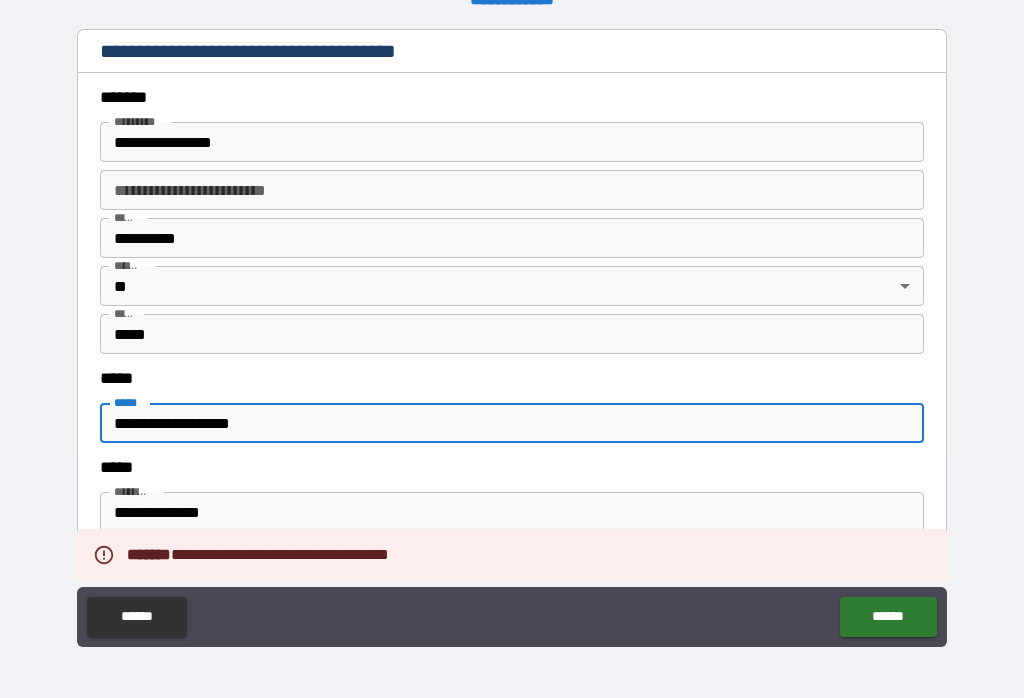 click on "**********" at bounding box center [507, 512] 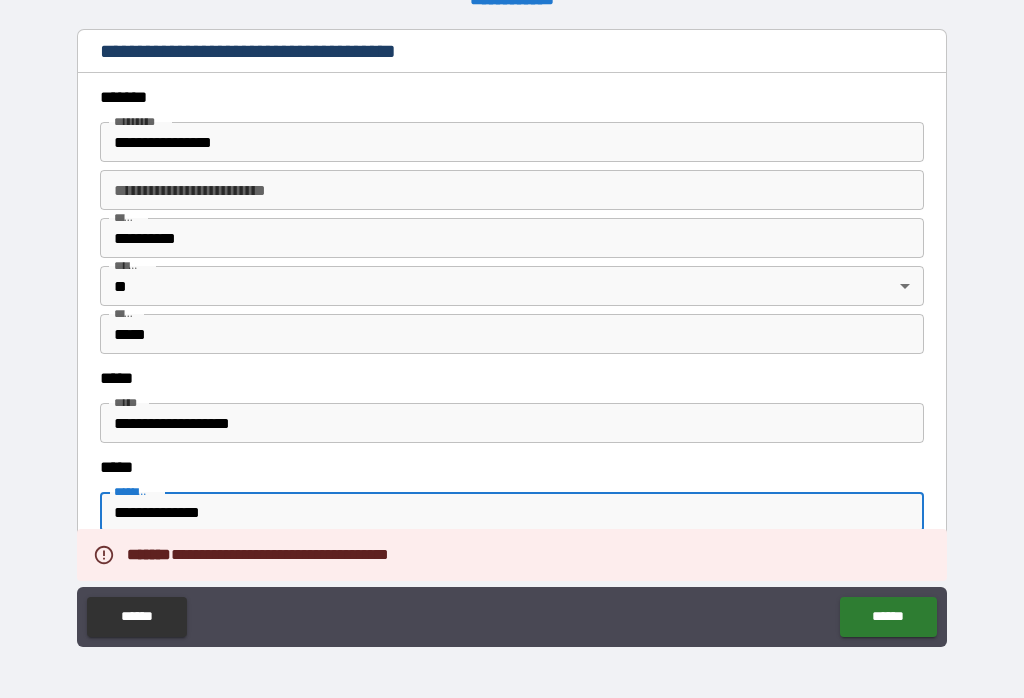 click on "**********" at bounding box center (512, 522) 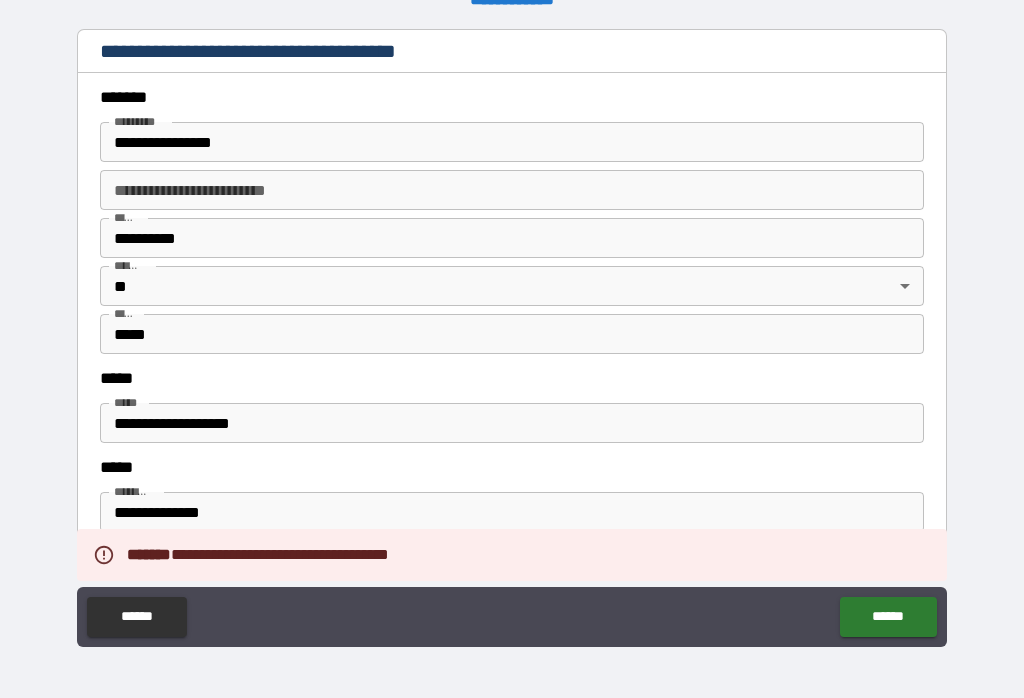 scroll, scrollTop: 1, scrollLeft: 0, axis: vertical 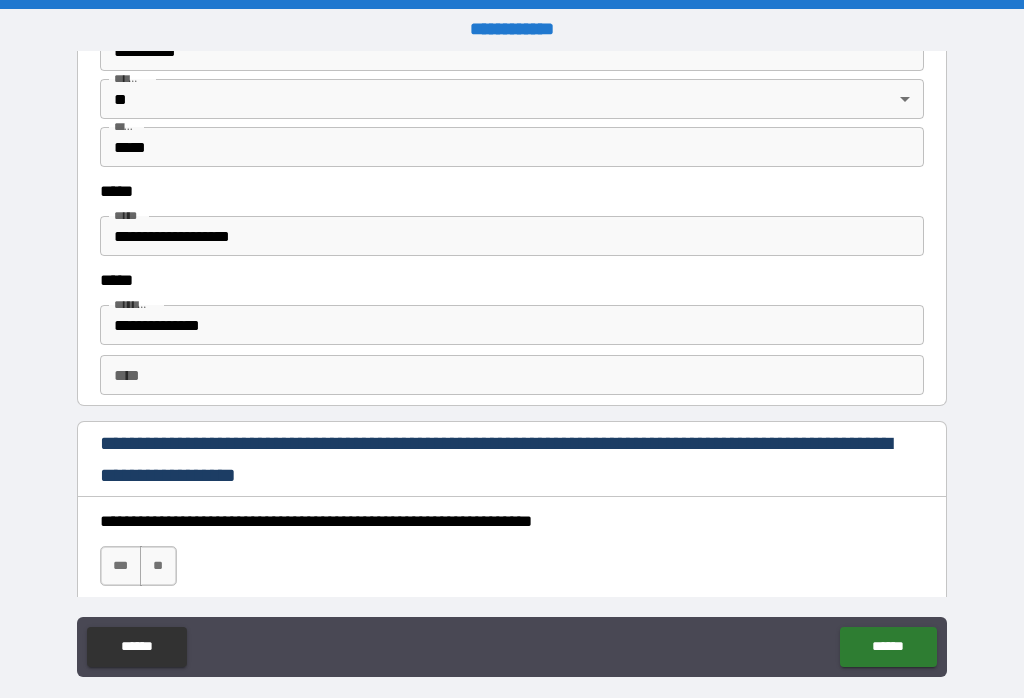 click on "****" at bounding box center [512, 375] 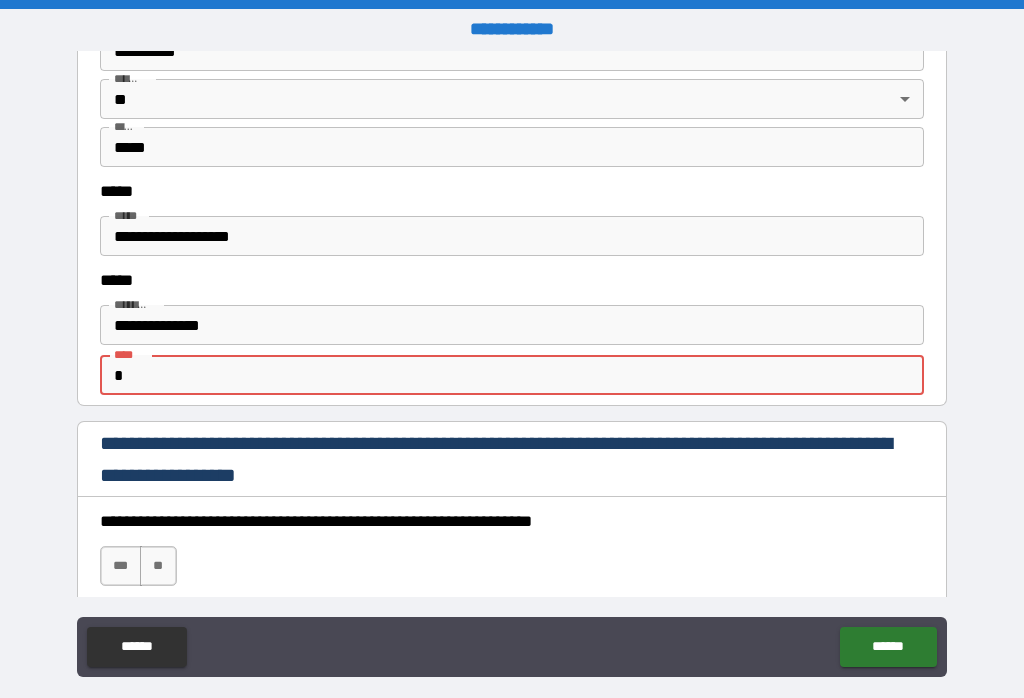 scroll, scrollTop: 211, scrollLeft: 0, axis: vertical 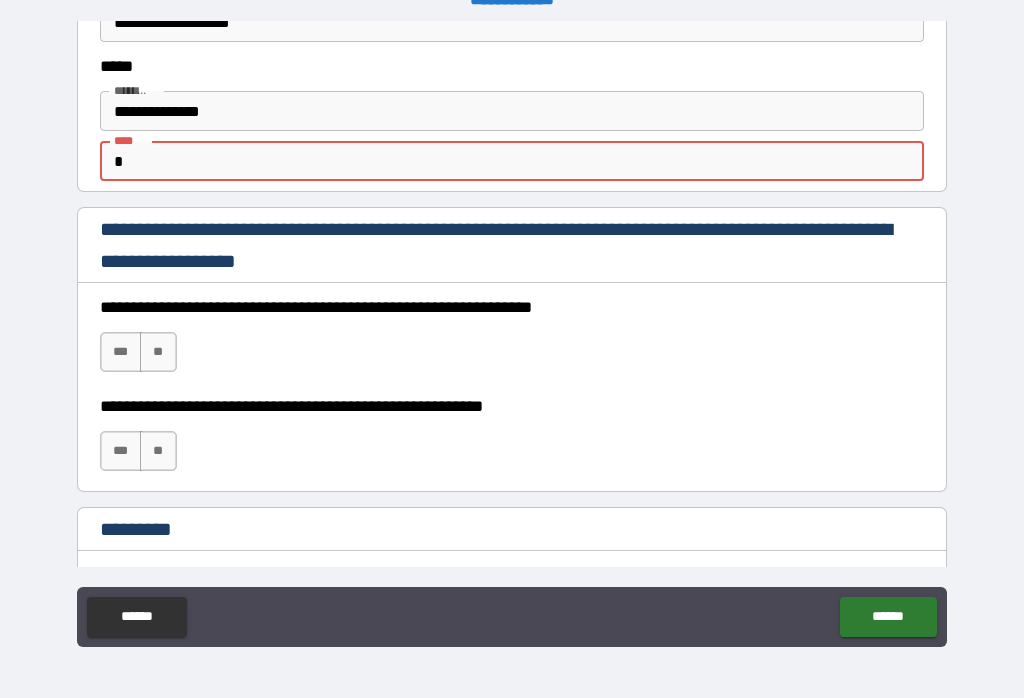 click on "***" at bounding box center (121, 352) 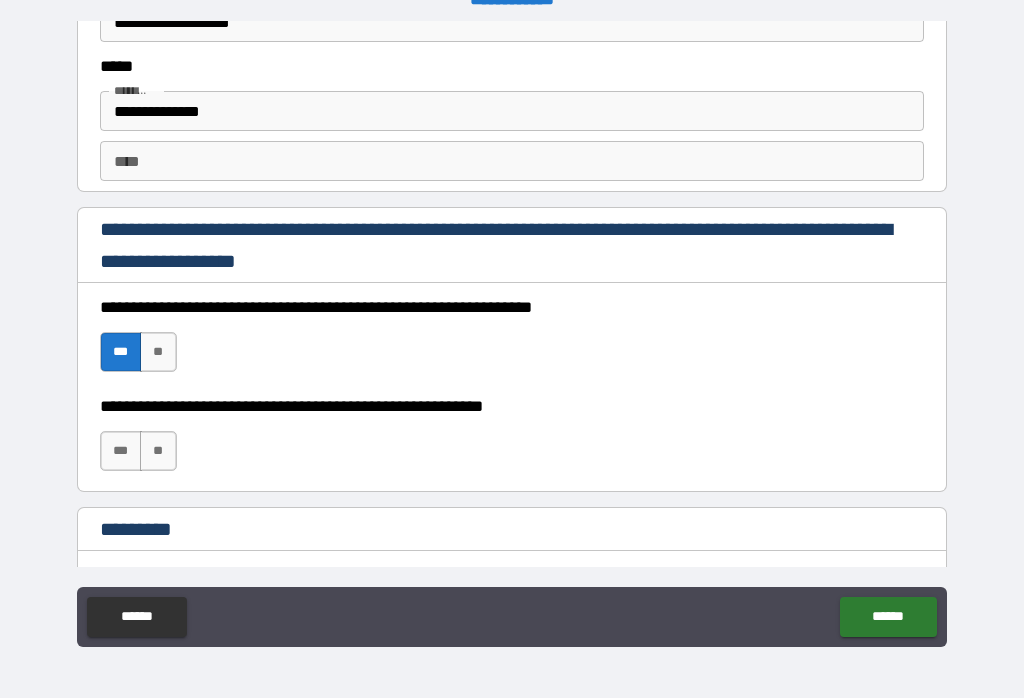 scroll, scrollTop: 1, scrollLeft: 0, axis: vertical 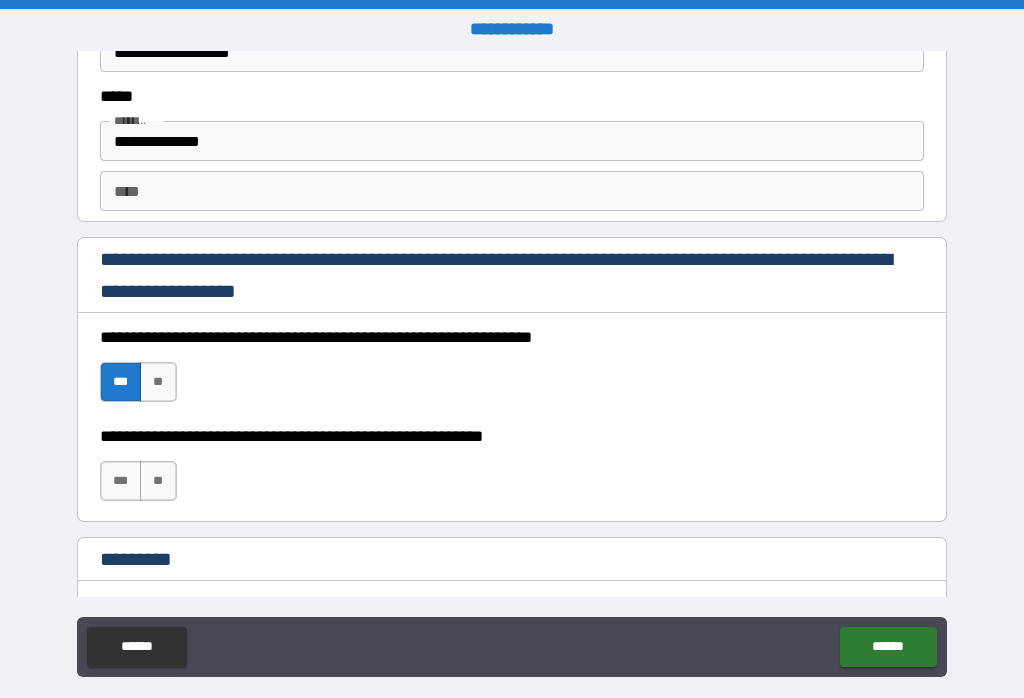 click on "***" at bounding box center (121, 481) 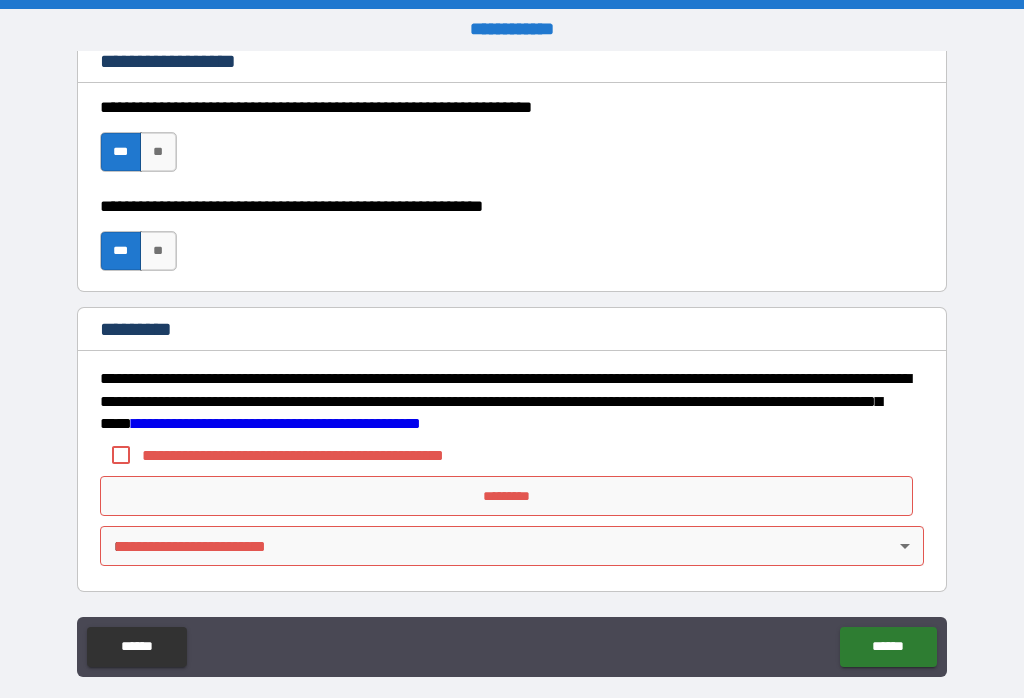 scroll, scrollTop: 2607, scrollLeft: 0, axis: vertical 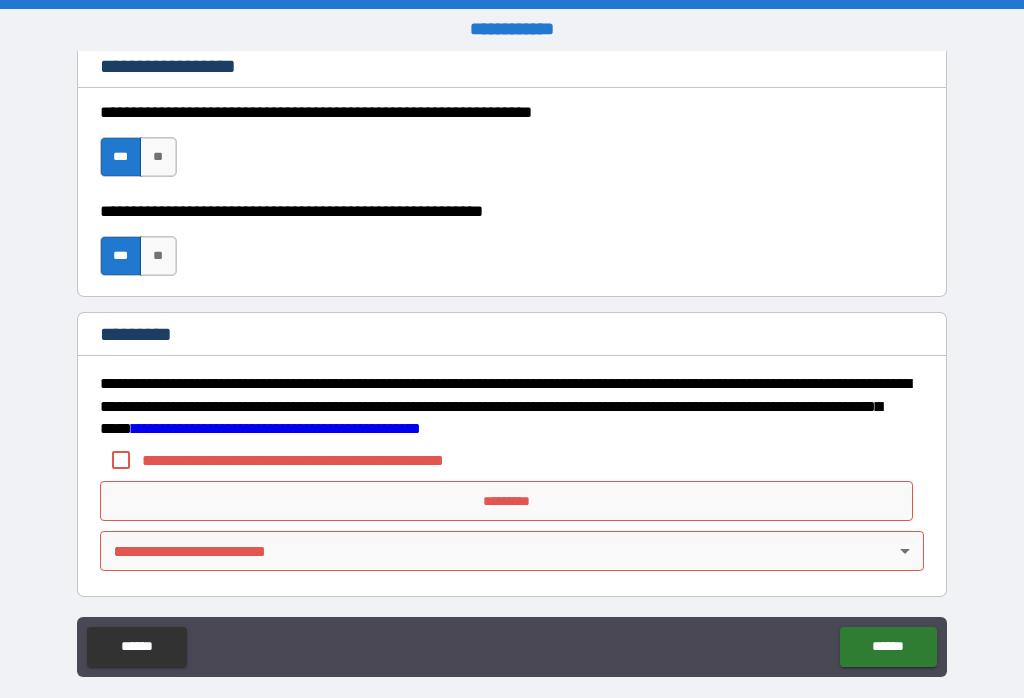 click on "*********" at bounding box center [507, 501] 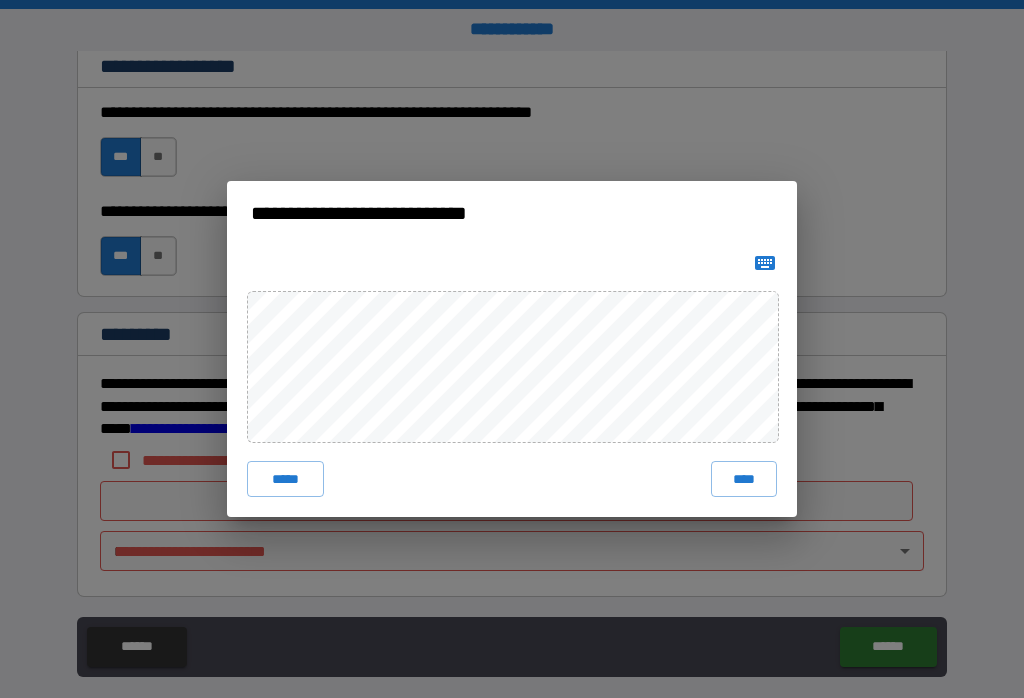 click on "****" at bounding box center (744, 479) 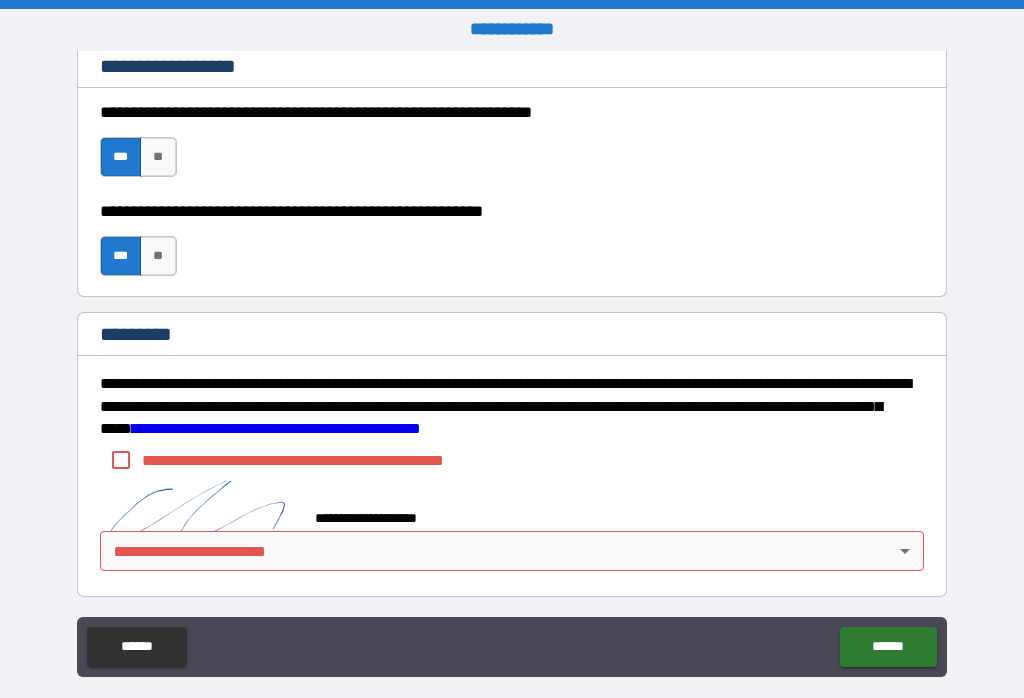 click on "**********" at bounding box center [512, 363] 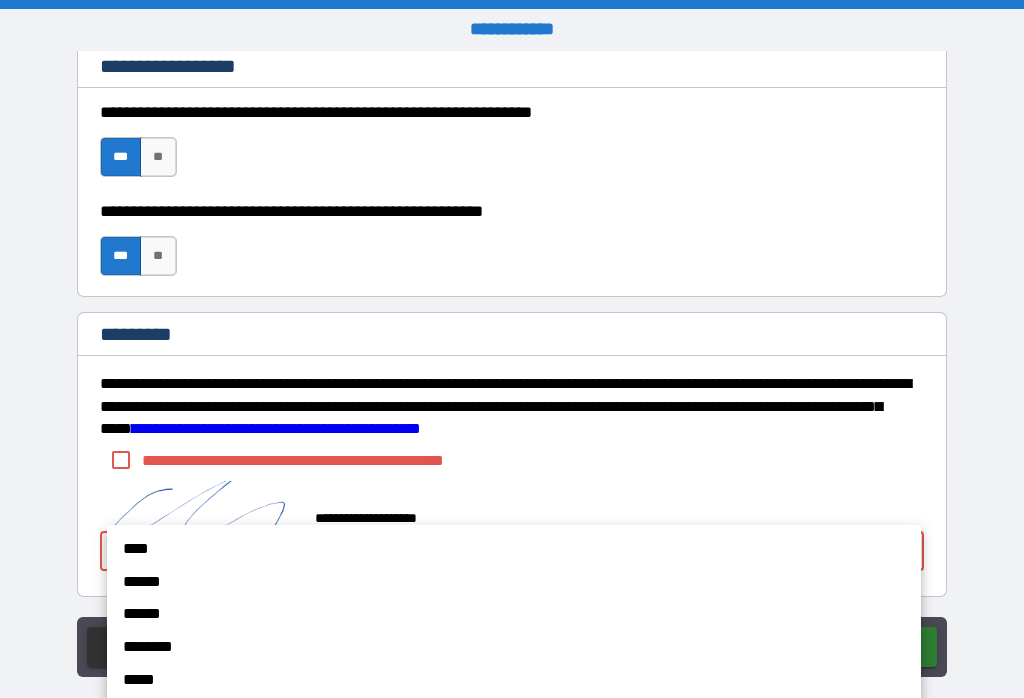 click on "********" at bounding box center [492, 647] 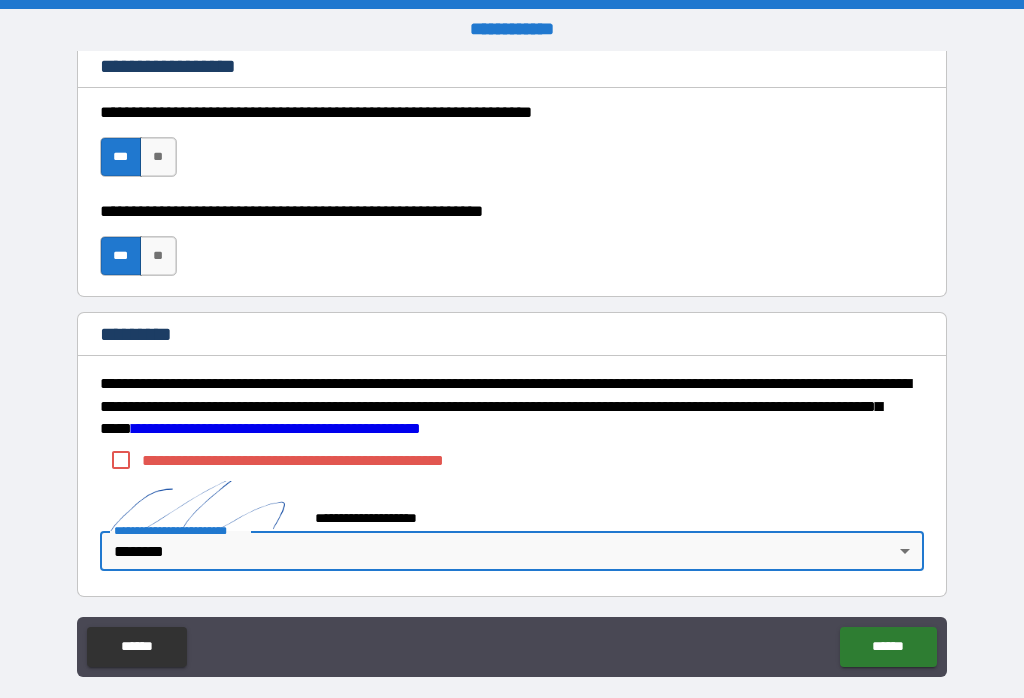 click on "**********" at bounding box center (512, 363) 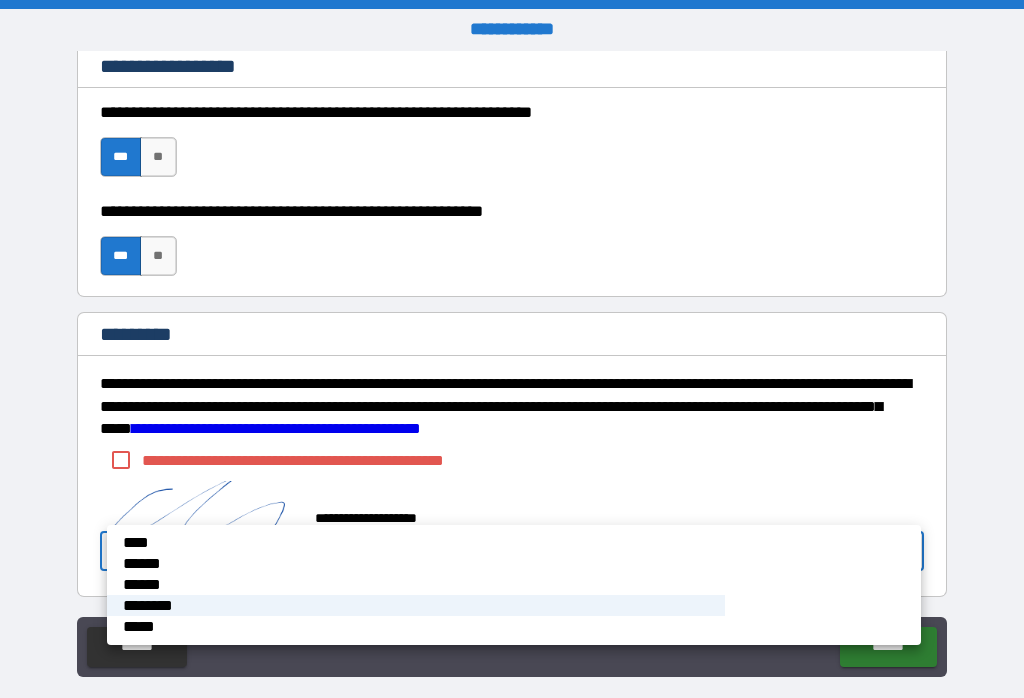 click on "******" at bounding box center (416, 564) 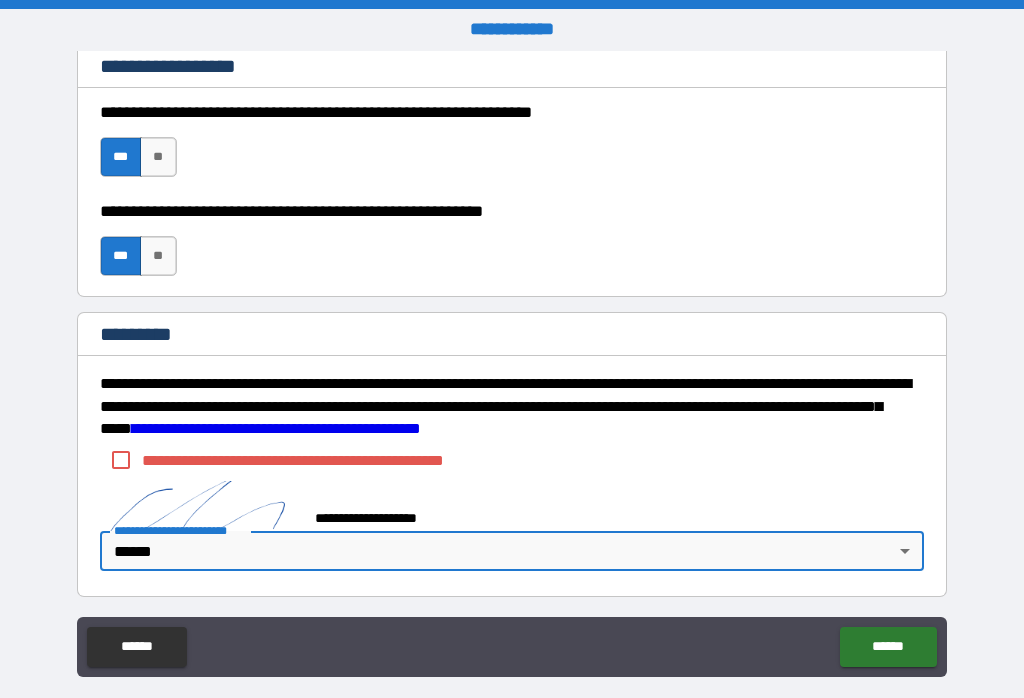 type on "*" 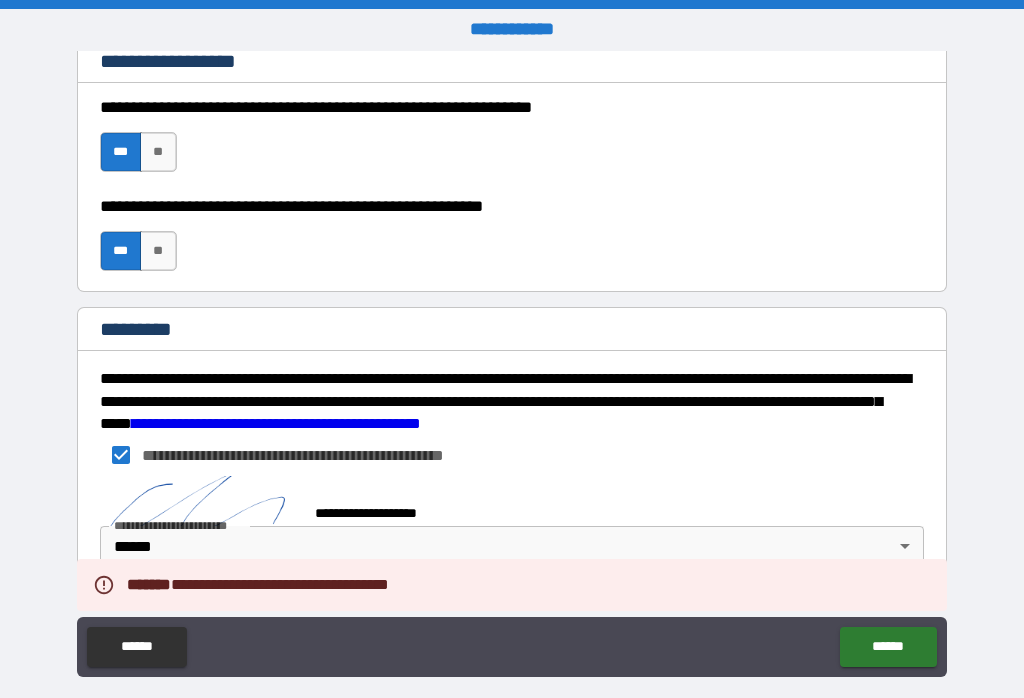 scroll, scrollTop: 2624, scrollLeft: 0, axis: vertical 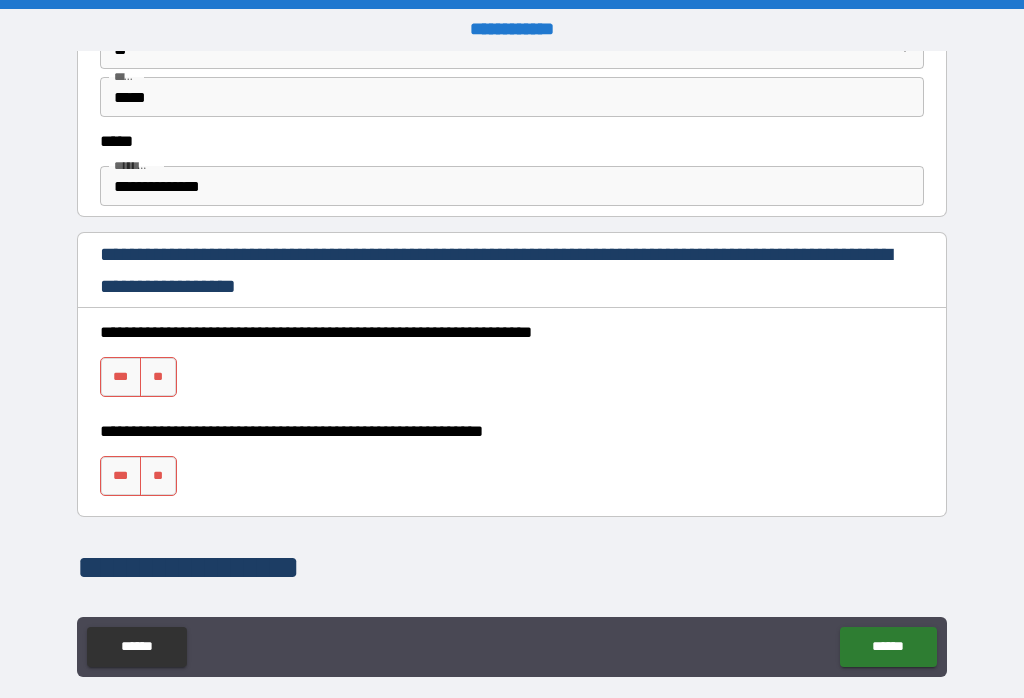 click on "***" at bounding box center [121, 377] 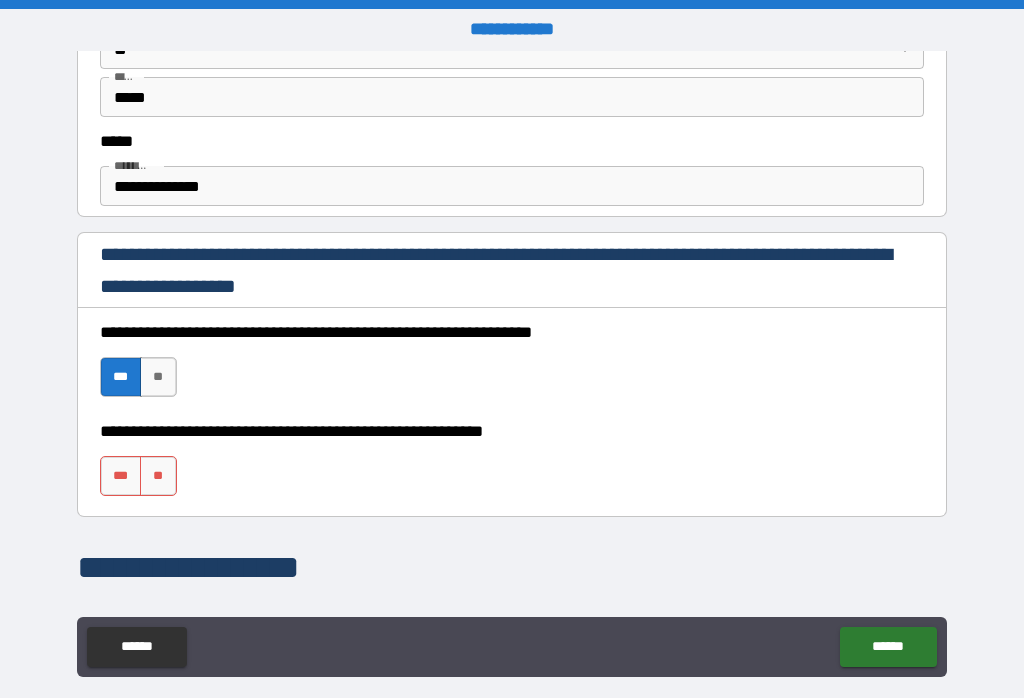 click on "***" at bounding box center (121, 476) 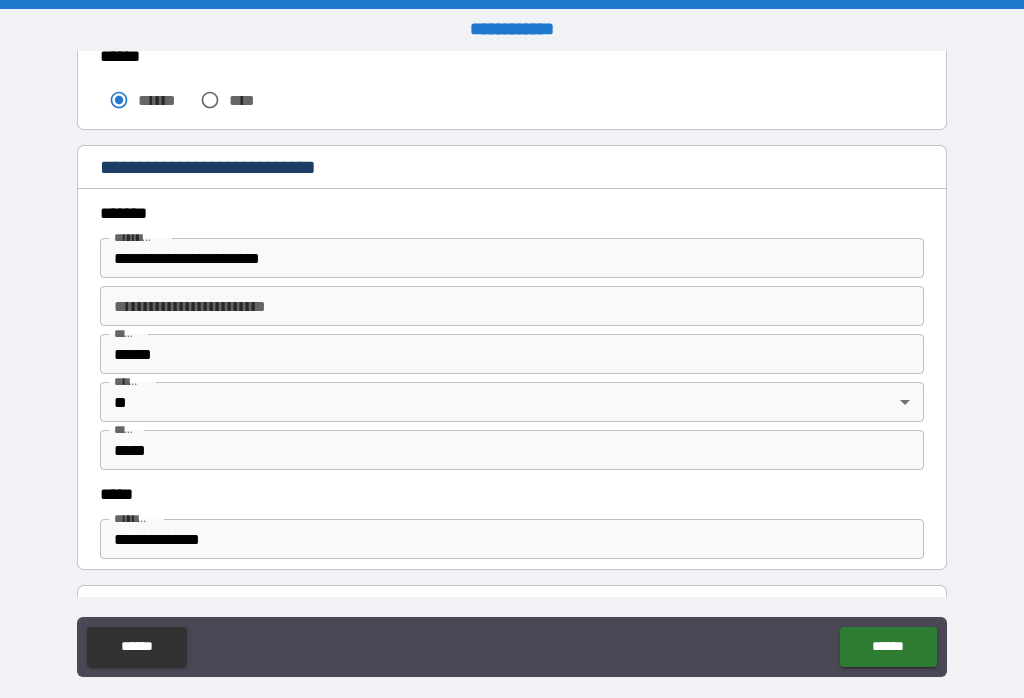 scroll, scrollTop: 495, scrollLeft: 0, axis: vertical 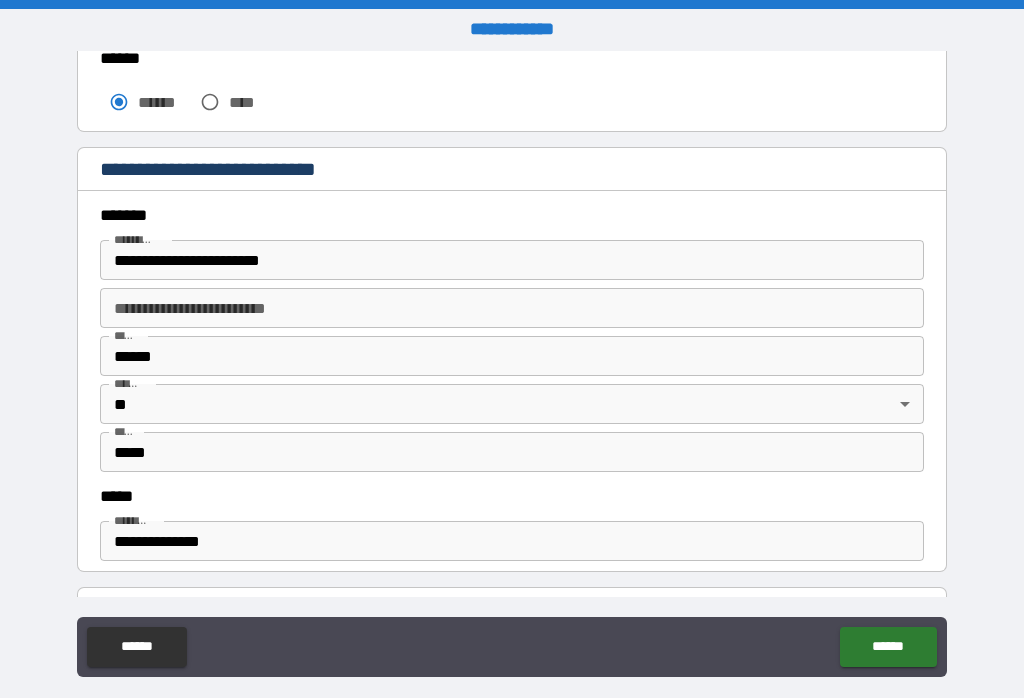 click on "**********" at bounding box center [512, 260] 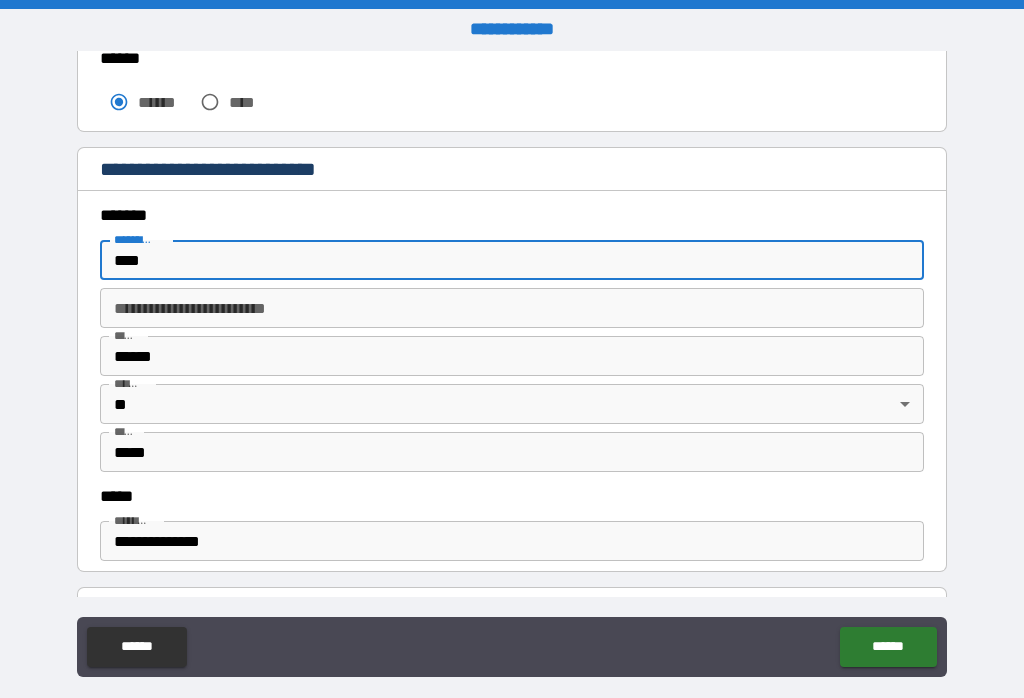 type on "***" 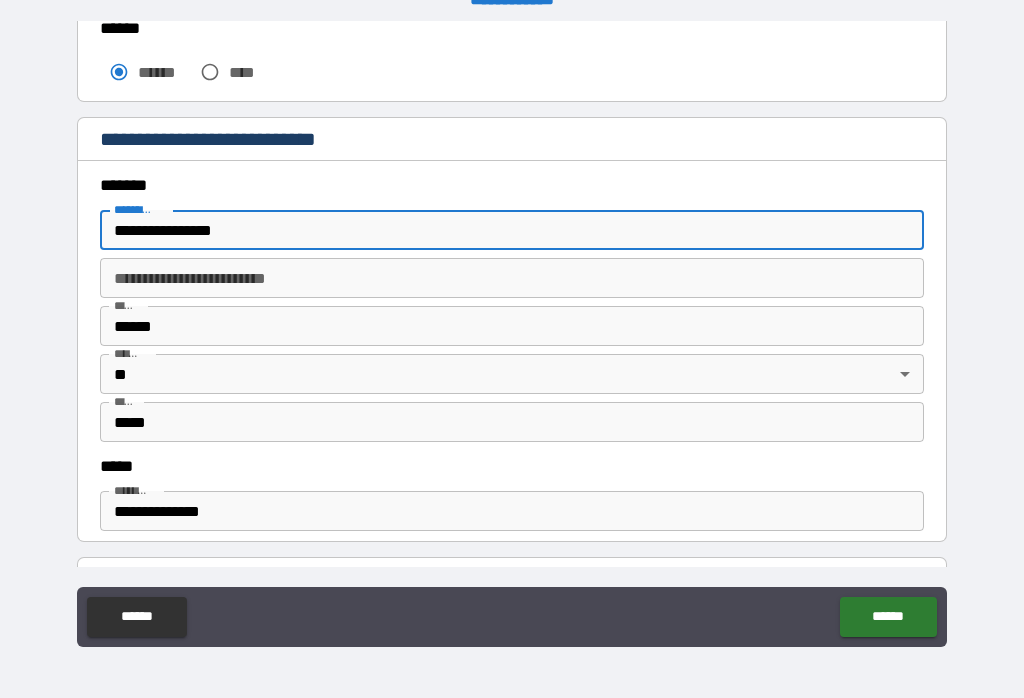 scroll, scrollTop: 201, scrollLeft: 0, axis: vertical 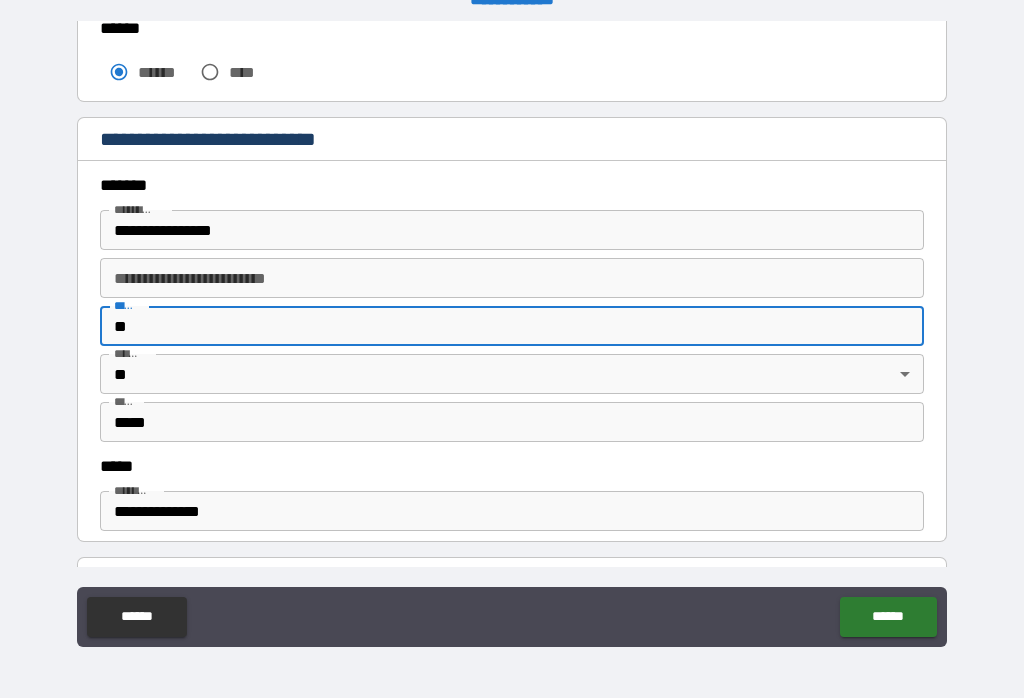 type on "*" 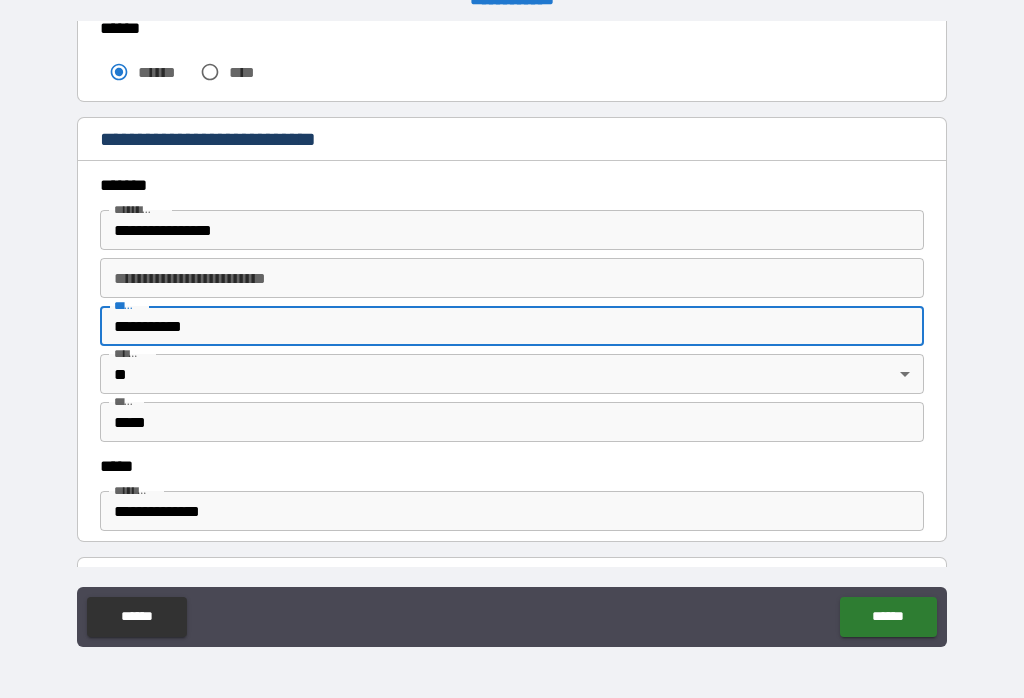type on "**********" 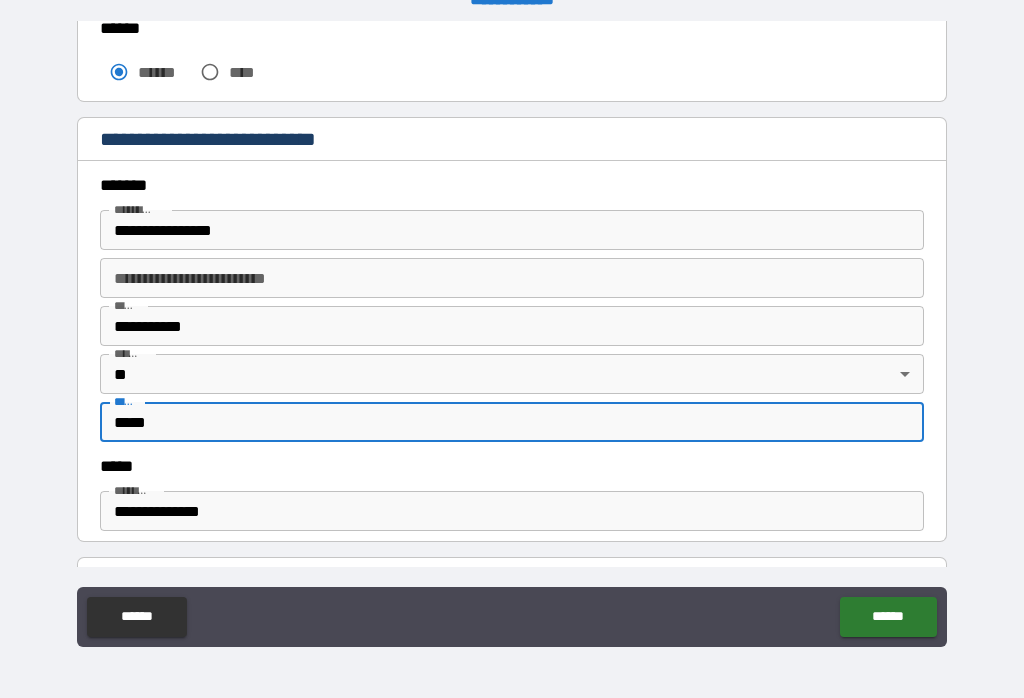 scroll, scrollTop: 288, scrollLeft: 0, axis: vertical 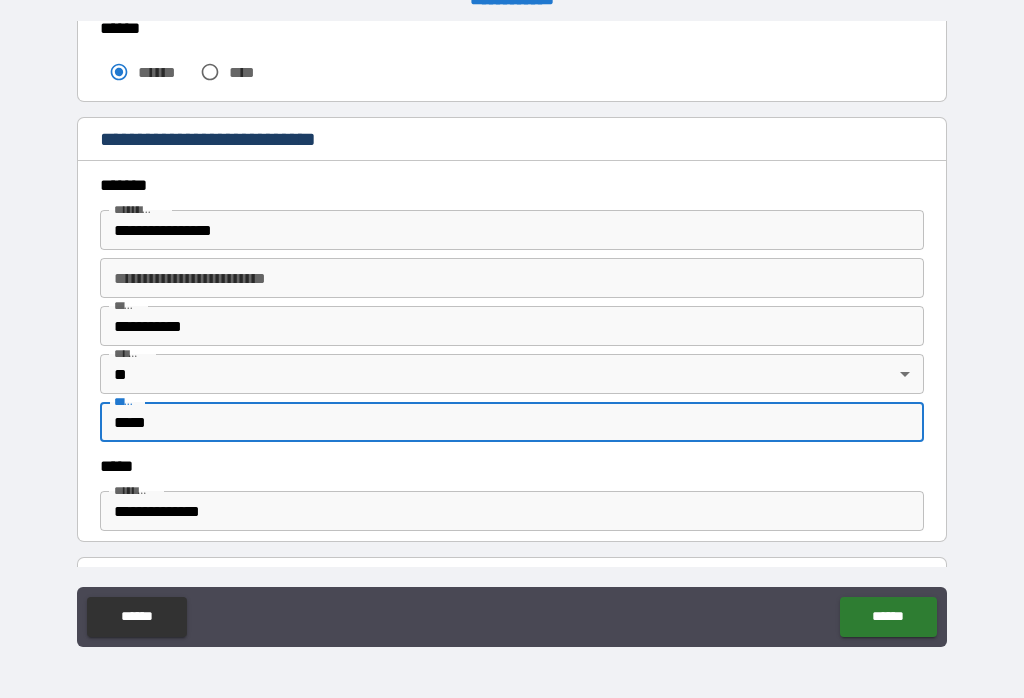 type on "*****" 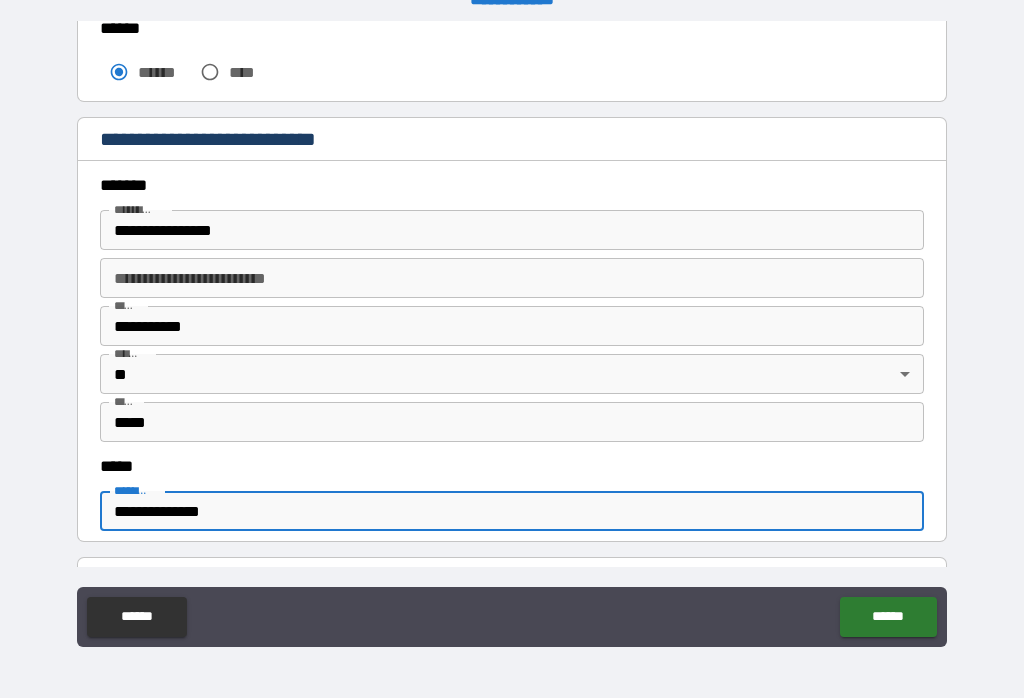 scroll, scrollTop: 377, scrollLeft: 0, axis: vertical 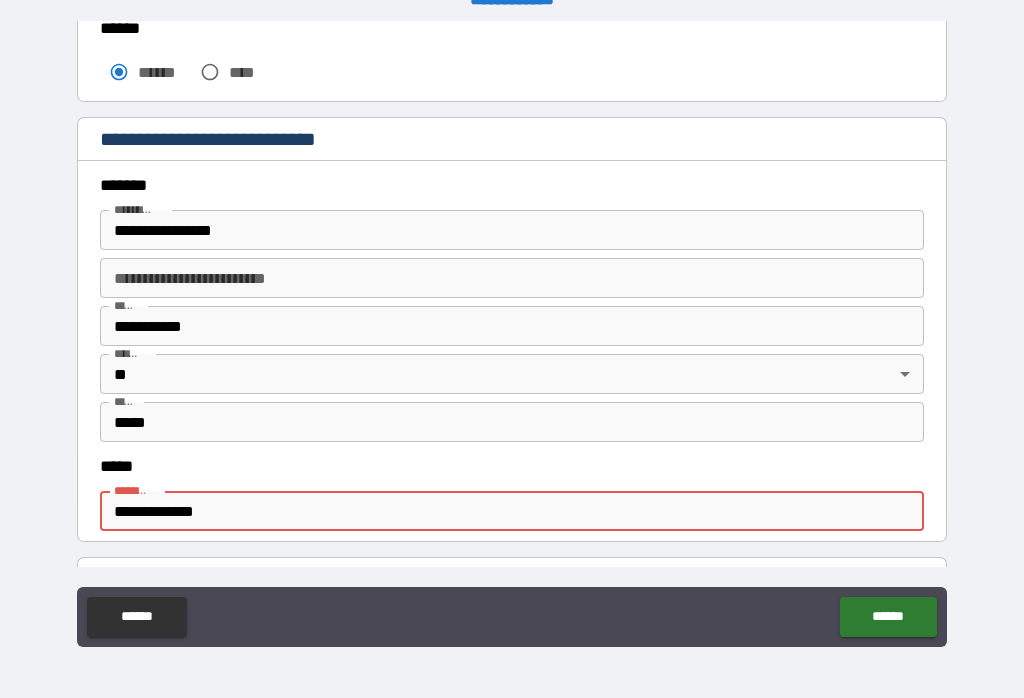 type on "**********" 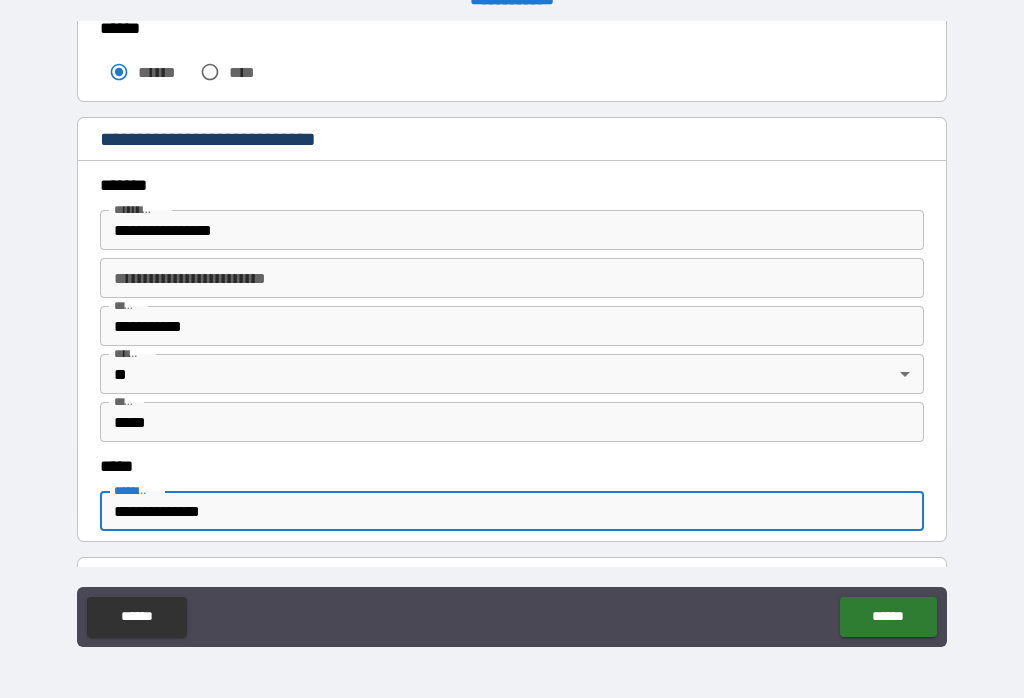 click on "******" at bounding box center (888, 617) 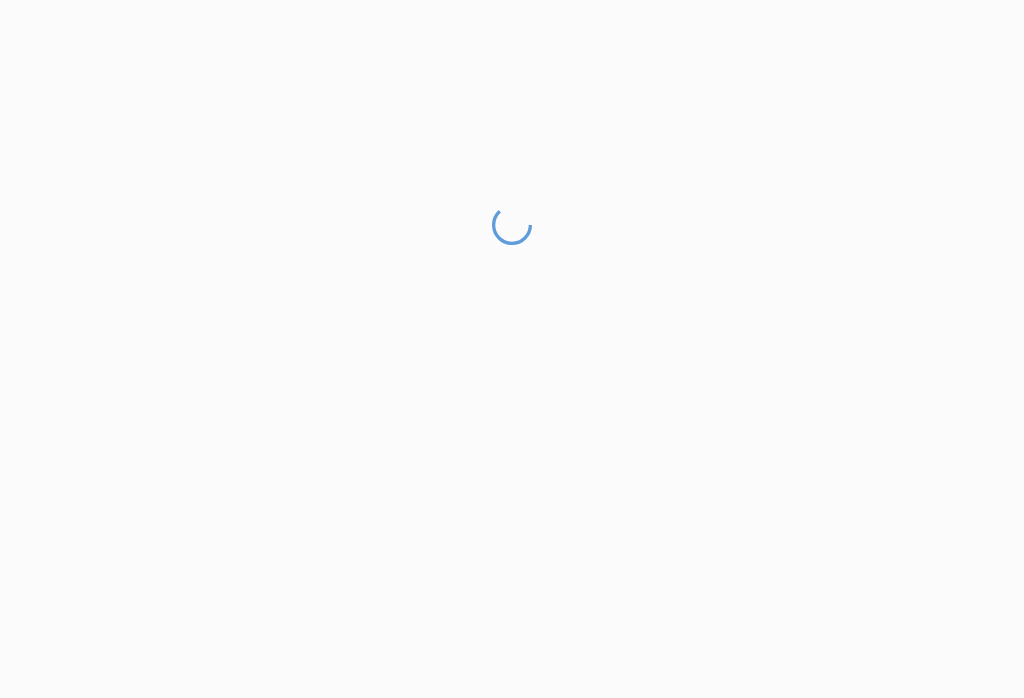 scroll, scrollTop: 1, scrollLeft: 0, axis: vertical 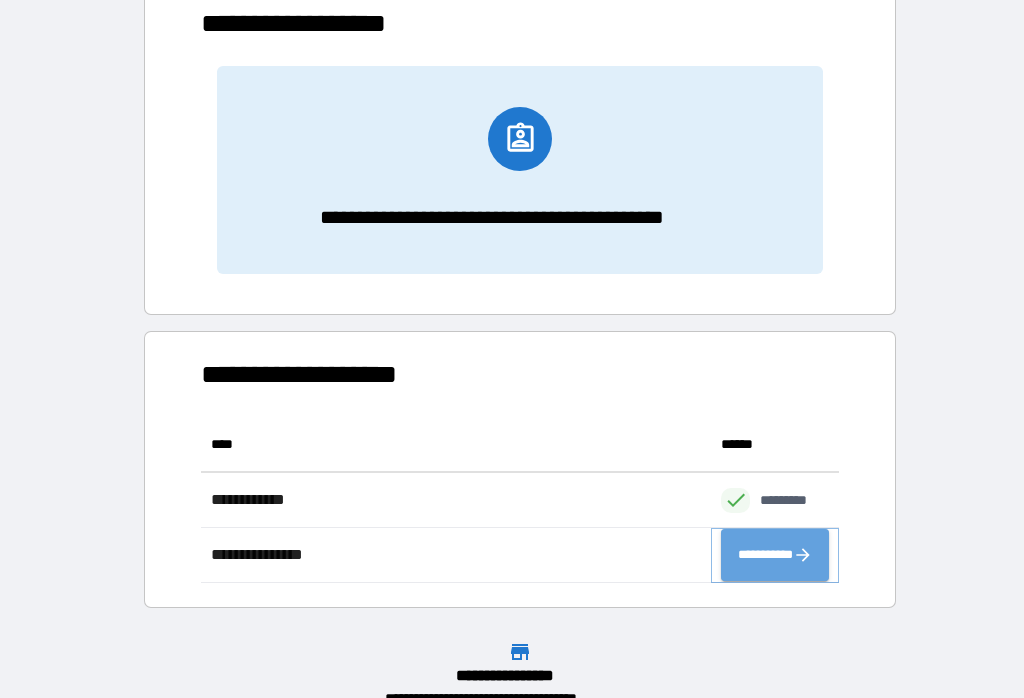 click on "**********" at bounding box center (775, 555) 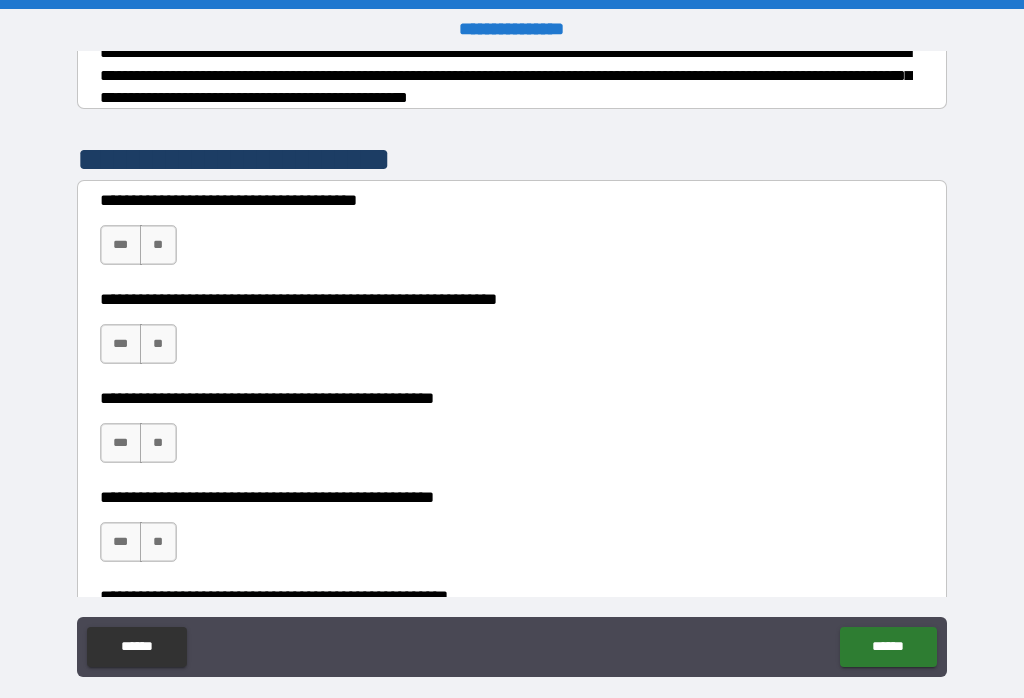 scroll, scrollTop: 360, scrollLeft: 0, axis: vertical 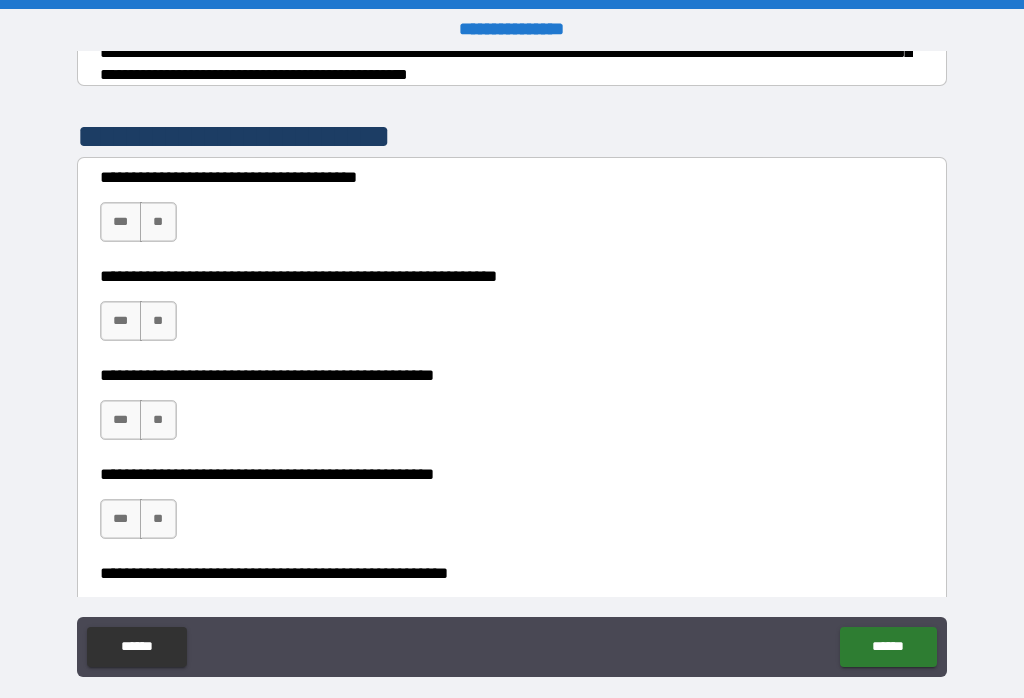 click on "**" at bounding box center [158, 222] 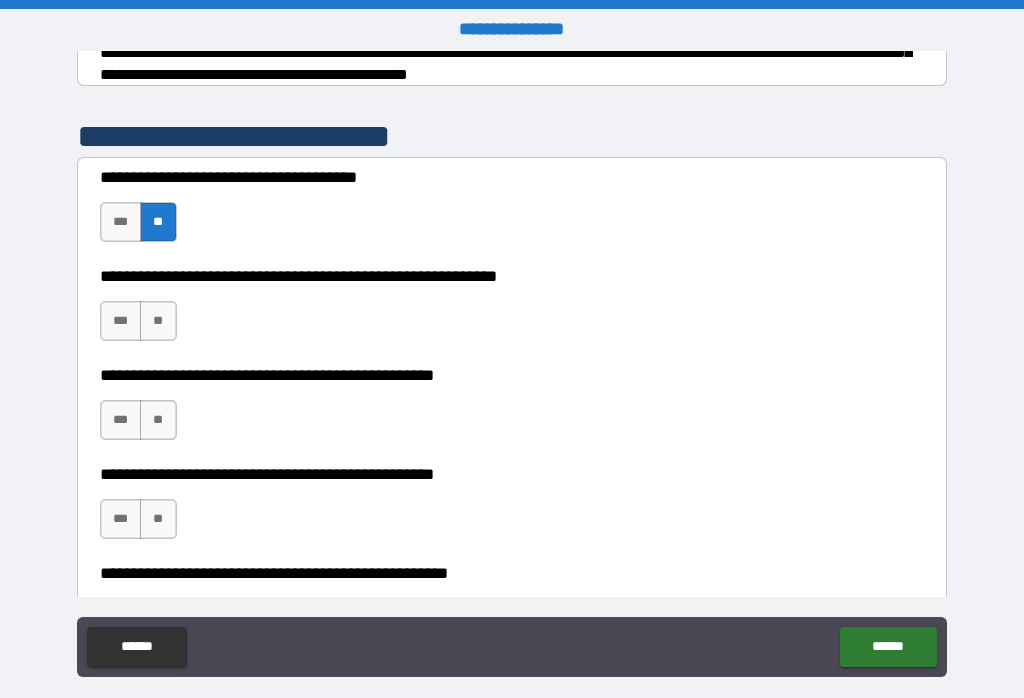 click on "**" at bounding box center (158, 321) 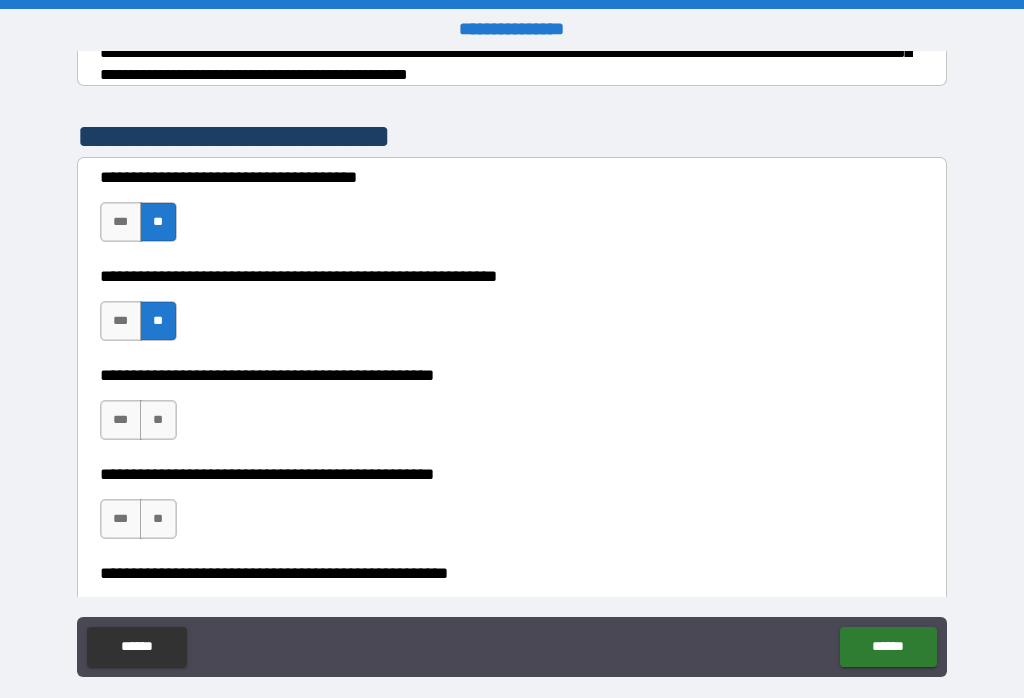 click on "**" at bounding box center (158, 420) 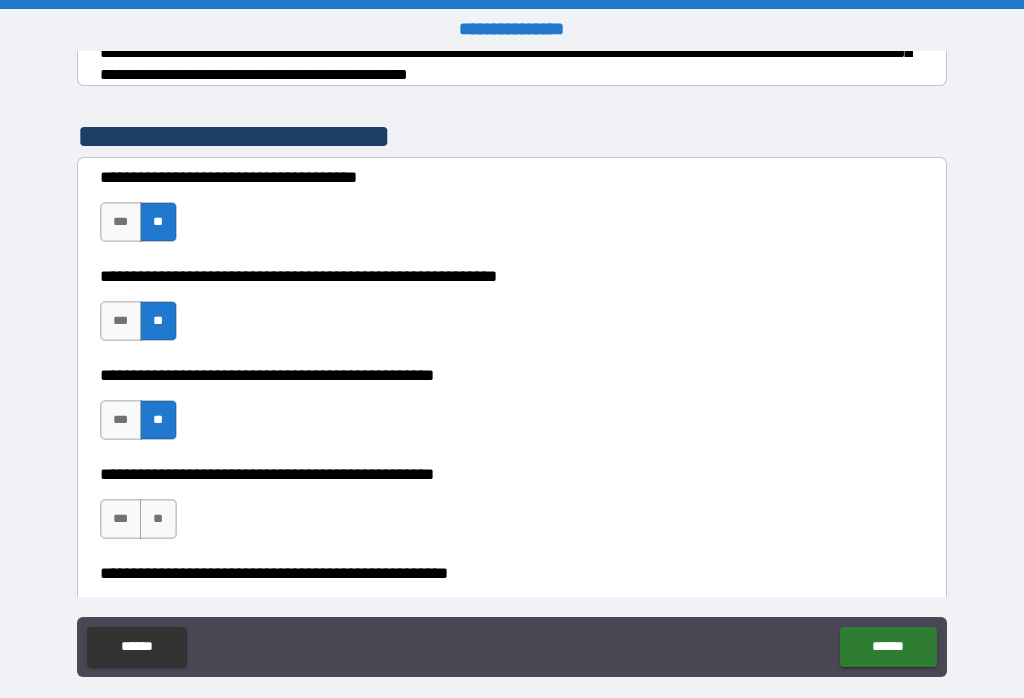click on "**" at bounding box center [158, 519] 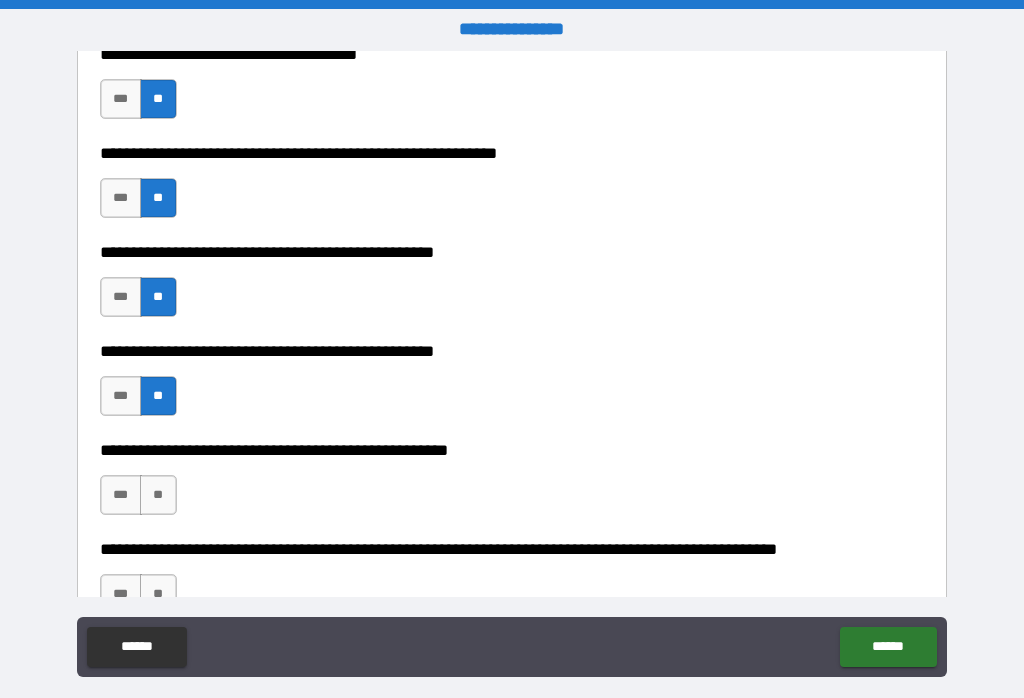 scroll, scrollTop: 492, scrollLeft: 0, axis: vertical 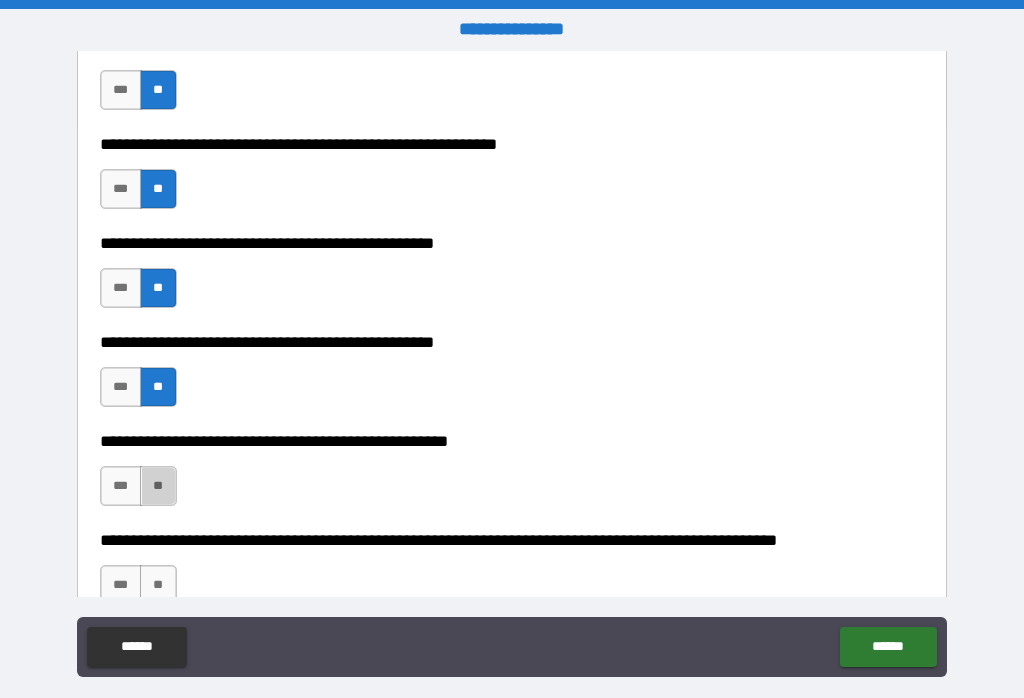 click on "**" at bounding box center (158, 486) 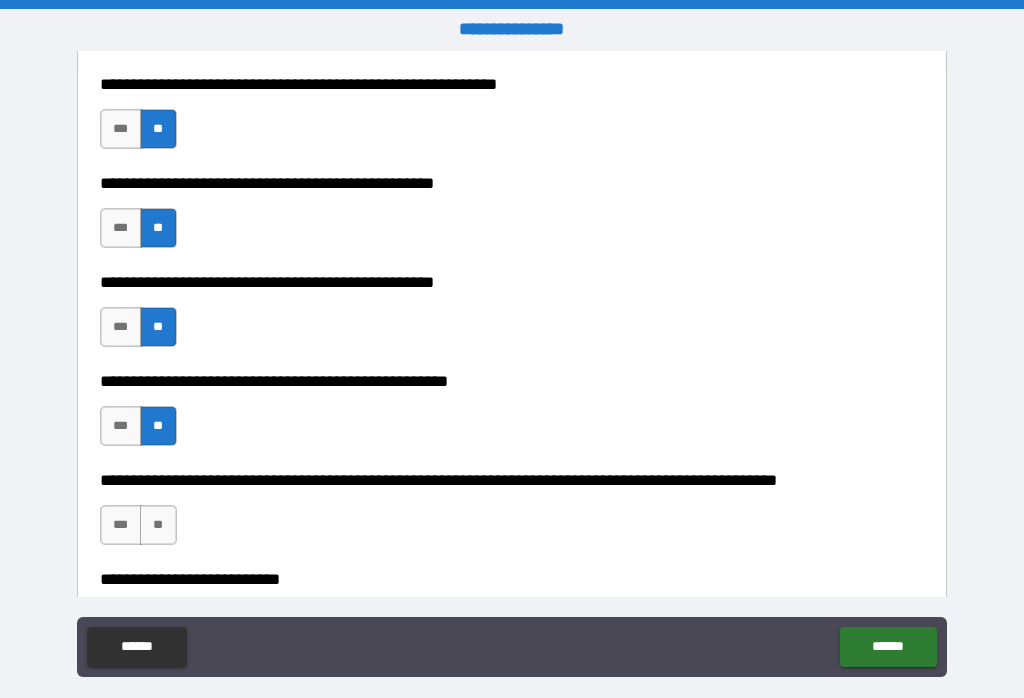 scroll, scrollTop: 589, scrollLeft: 0, axis: vertical 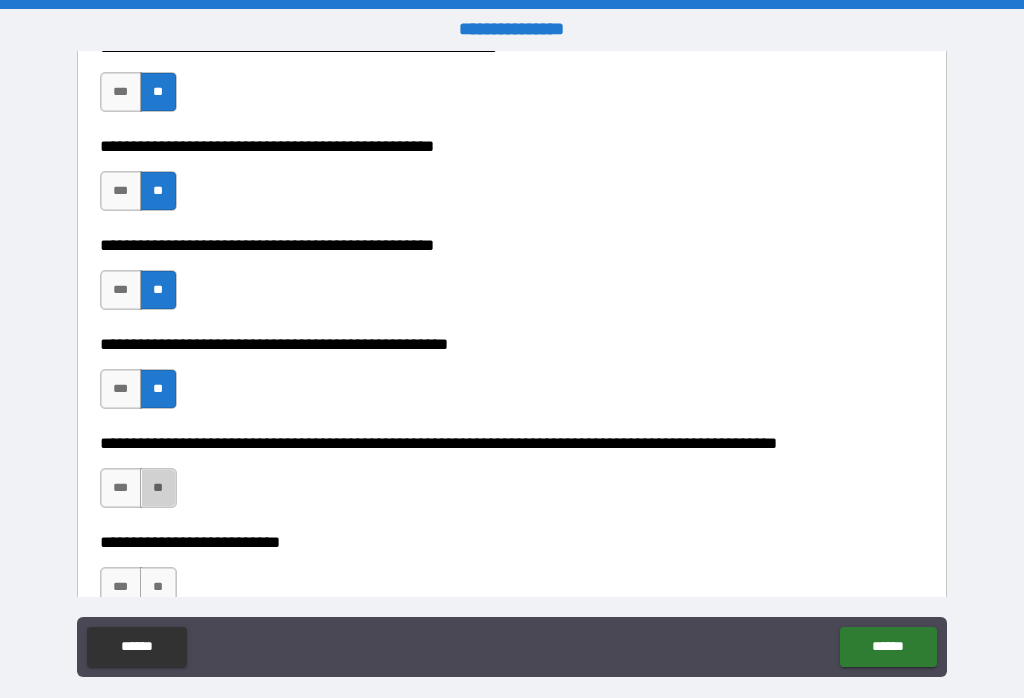 click on "**" at bounding box center [158, 488] 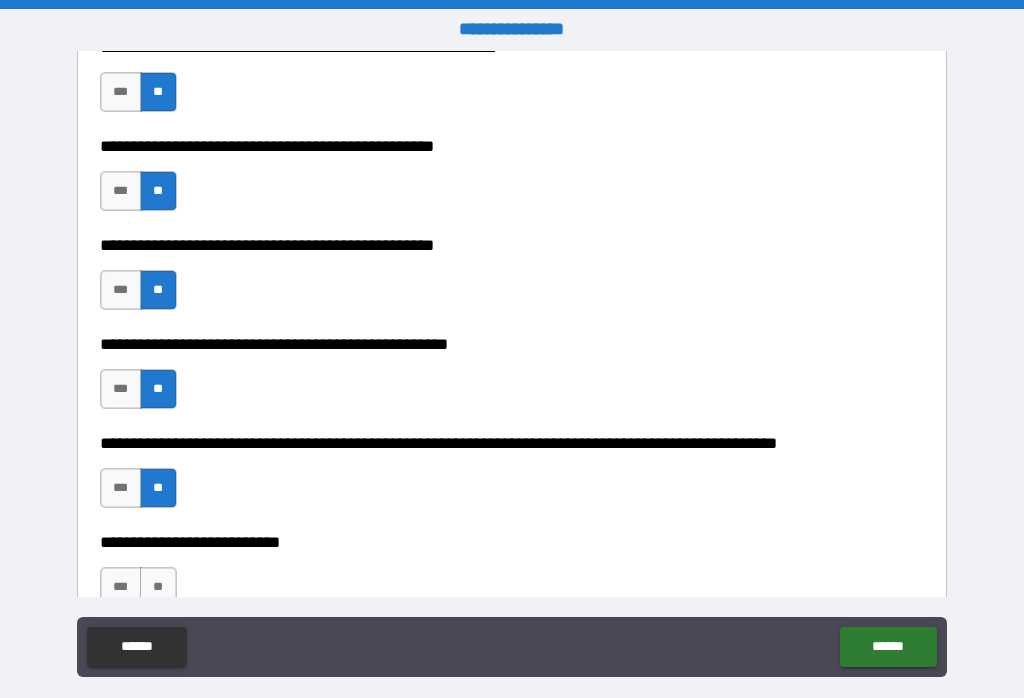 scroll, scrollTop: 725, scrollLeft: 0, axis: vertical 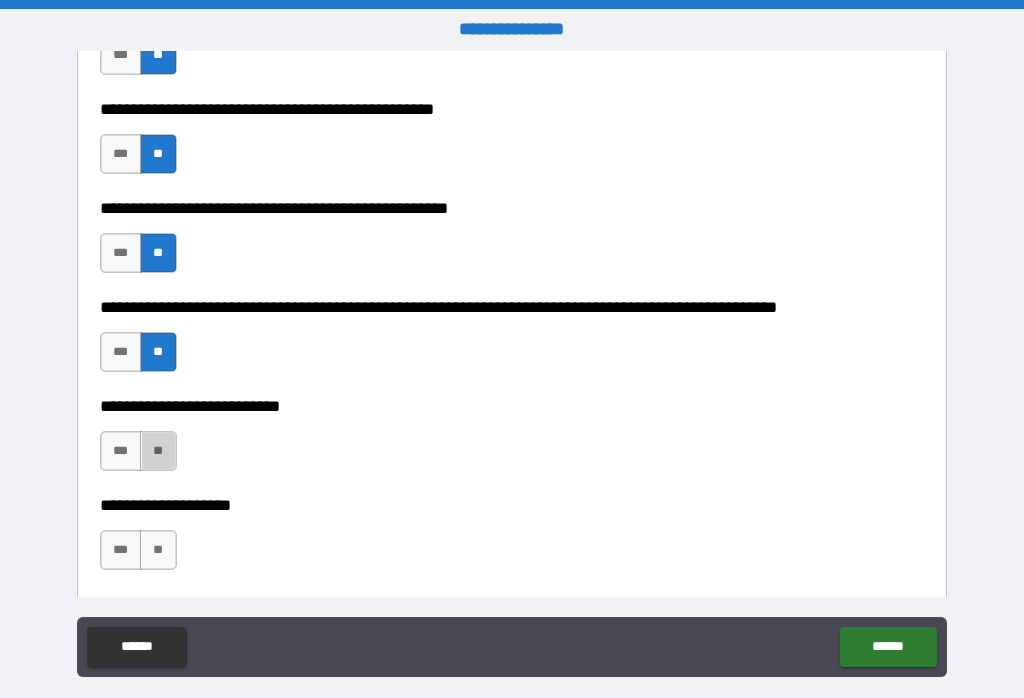 click on "**" at bounding box center (158, 451) 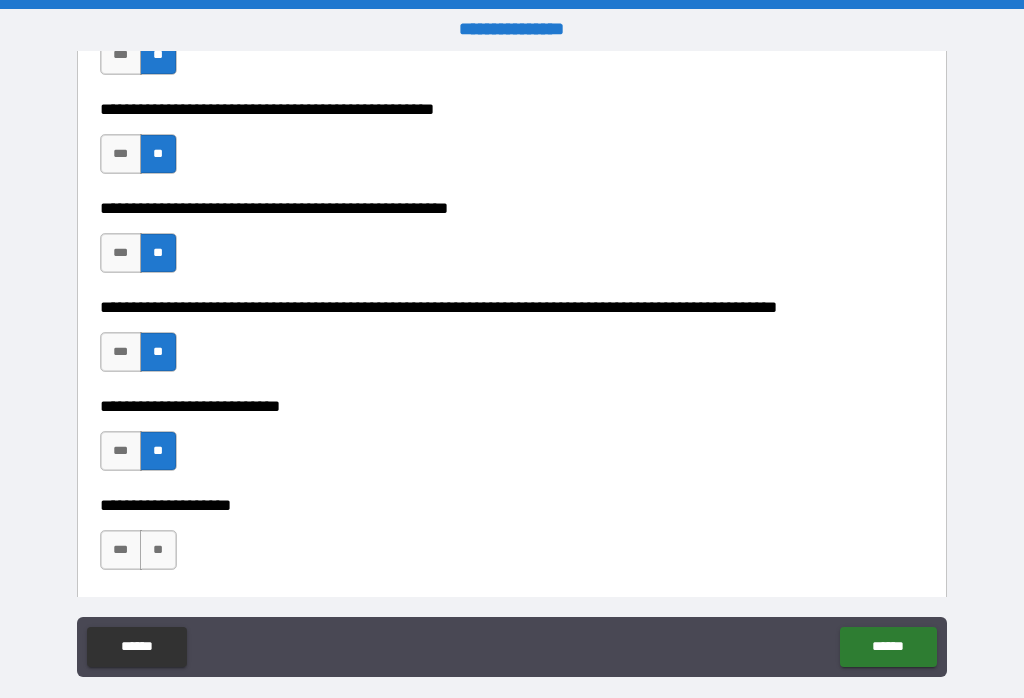 click on "**" at bounding box center (158, 550) 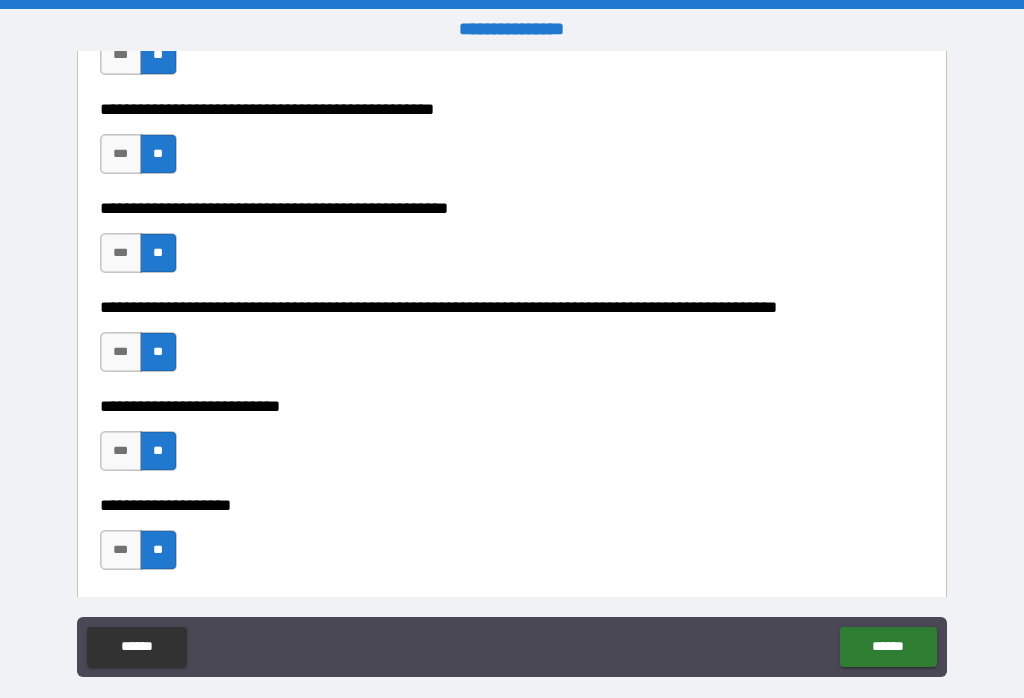 click on "******" at bounding box center (888, 647) 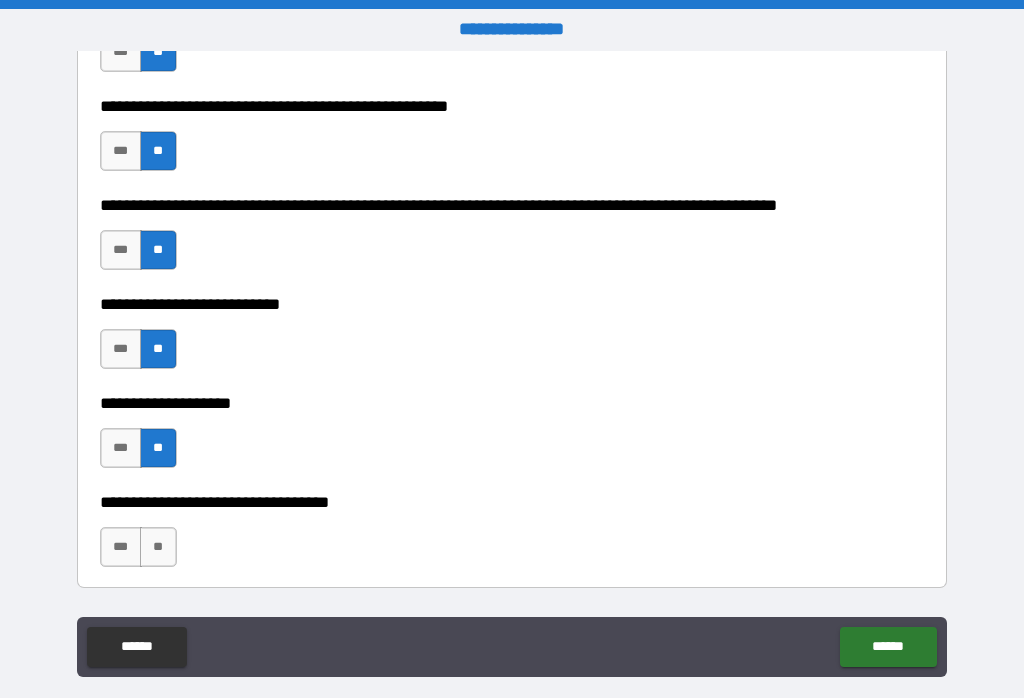 scroll, scrollTop: 955, scrollLeft: 0, axis: vertical 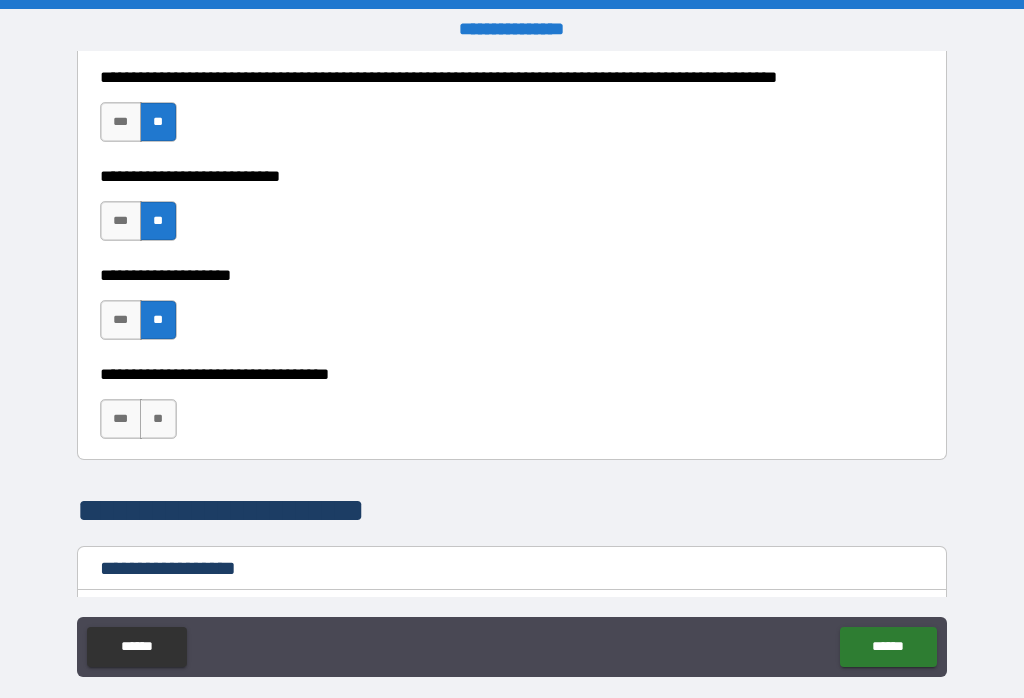 click on "**" at bounding box center (158, 419) 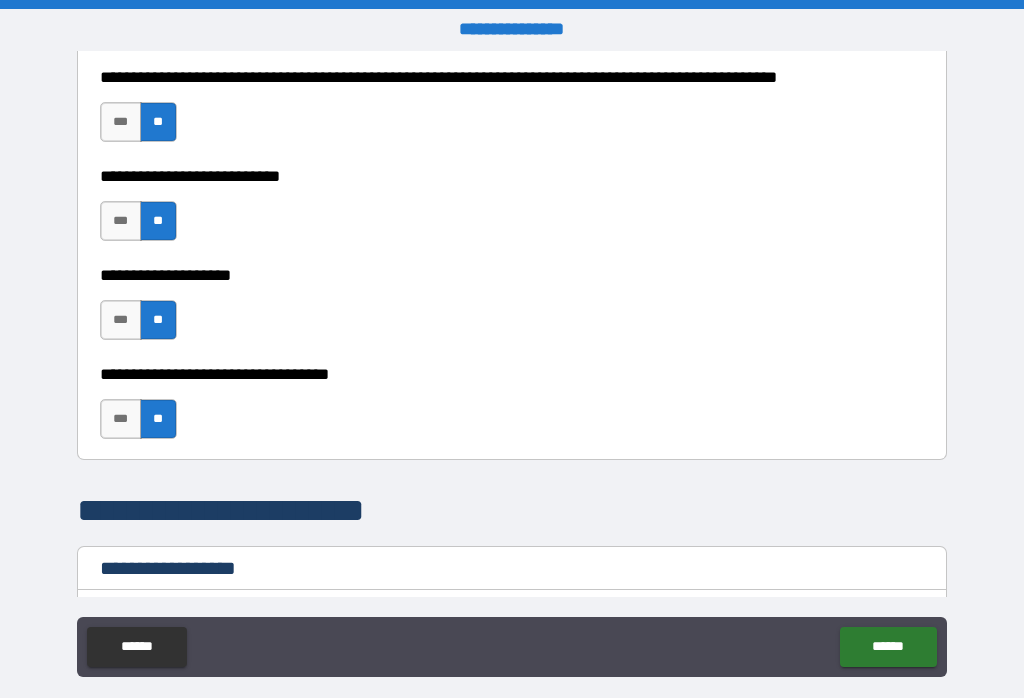 click on "******" at bounding box center (888, 647) 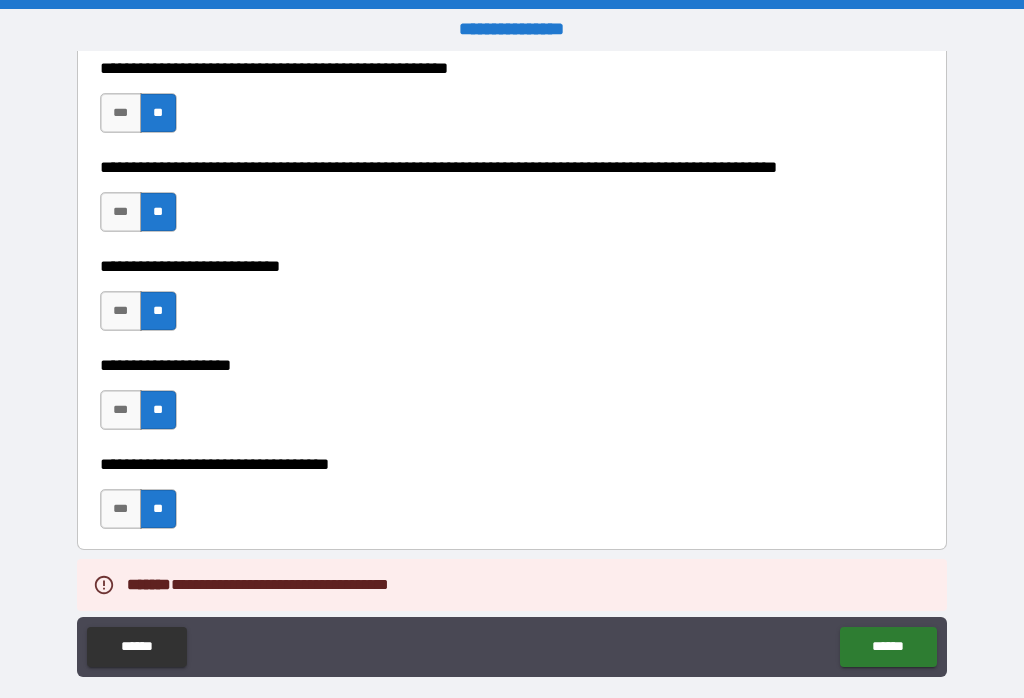 scroll, scrollTop: 824, scrollLeft: 0, axis: vertical 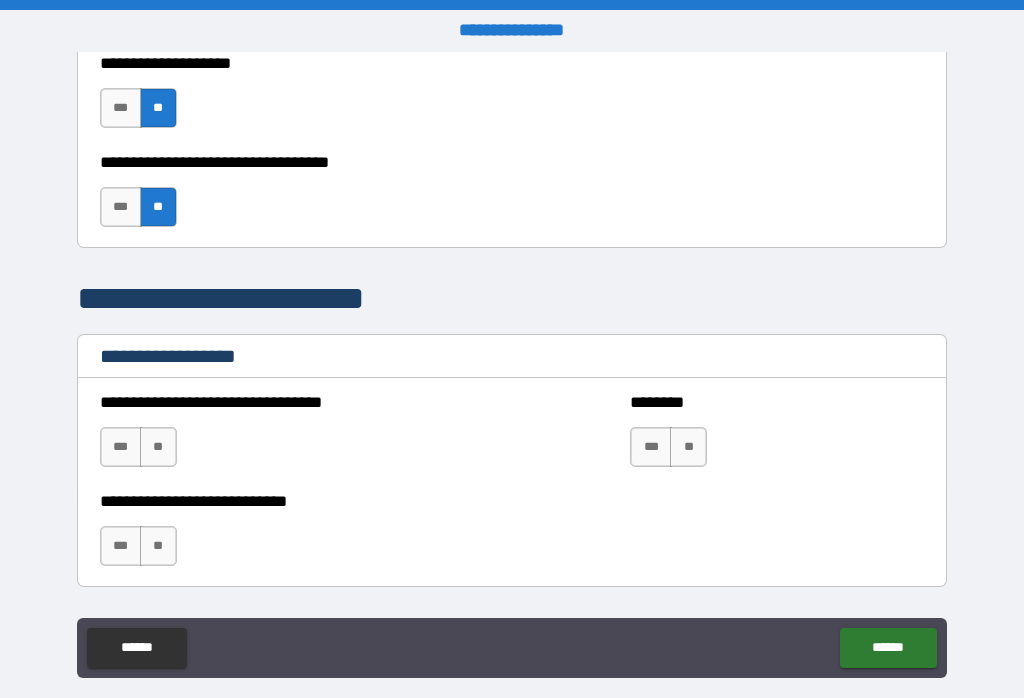 click on "**" at bounding box center (158, 447) 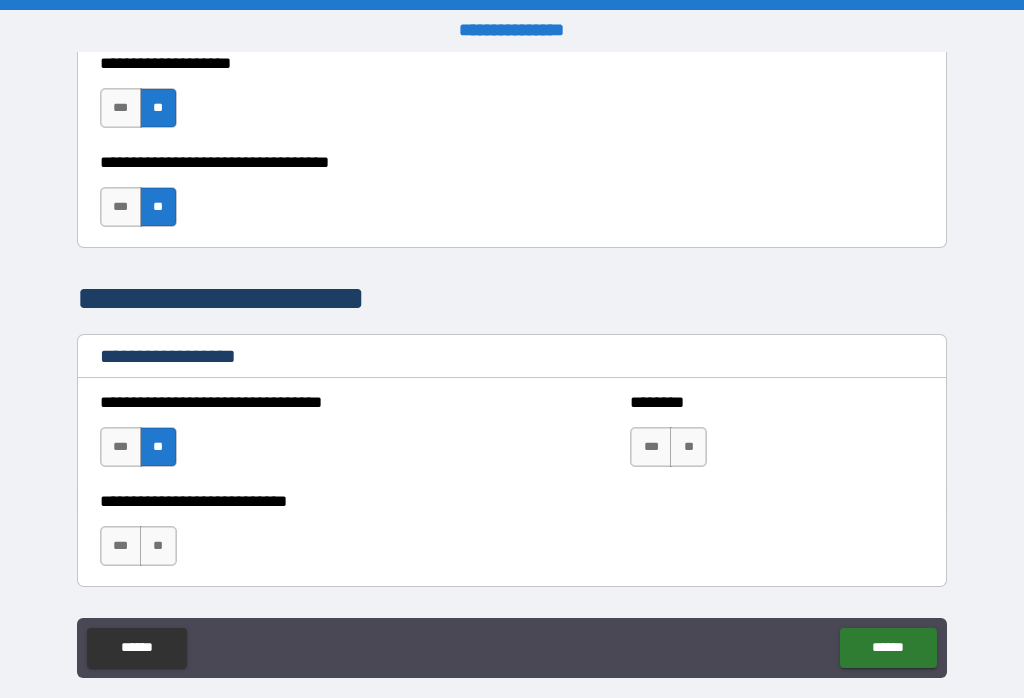 click on "**" at bounding box center [158, 546] 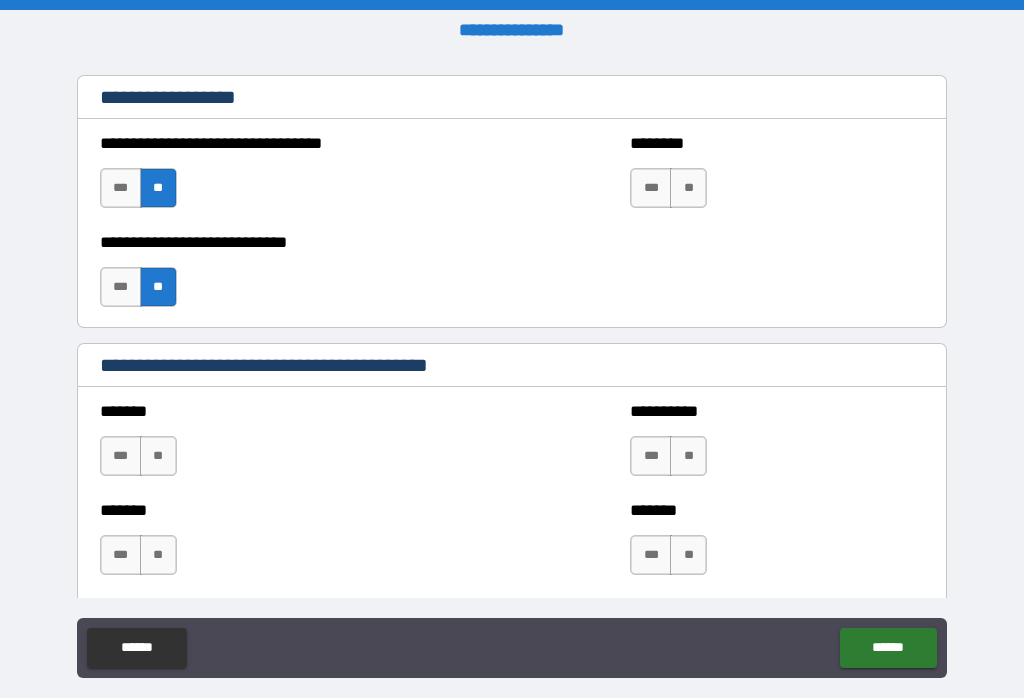 scroll, scrollTop: 1431, scrollLeft: 0, axis: vertical 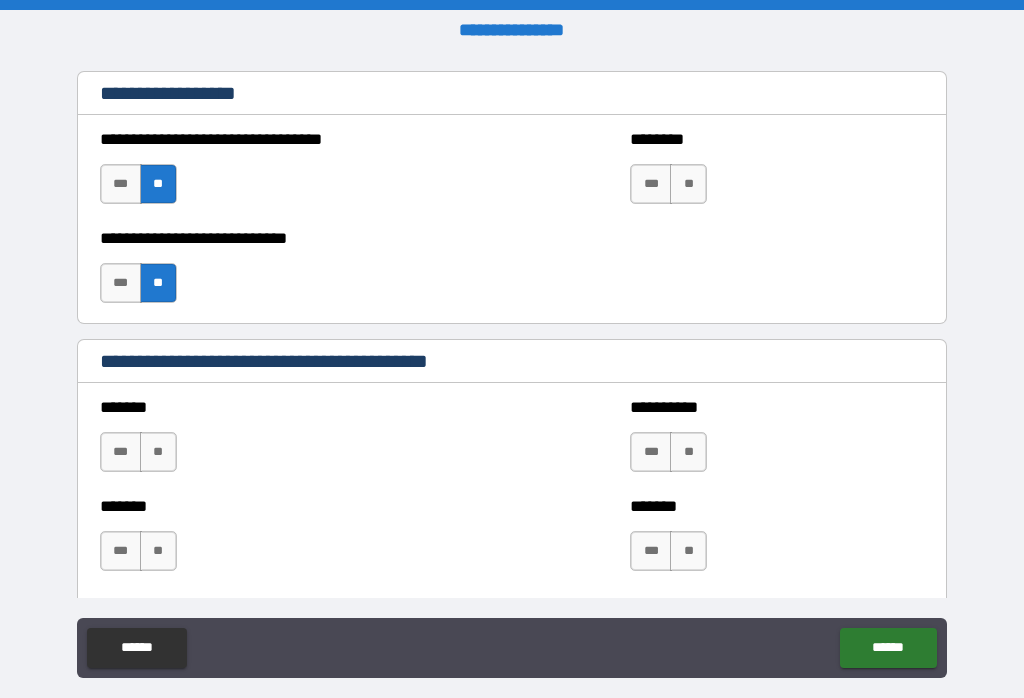 click on "**" at bounding box center (158, 452) 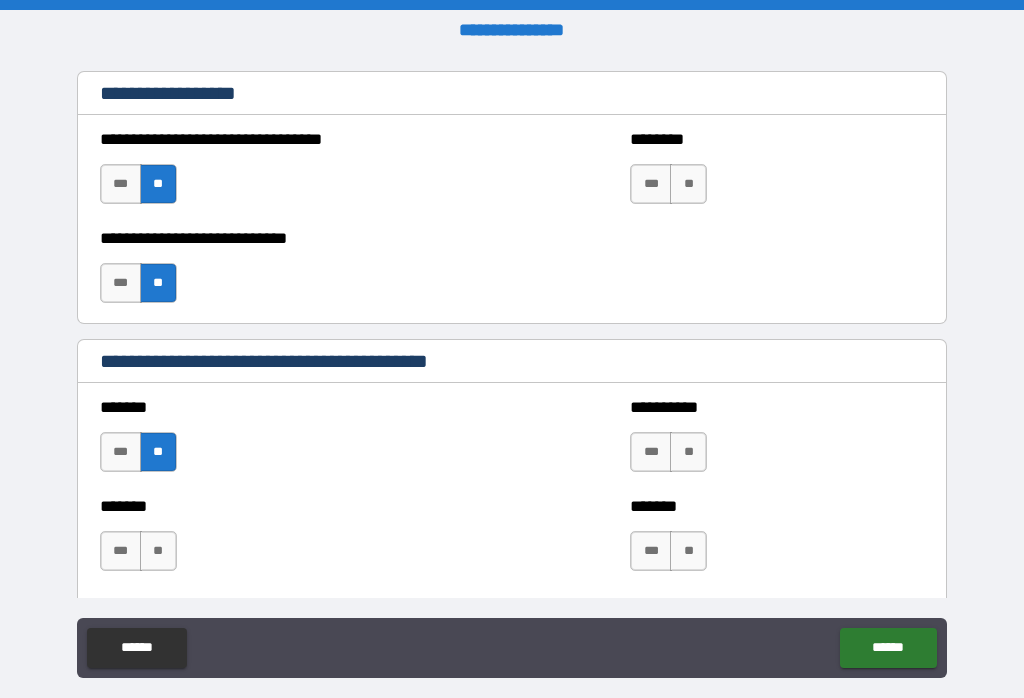 click on "**" at bounding box center (158, 551) 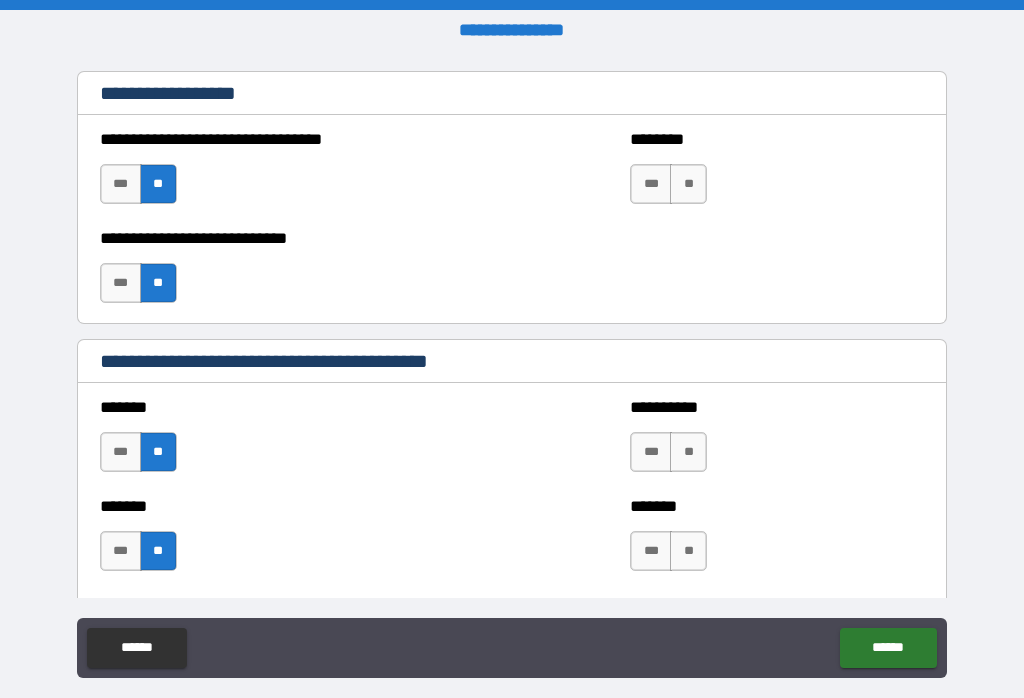 click on "**" at bounding box center (688, 452) 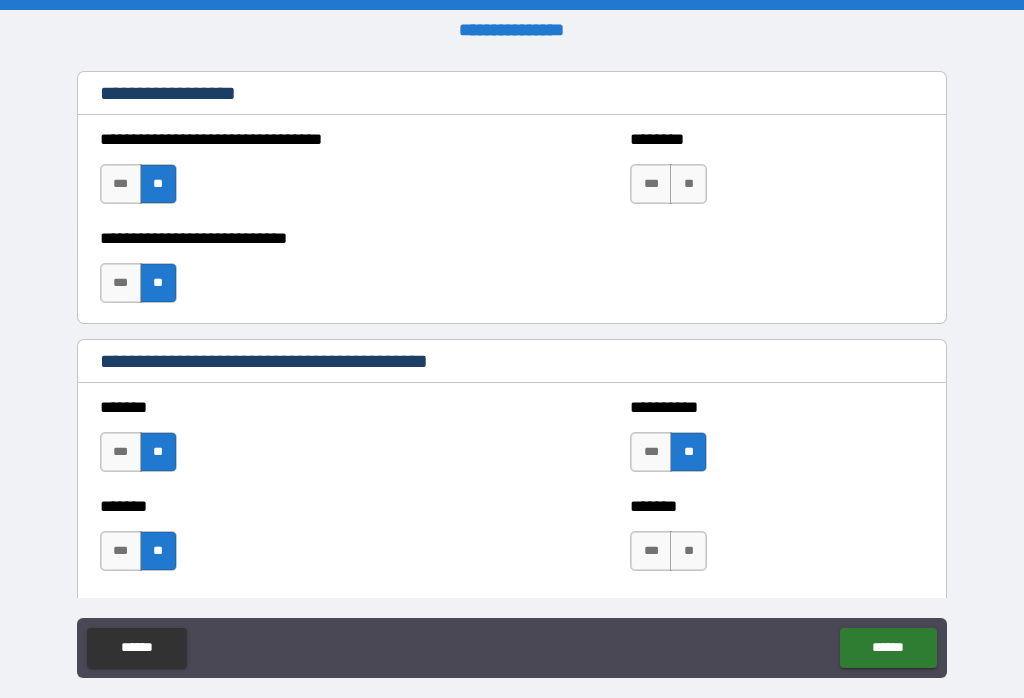 click on "**" at bounding box center (688, 551) 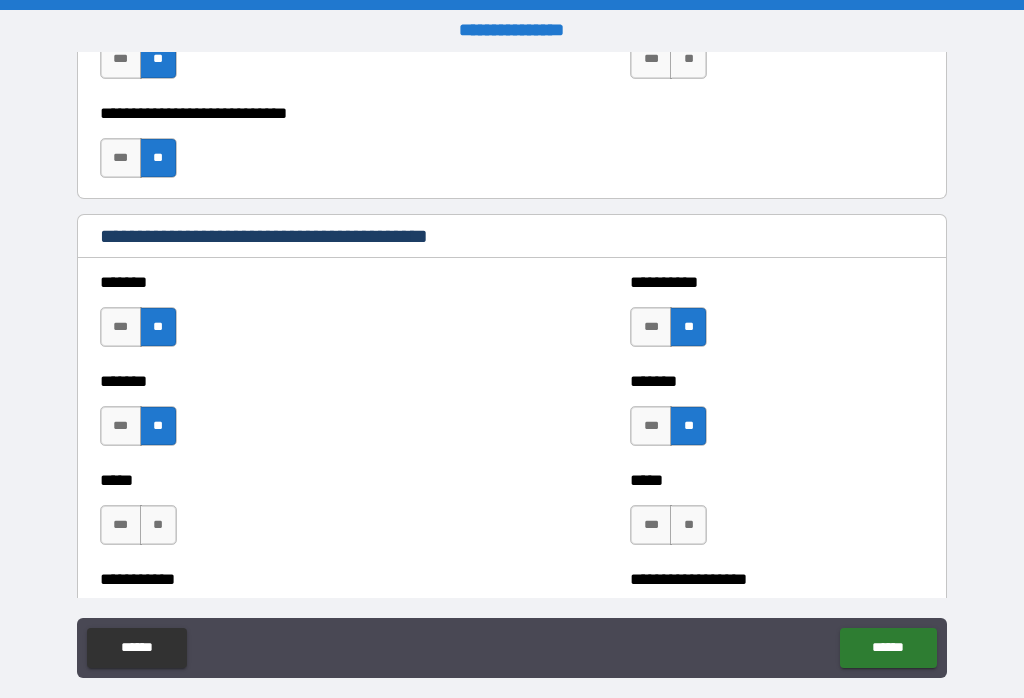 scroll, scrollTop: 1598, scrollLeft: 0, axis: vertical 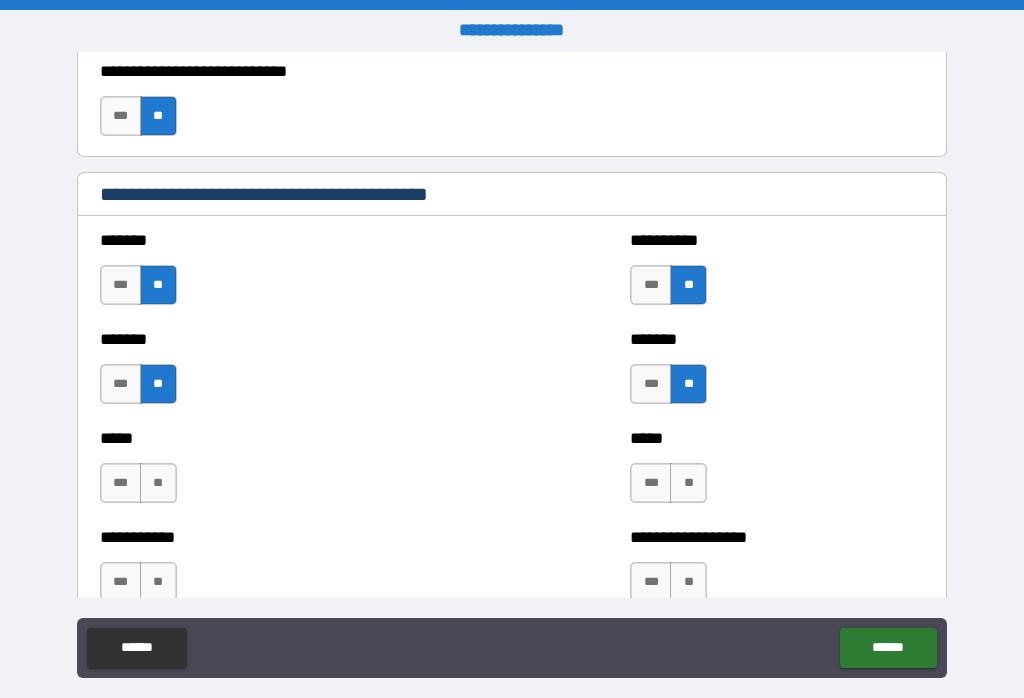 click on "**" at bounding box center (158, 483) 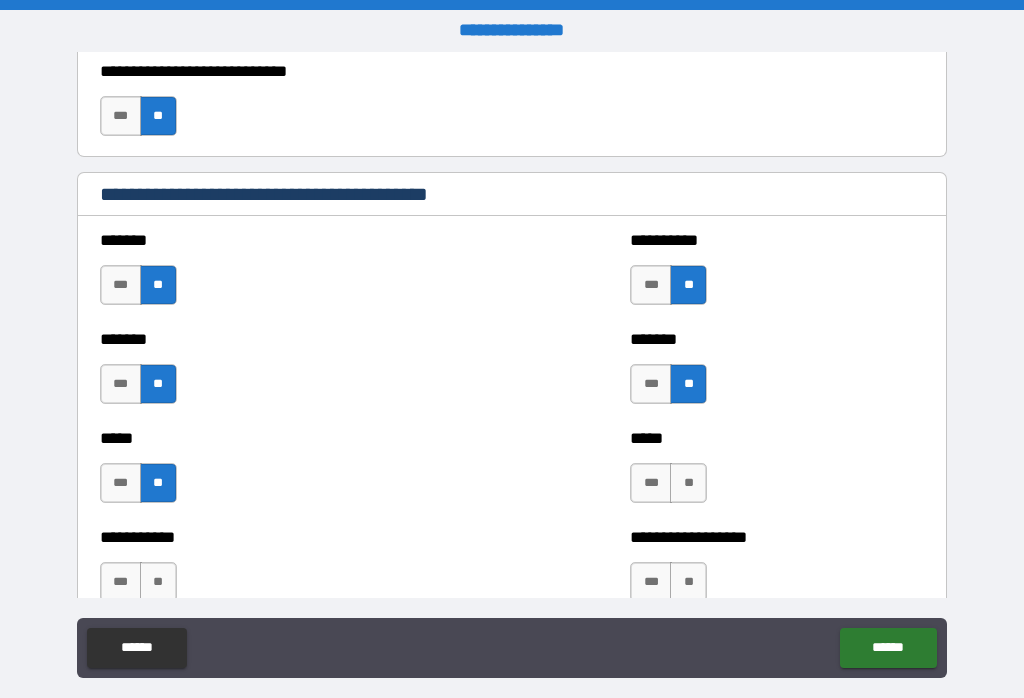 click on "**" at bounding box center (688, 483) 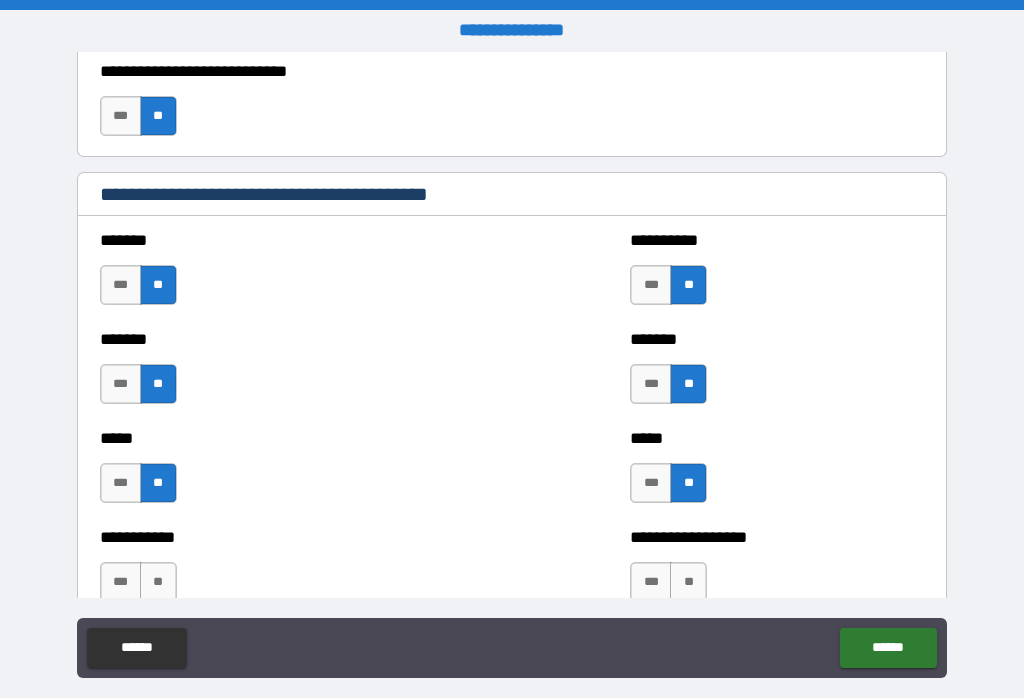 click on "**" at bounding box center (158, 582) 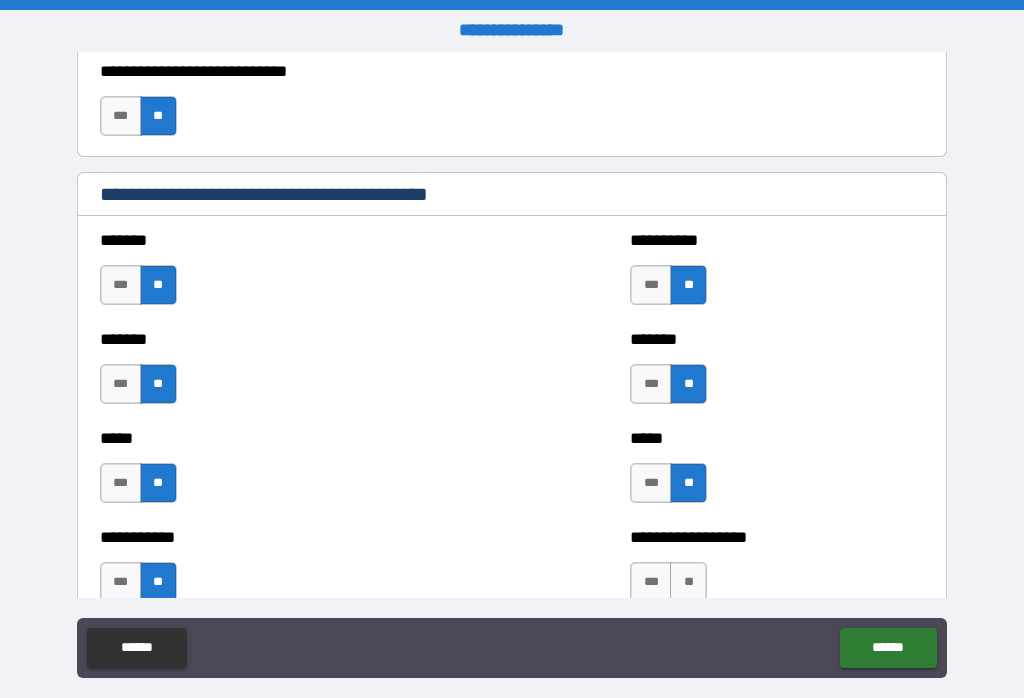 click on "**" at bounding box center (688, 582) 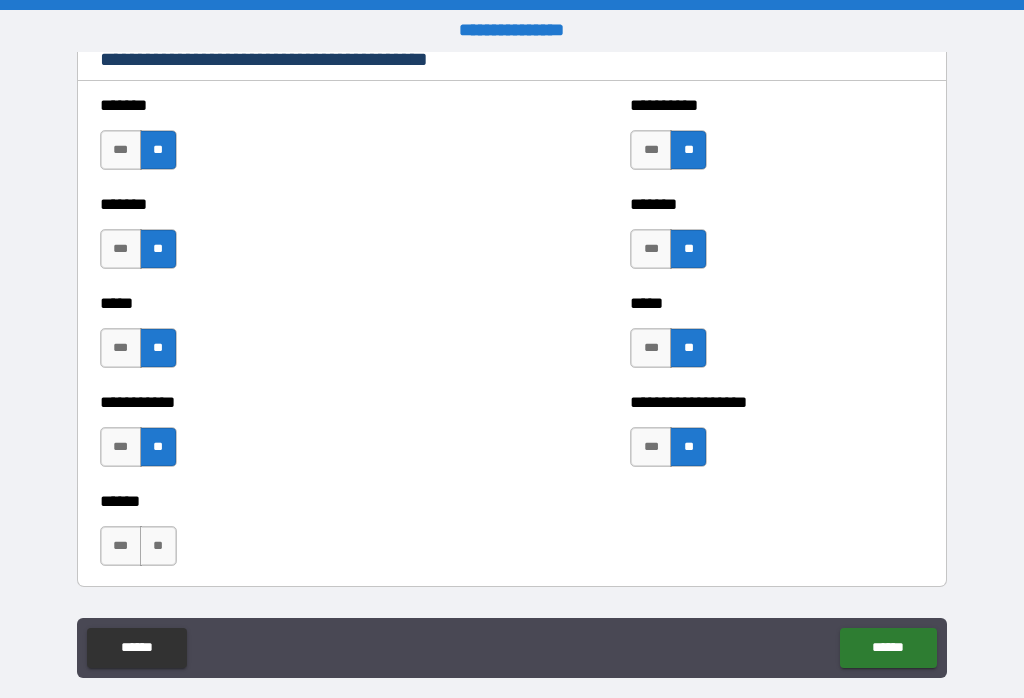 scroll, scrollTop: 1746, scrollLeft: 0, axis: vertical 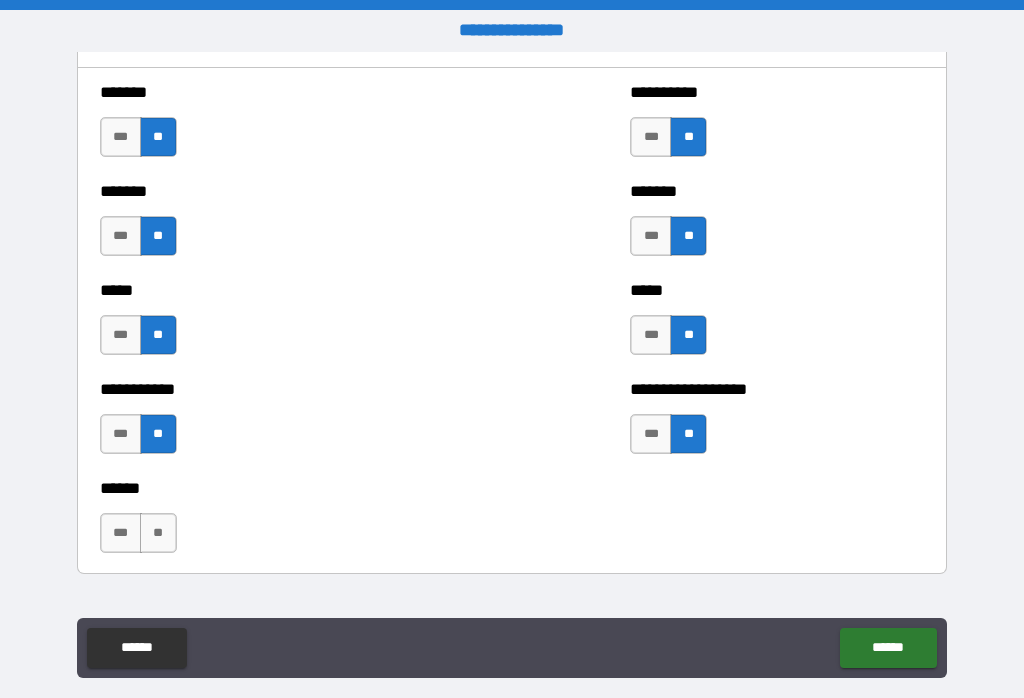 click on "**" at bounding box center [158, 533] 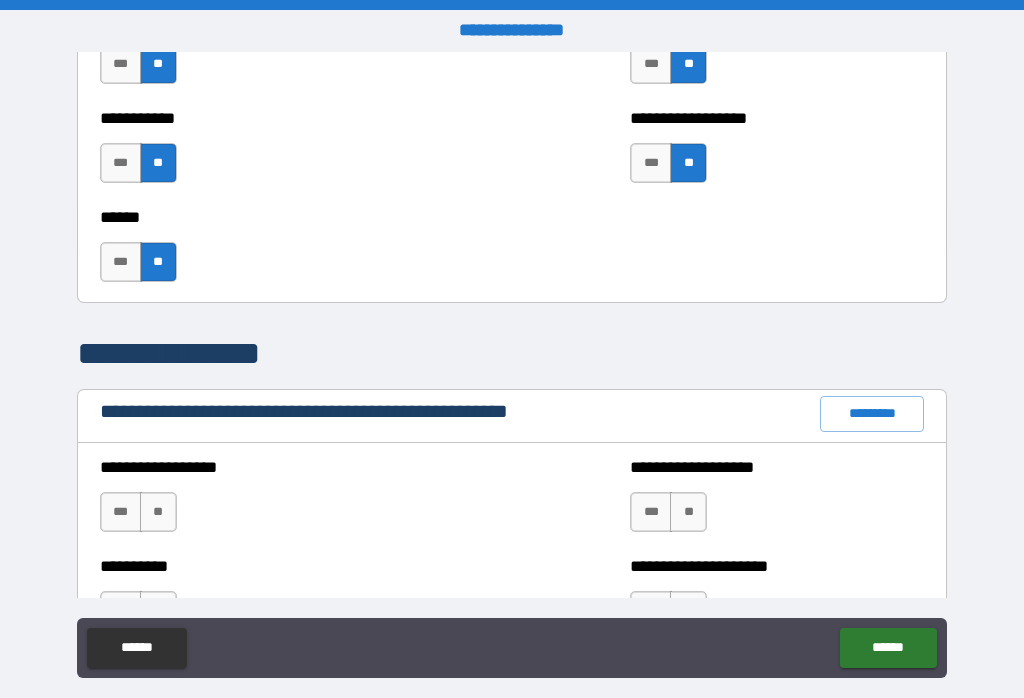 scroll, scrollTop: 2039, scrollLeft: 0, axis: vertical 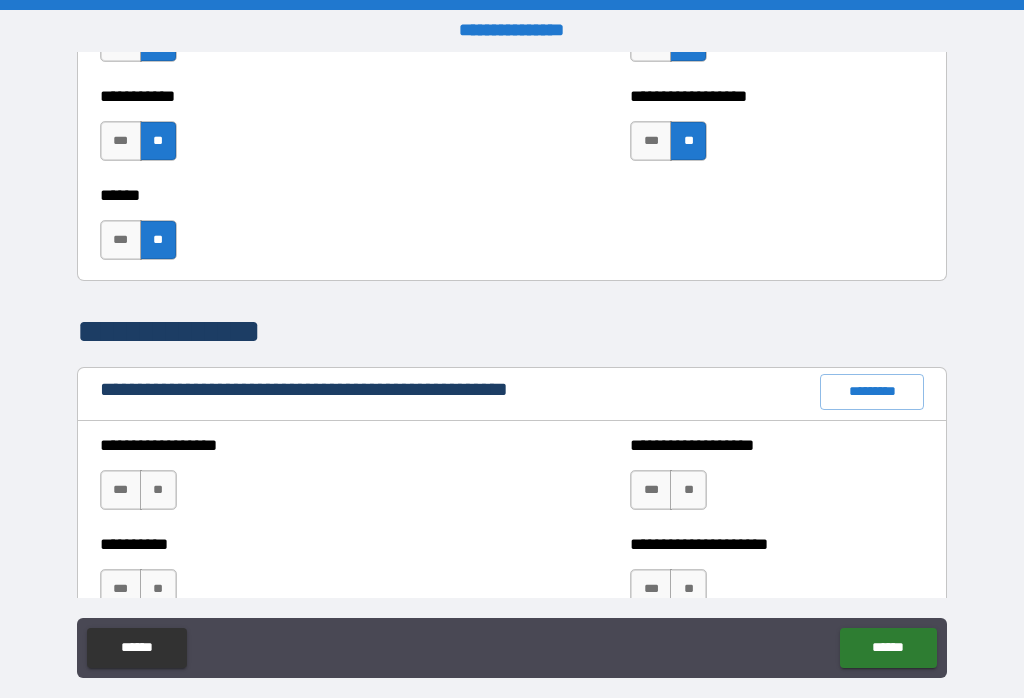 click on "**" at bounding box center (158, 490) 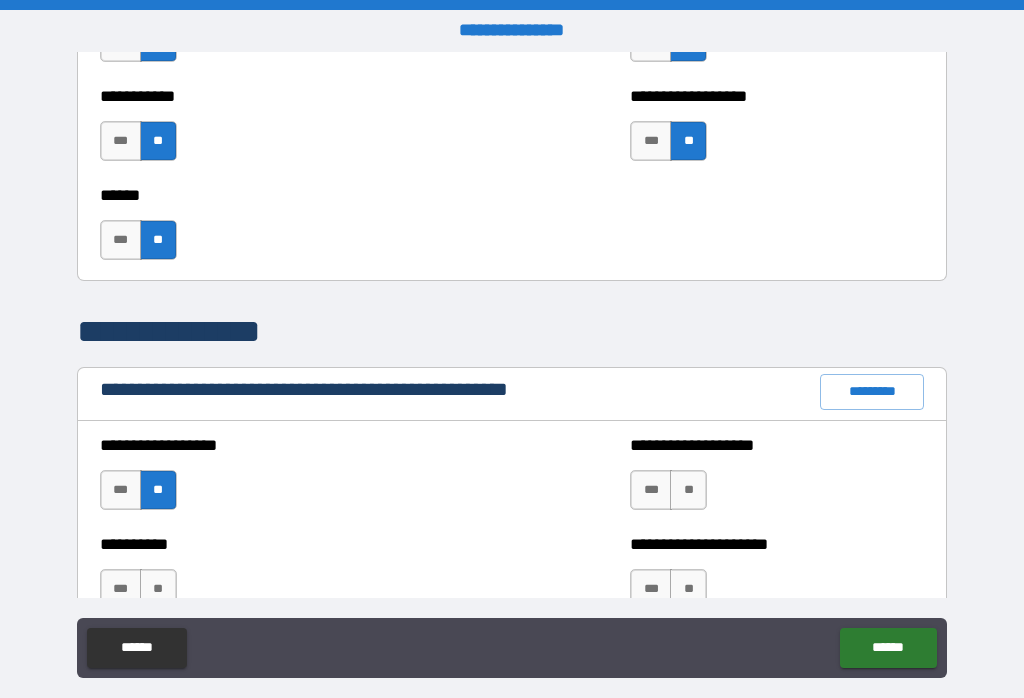 click on "**" at bounding box center [688, 490] 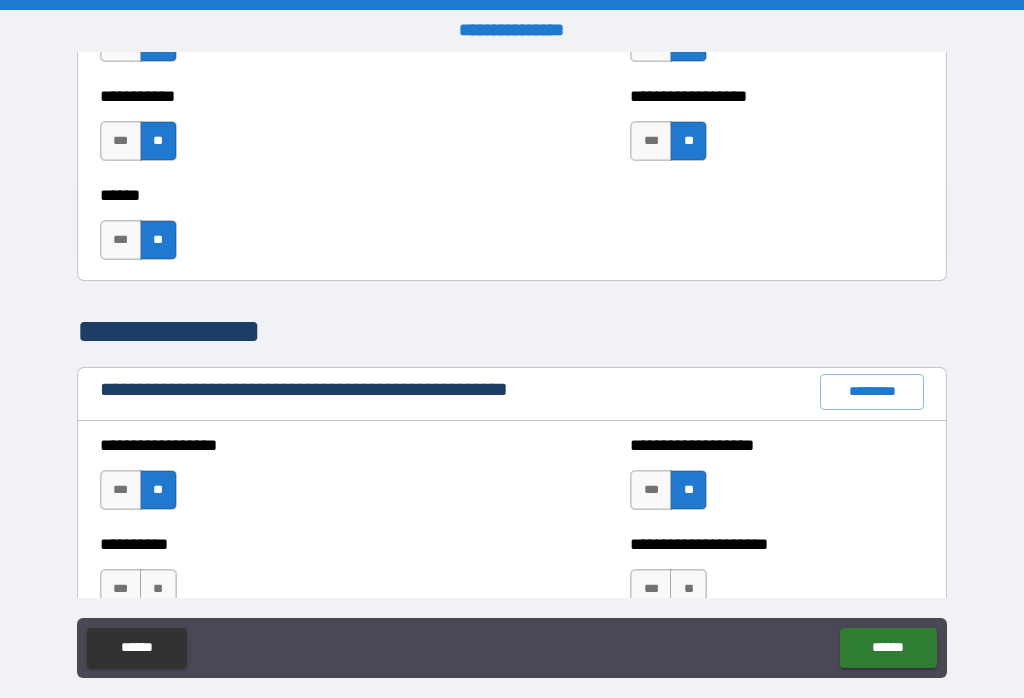 scroll, scrollTop: 2170, scrollLeft: 0, axis: vertical 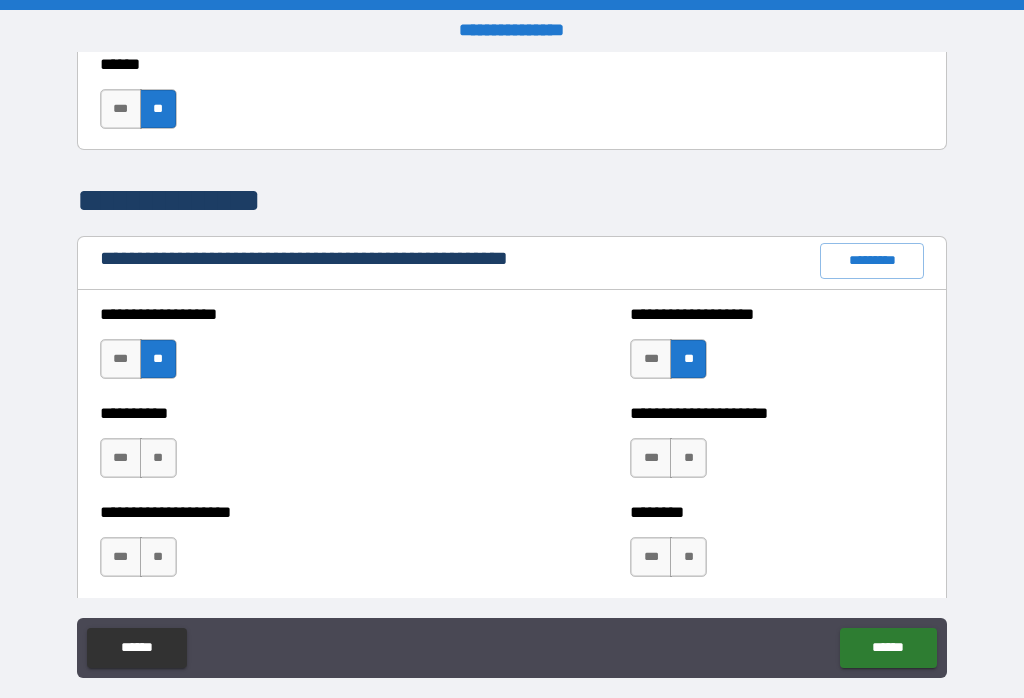 click on "**" at bounding box center (158, 458) 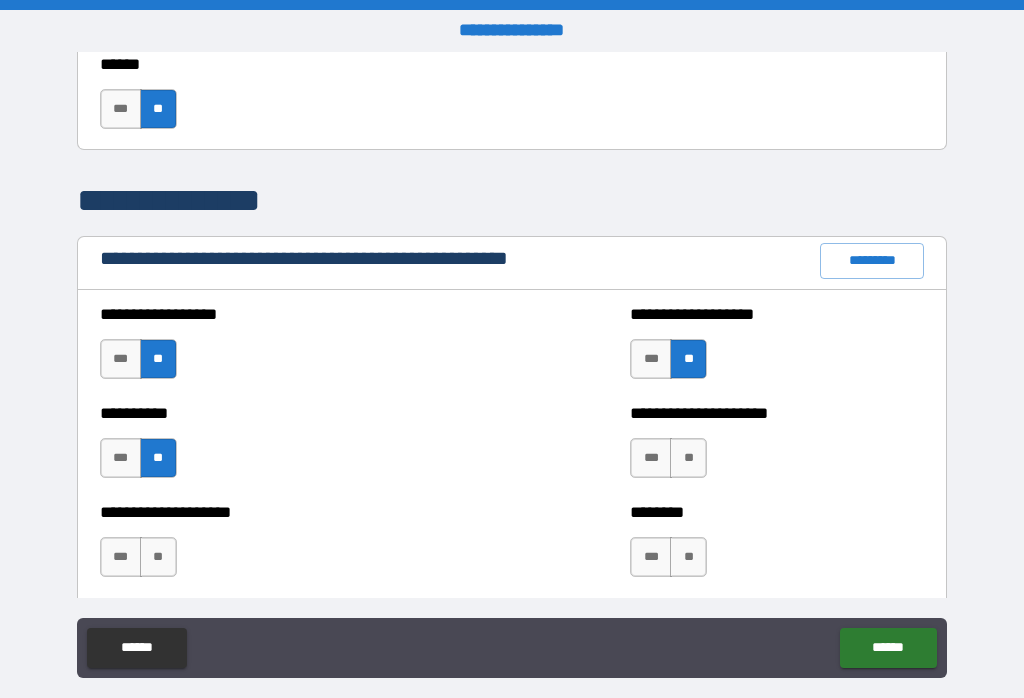 click on "**" at bounding box center (688, 557) 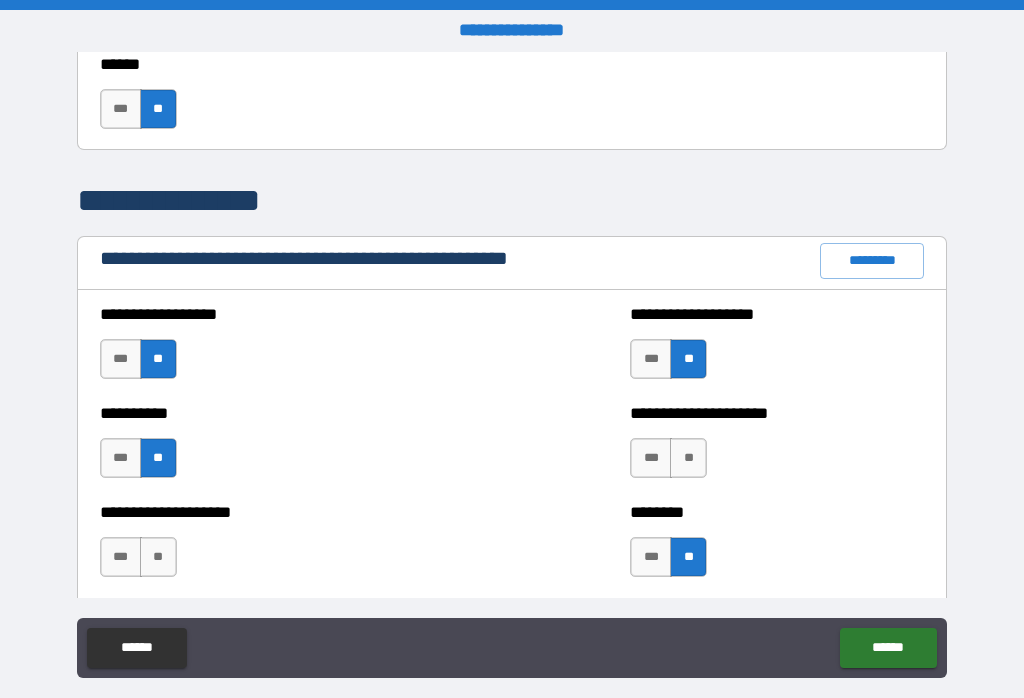 click on "**" at bounding box center [158, 557] 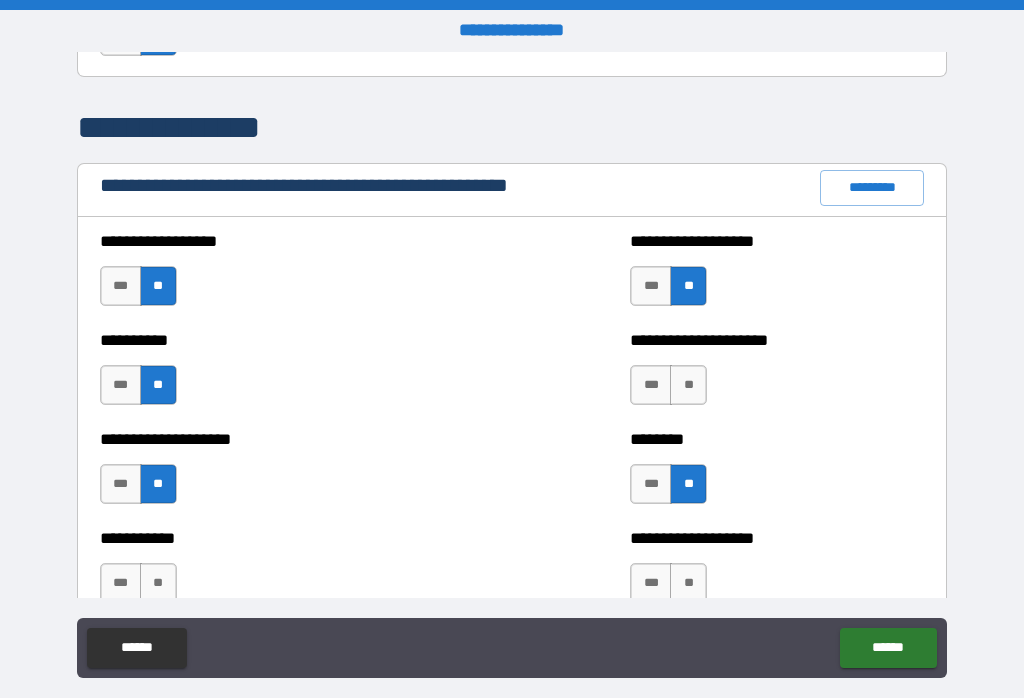 scroll, scrollTop: 2345, scrollLeft: 0, axis: vertical 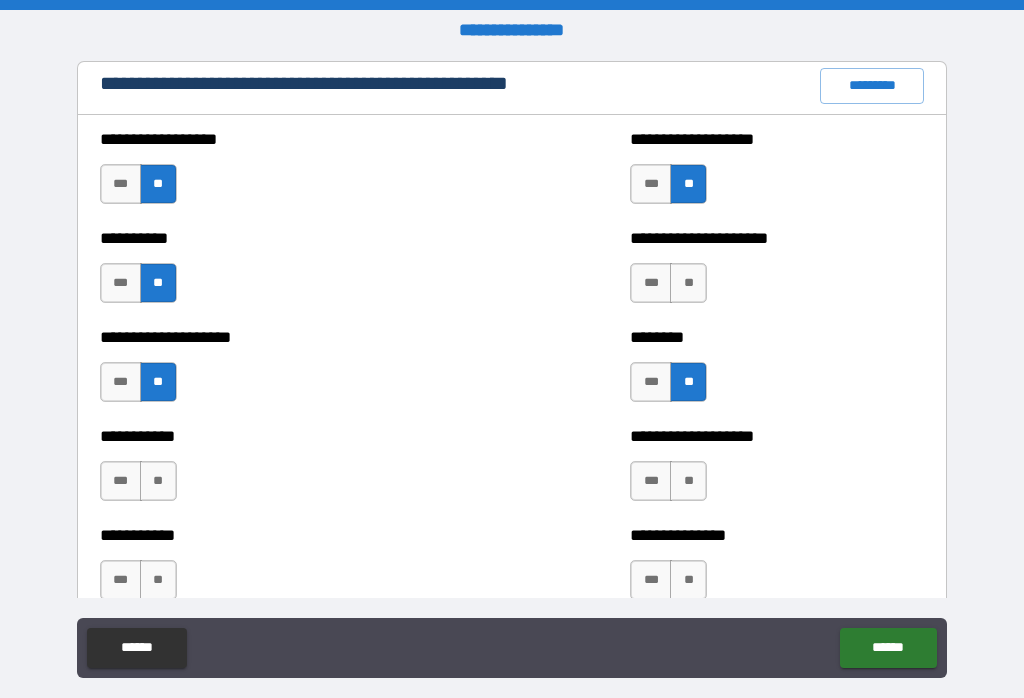 click on "**" at bounding box center [158, 481] 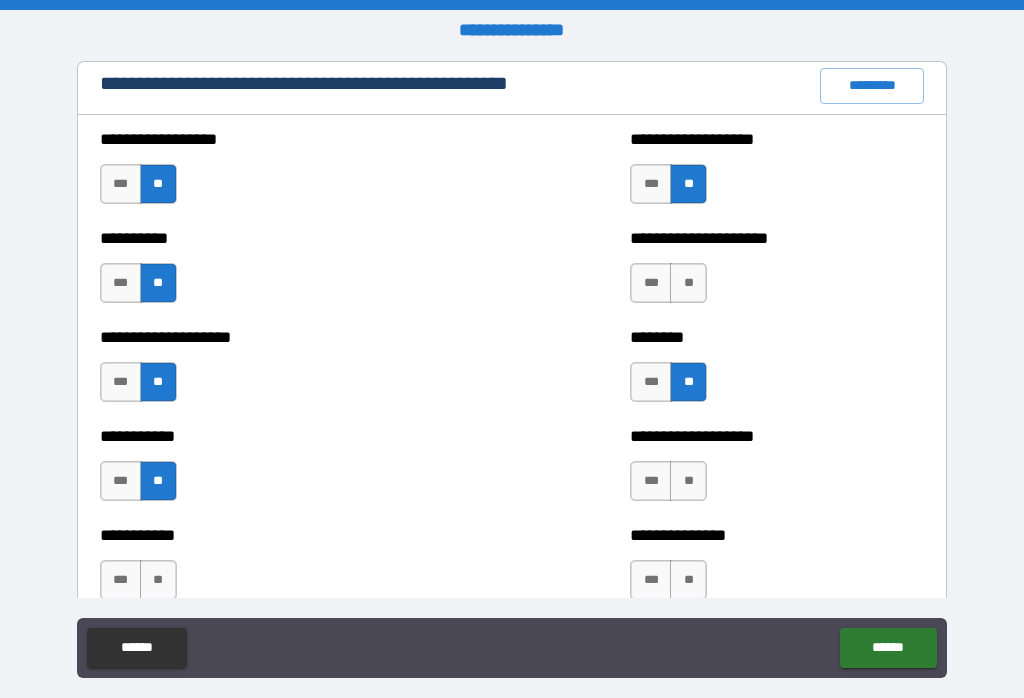 click on "*** **" at bounding box center [671, 486] 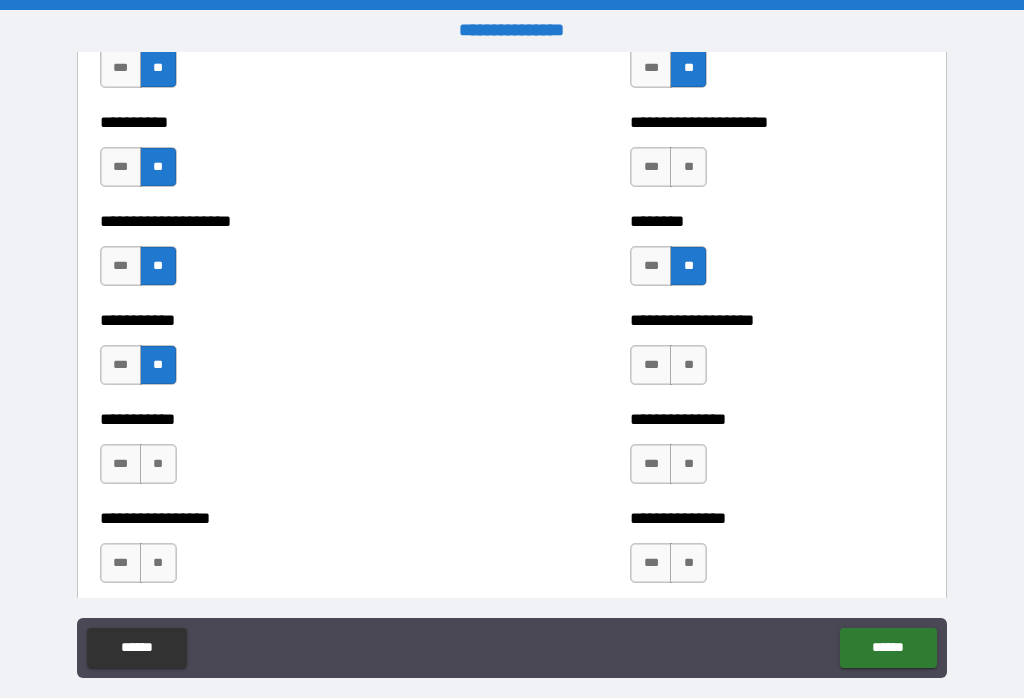 scroll, scrollTop: 2490, scrollLeft: 0, axis: vertical 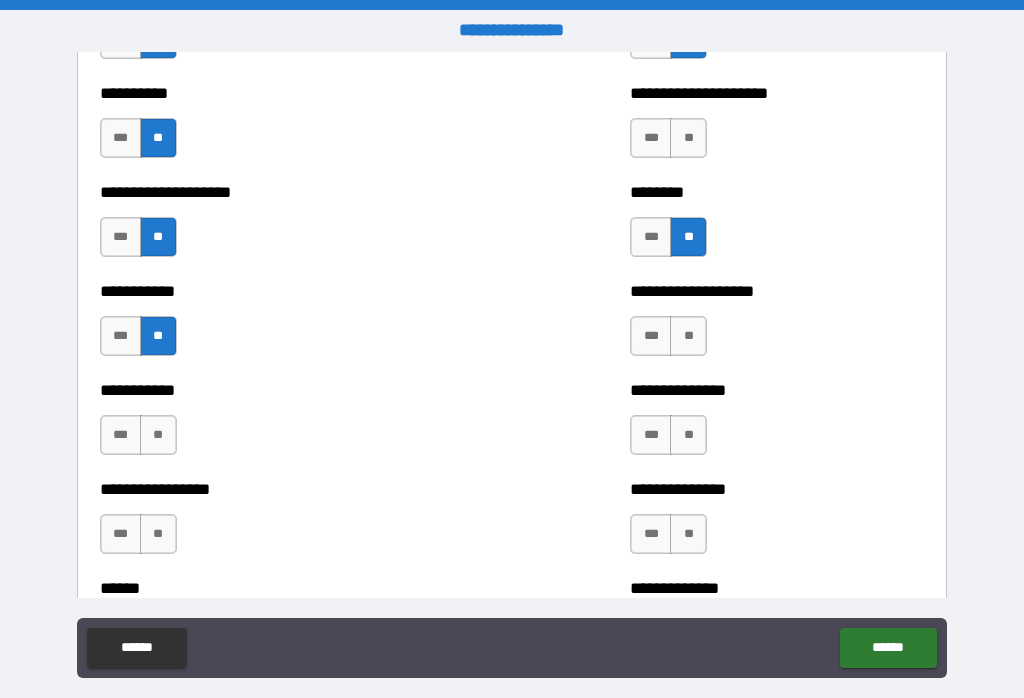 click on "**" at bounding box center [158, 435] 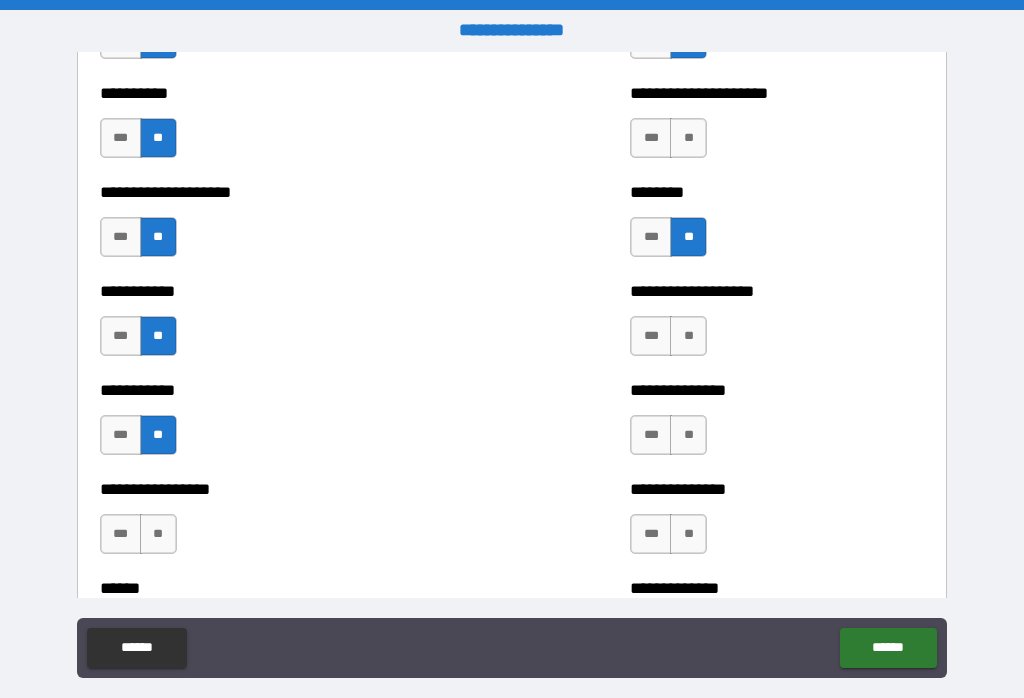 click on "**" at bounding box center (688, 534) 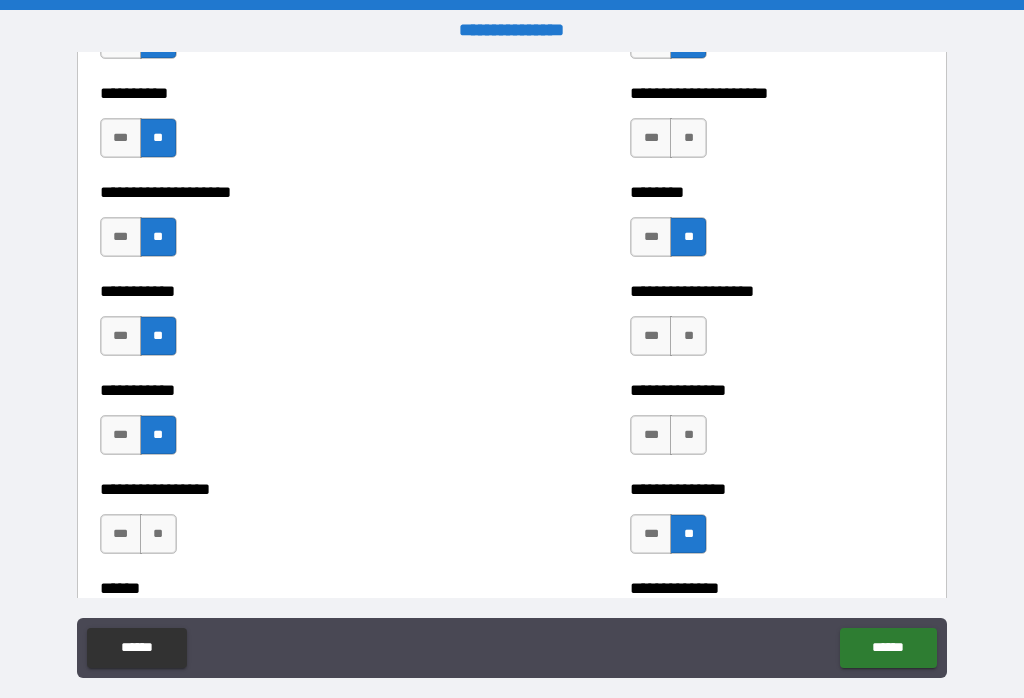 click on "**" at bounding box center [158, 534] 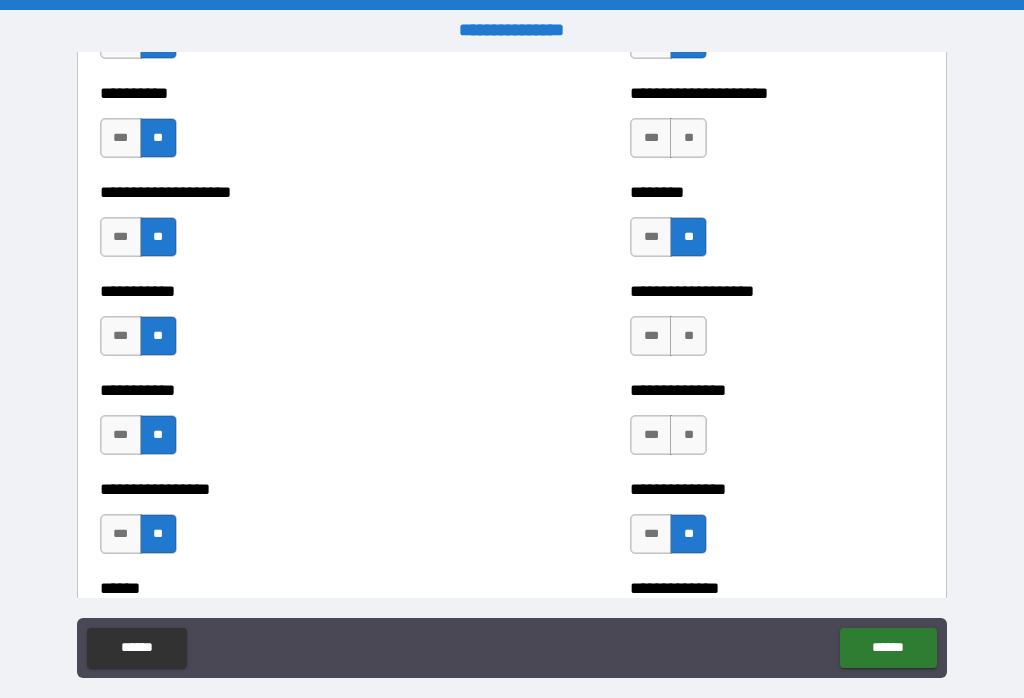 scroll, scrollTop: 2717, scrollLeft: 0, axis: vertical 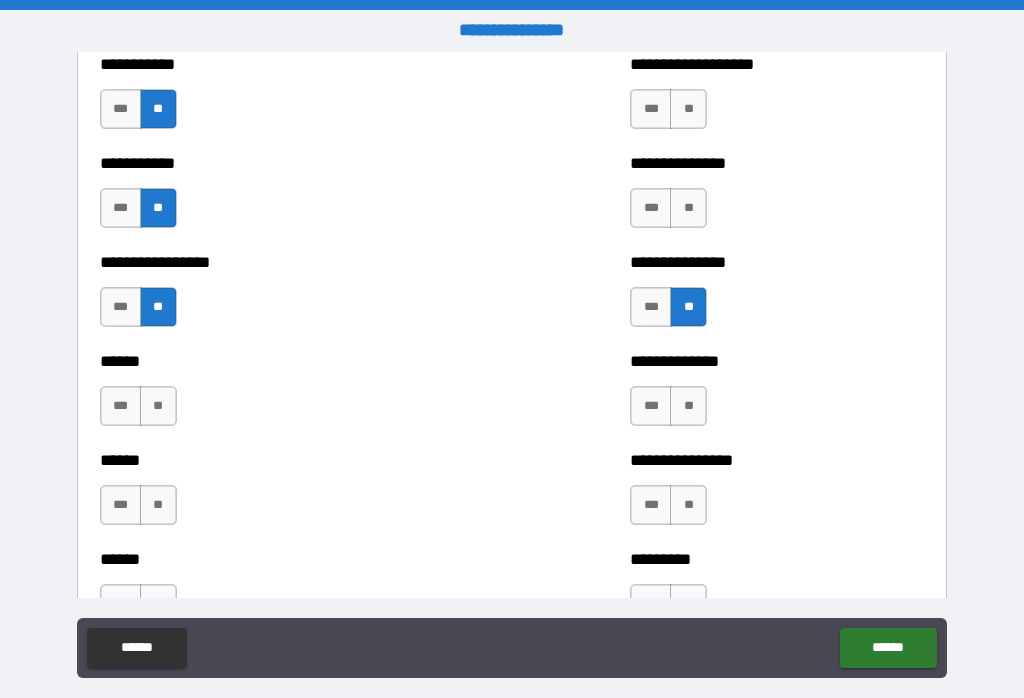 click on "**" at bounding box center [158, 406] 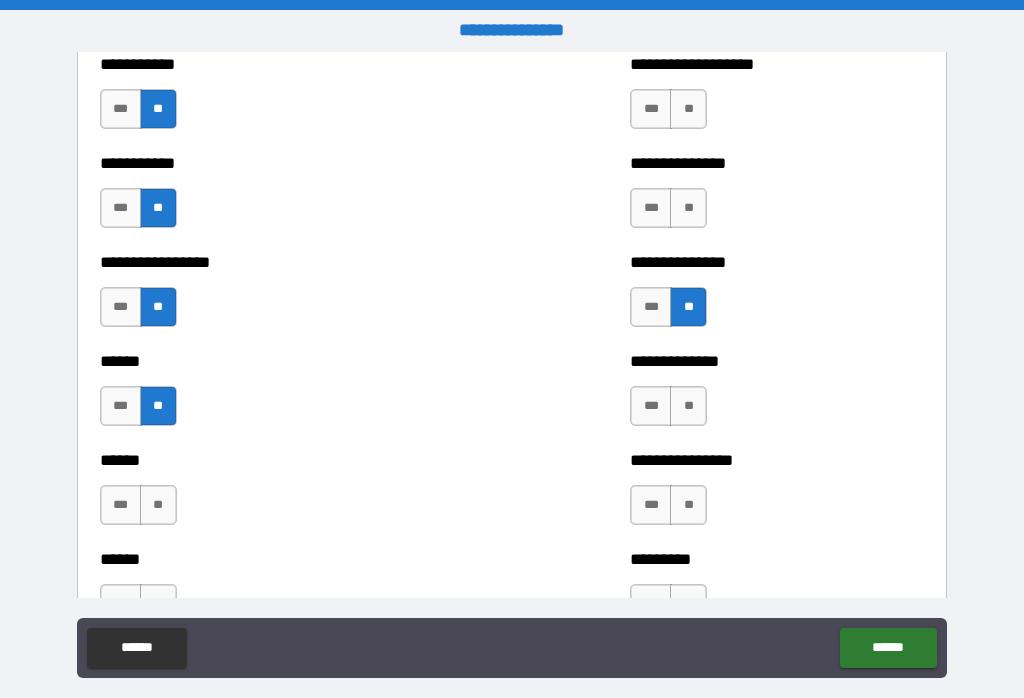 click on "**" at bounding box center (688, 505) 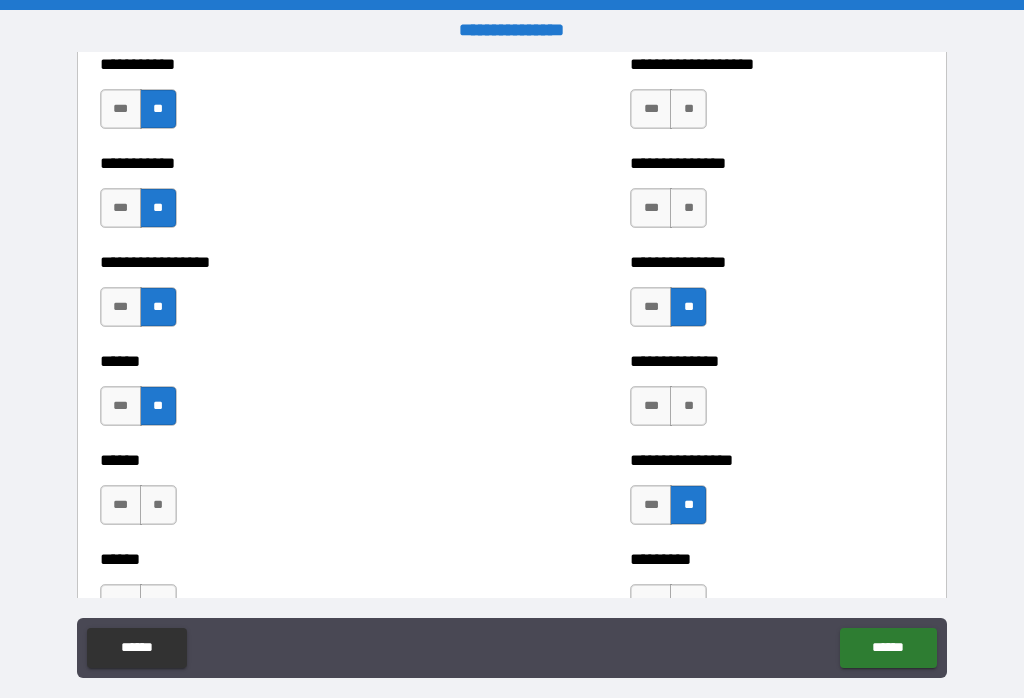 click on "**" at bounding box center (158, 505) 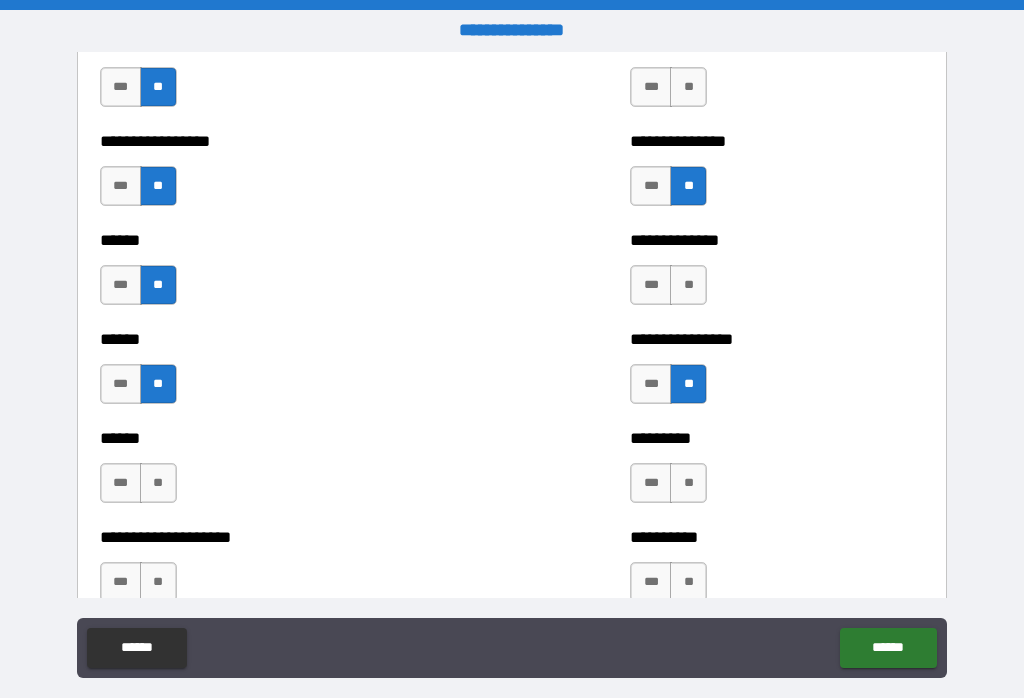 scroll, scrollTop: 2863, scrollLeft: 0, axis: vertical 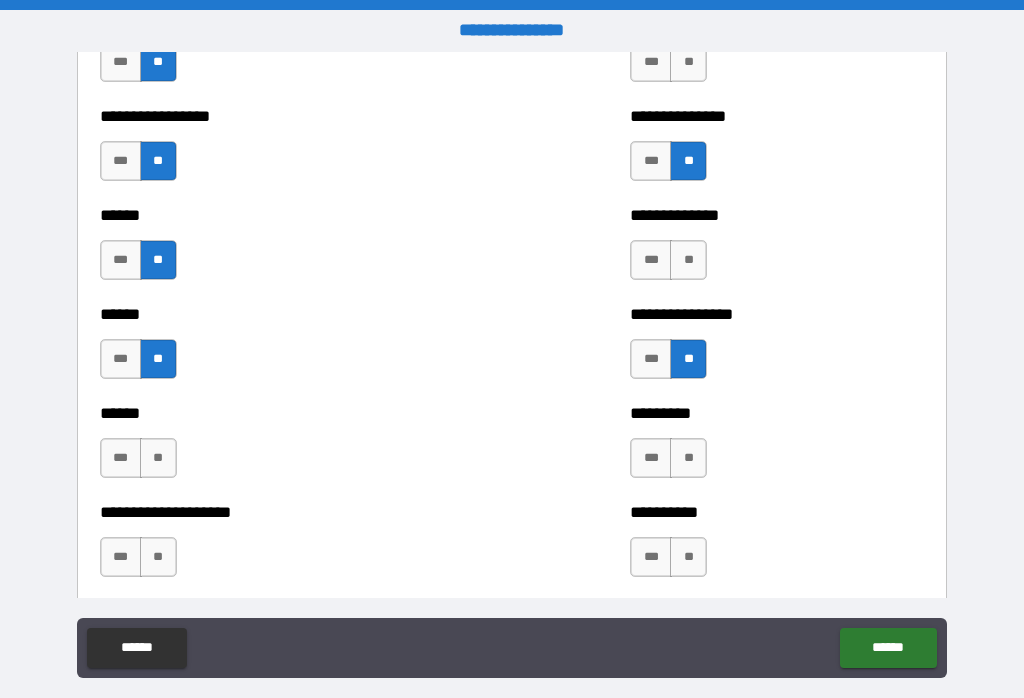 click on "**" at bounding box center [158, 458] 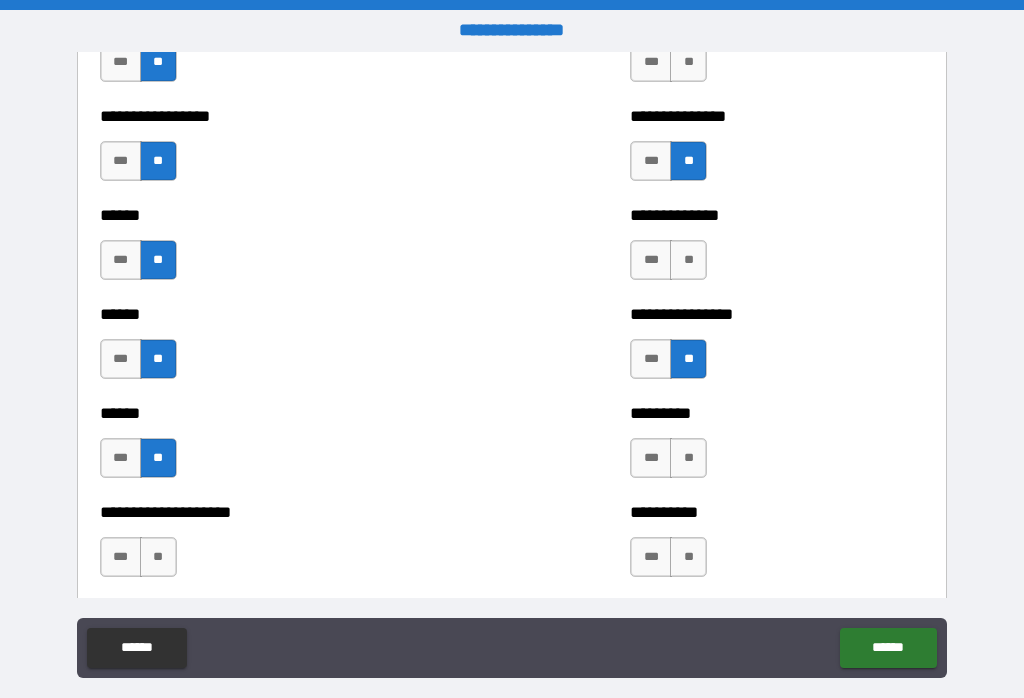 click on "**" at bounding box center (688, 458) 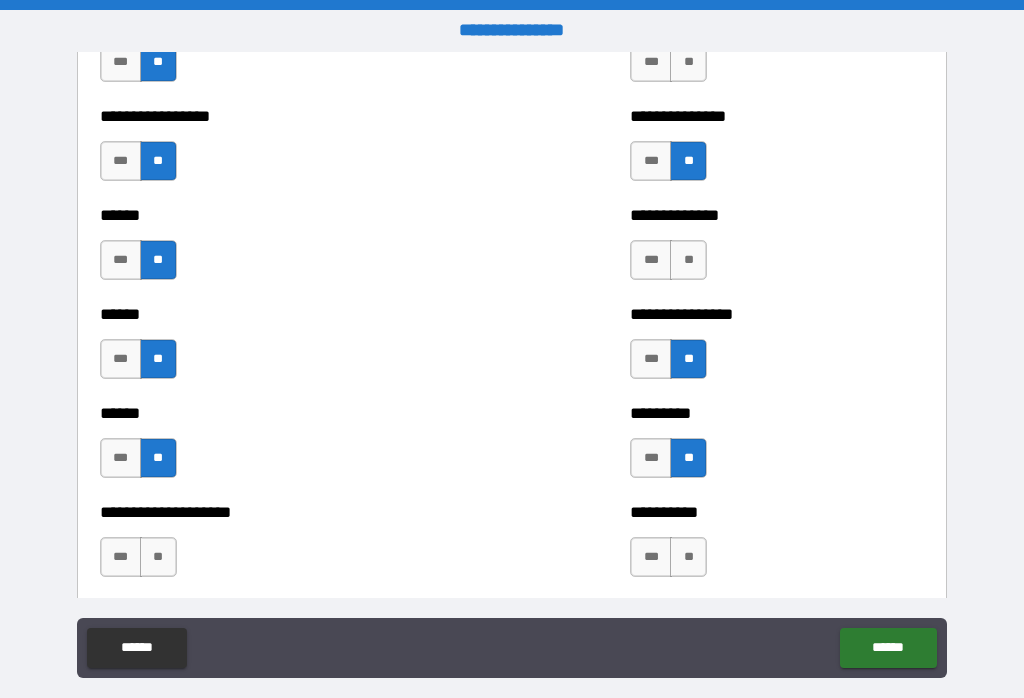 click on "**" at bounding box center [158, 557] 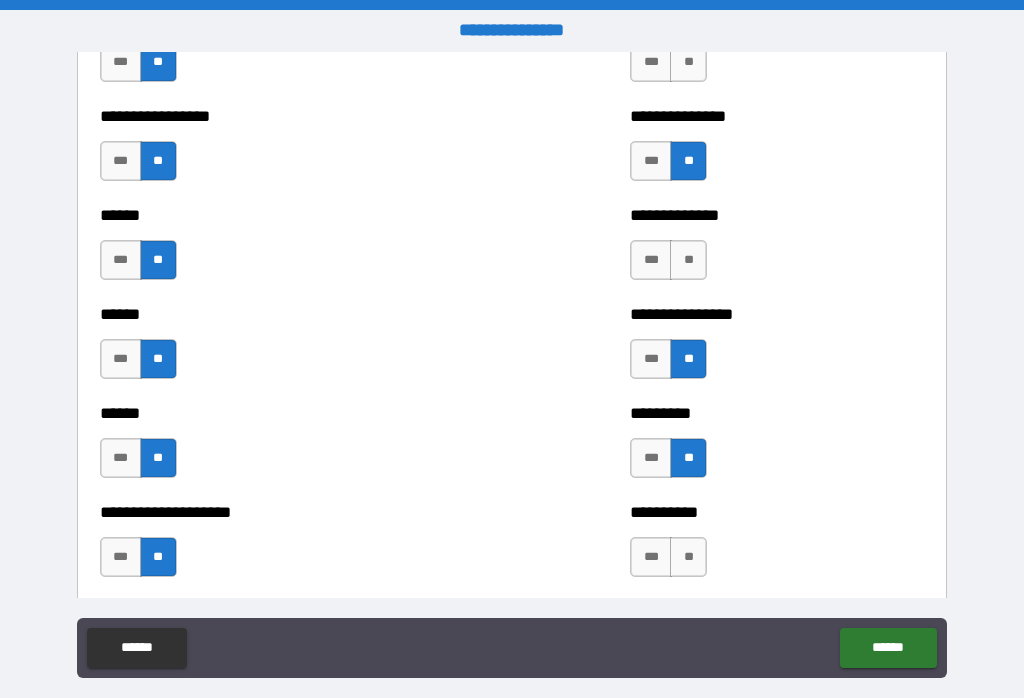 click on "**" at bounding box center (688, 557) 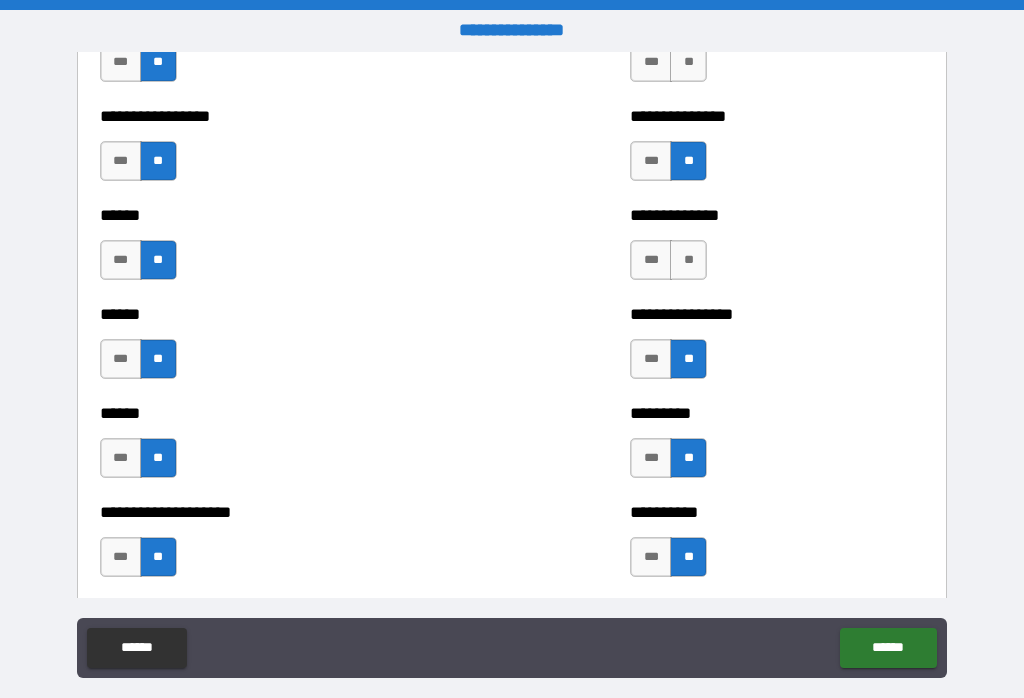 scroll, scrollTop: 2974, scrollLeft: 0, axis: vertical 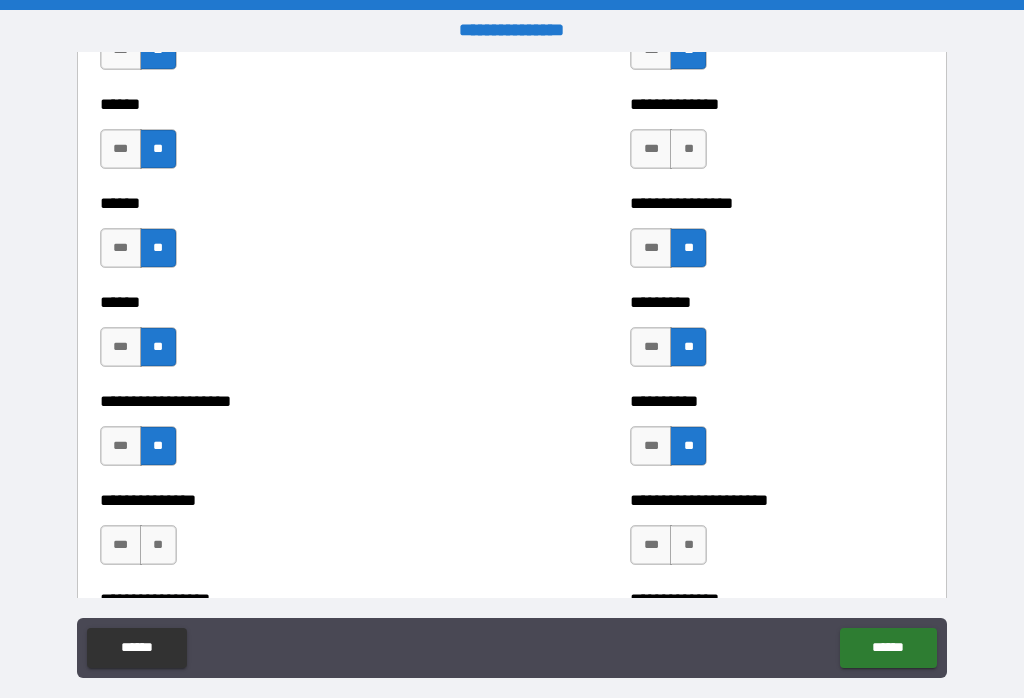 click on "**" at bounding box center (158, 545) 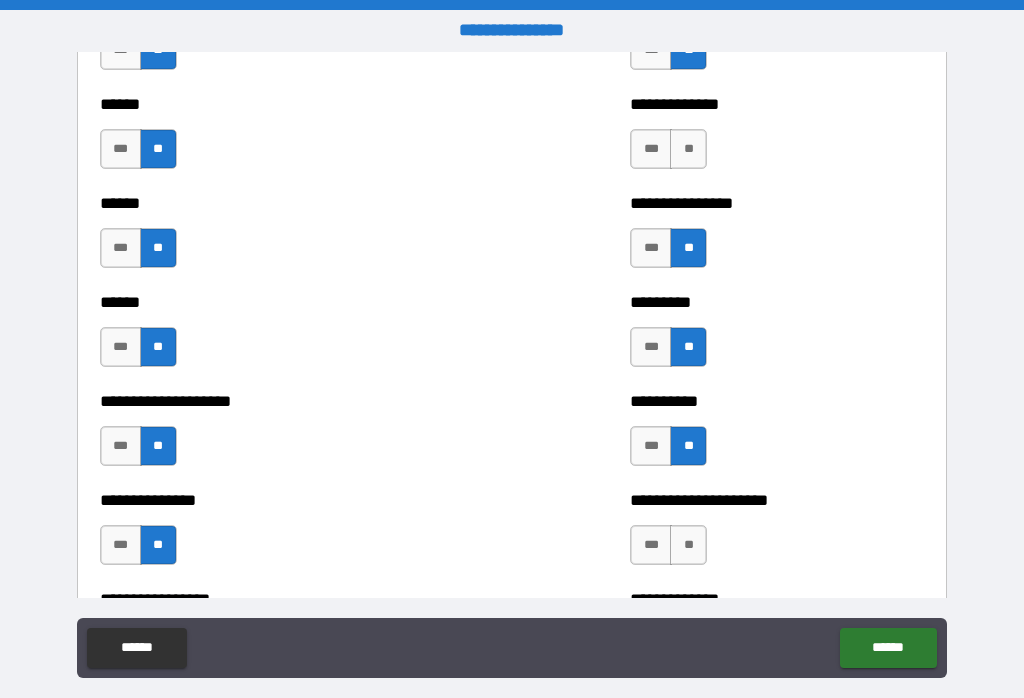 click on "**" at bounding box center [688, 545] 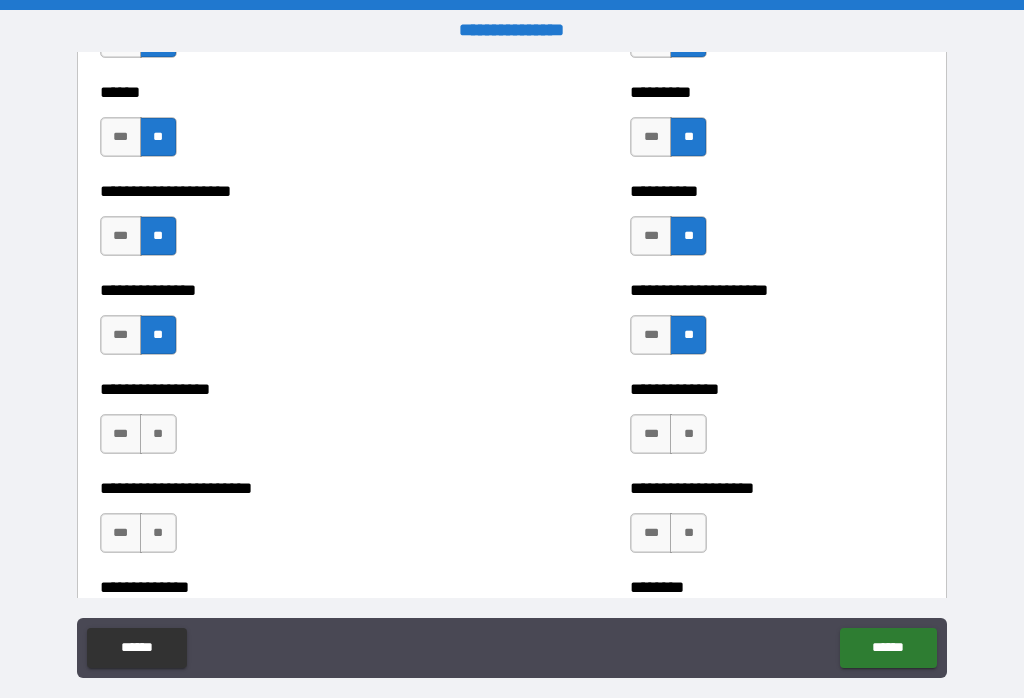 scroll, scrollTop: 3187, scrollLeft: 0, axis: vertical 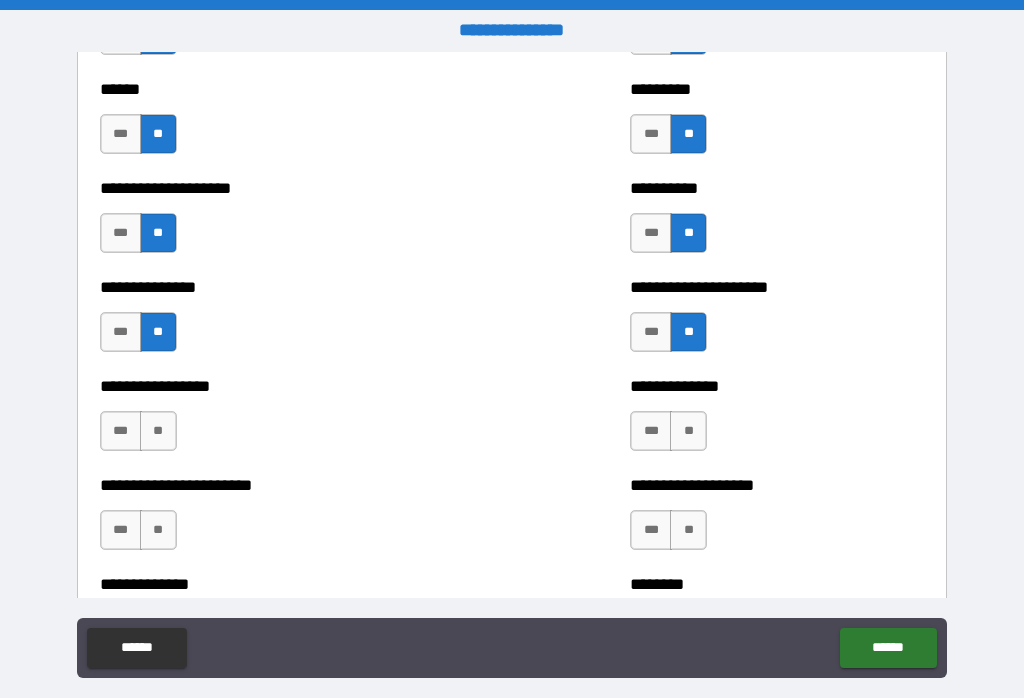 click on "**" at bounding box center [158, 431] 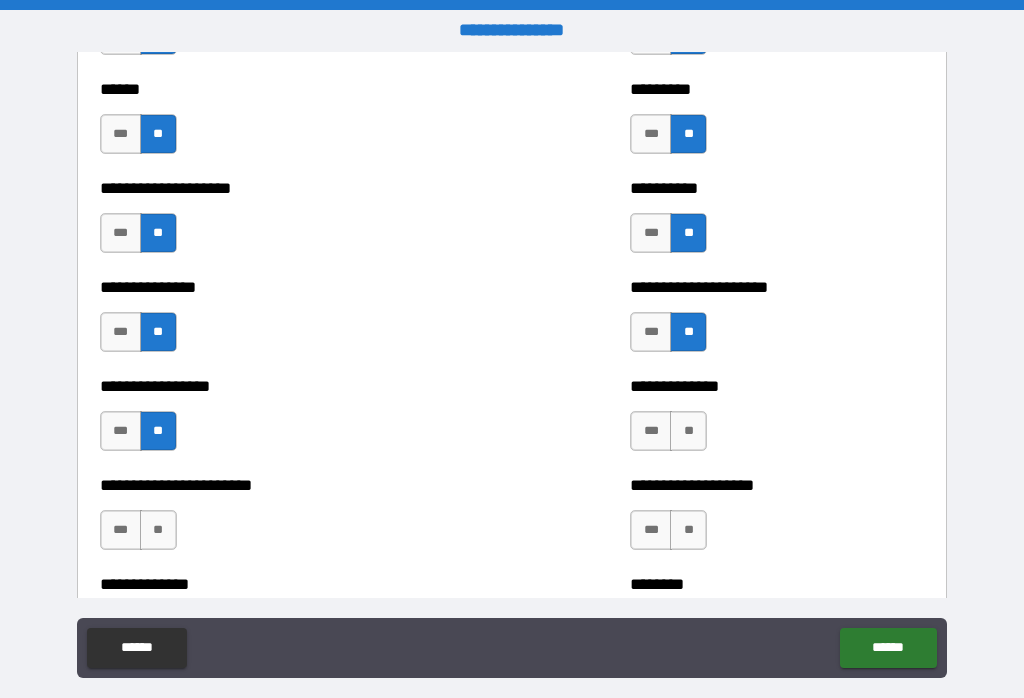 click on "**" at bounding box center [688, 431] 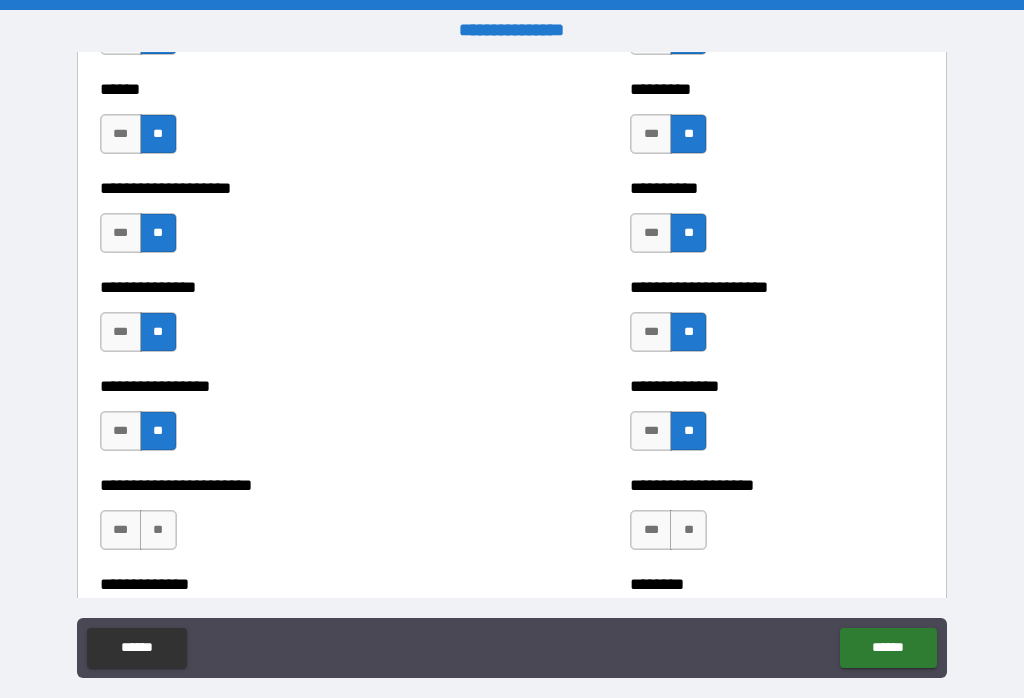 click on "**" at bounding box center [688, 530] 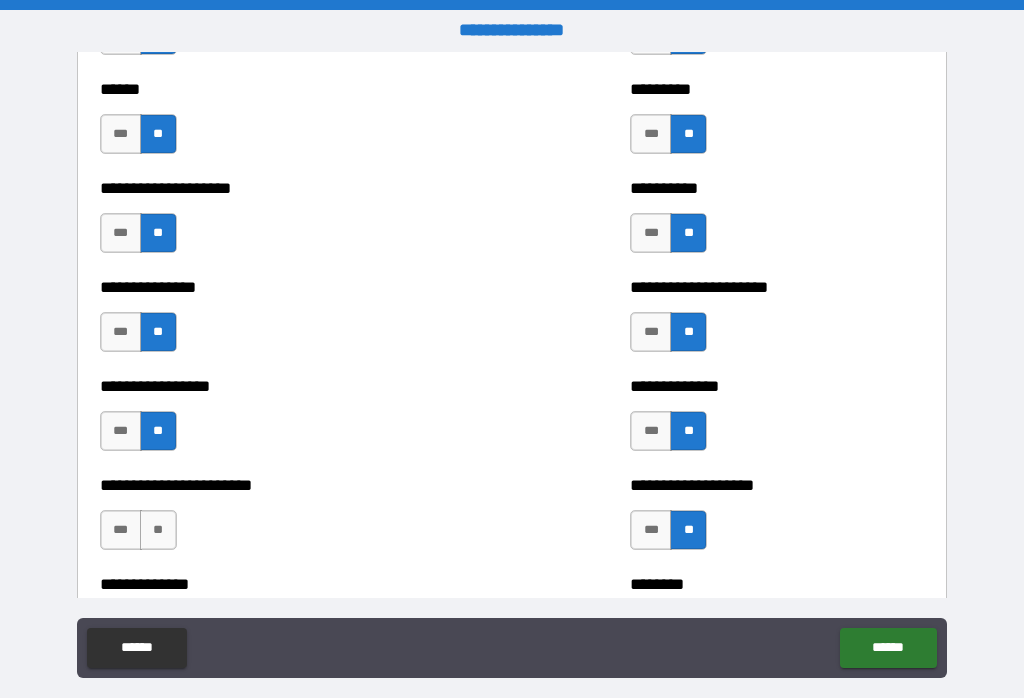scroll, scrollTop: 3329, scrollLeft: 0, axis: vertical 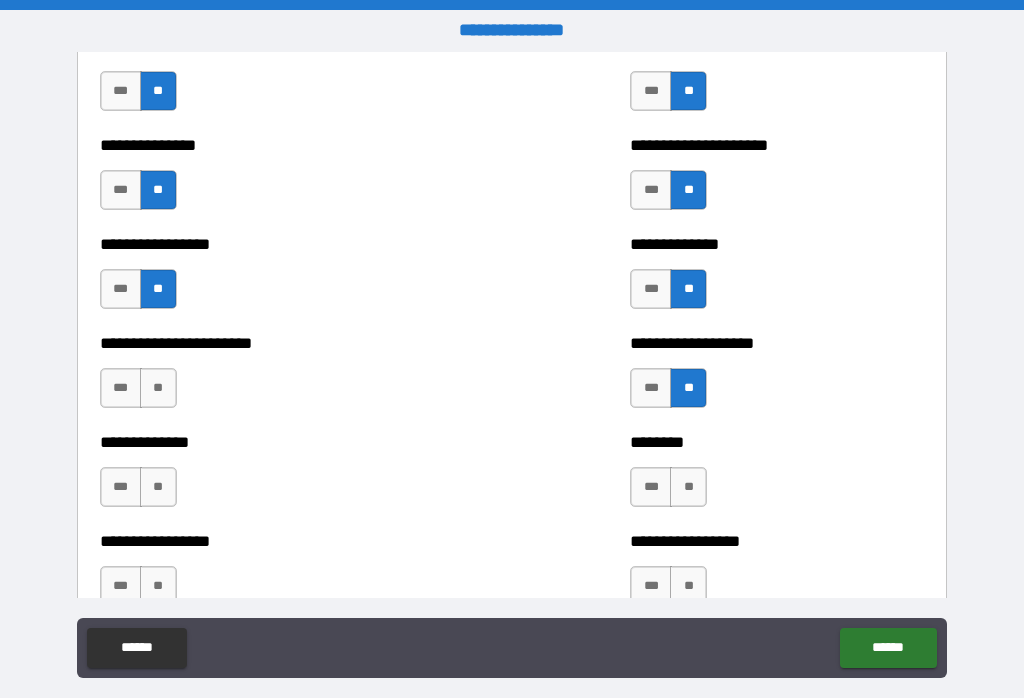click on "**" at bounding box center [158, 388] 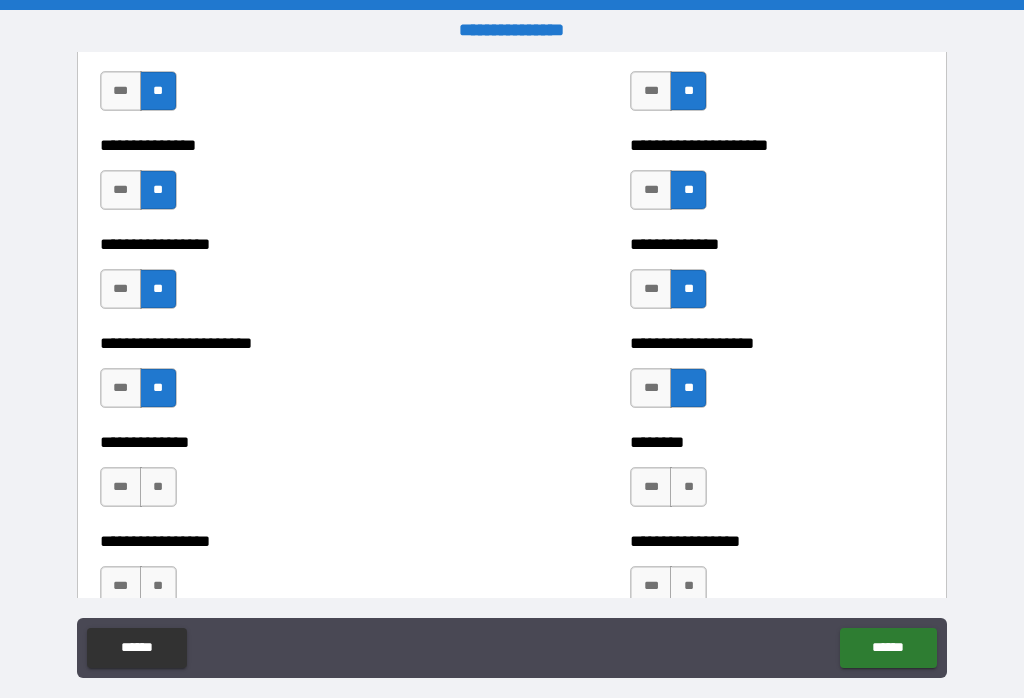 click on "**" at bounding box center (158, 487) 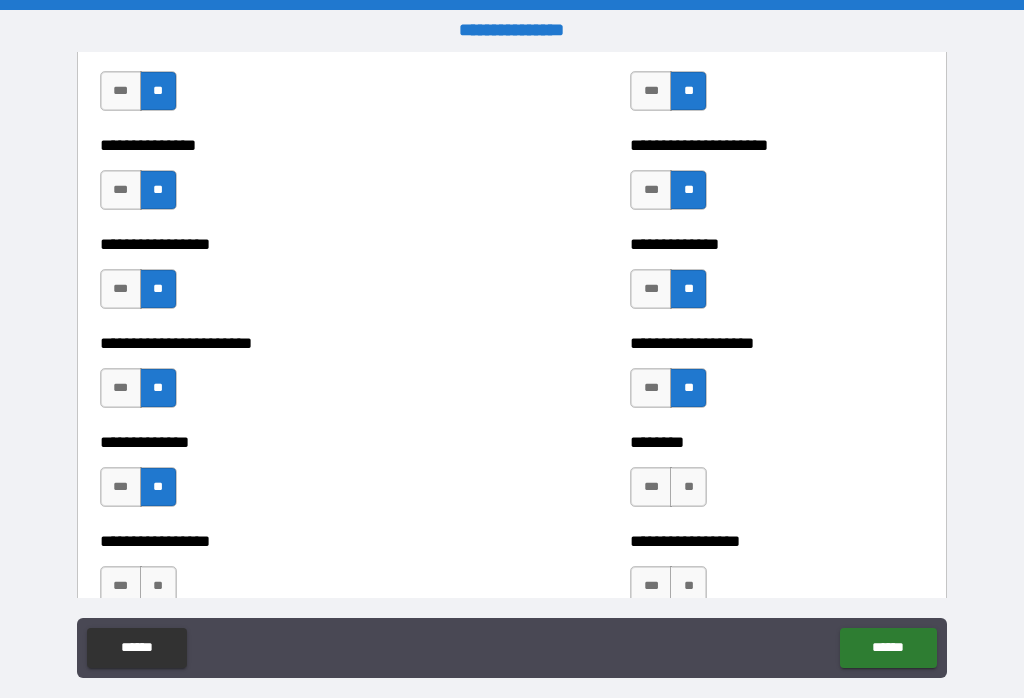 click on "**" at bounding box center (688, 487) 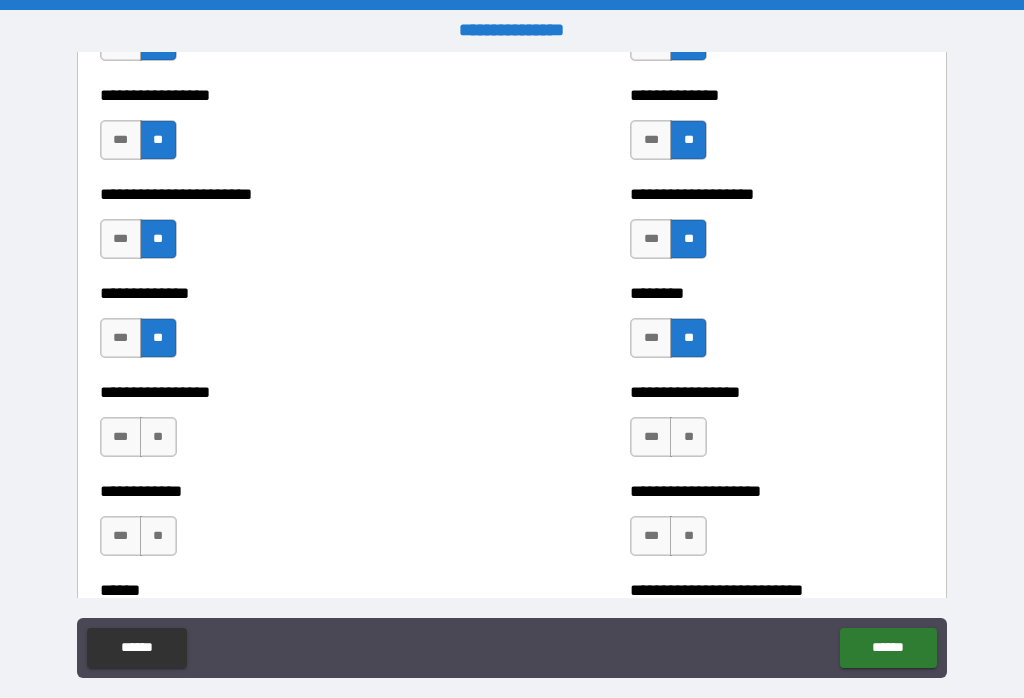 scroll, scrollTop: 3501, scrollLeft: 0, axis: vertical 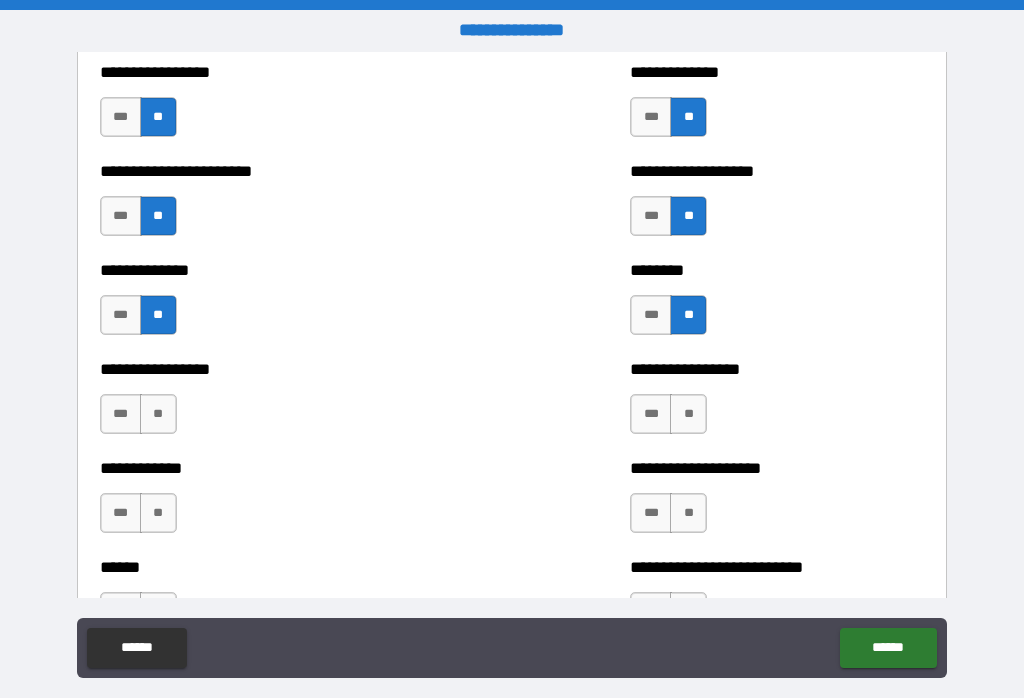 click on "**" at bounding box center (688, 414) 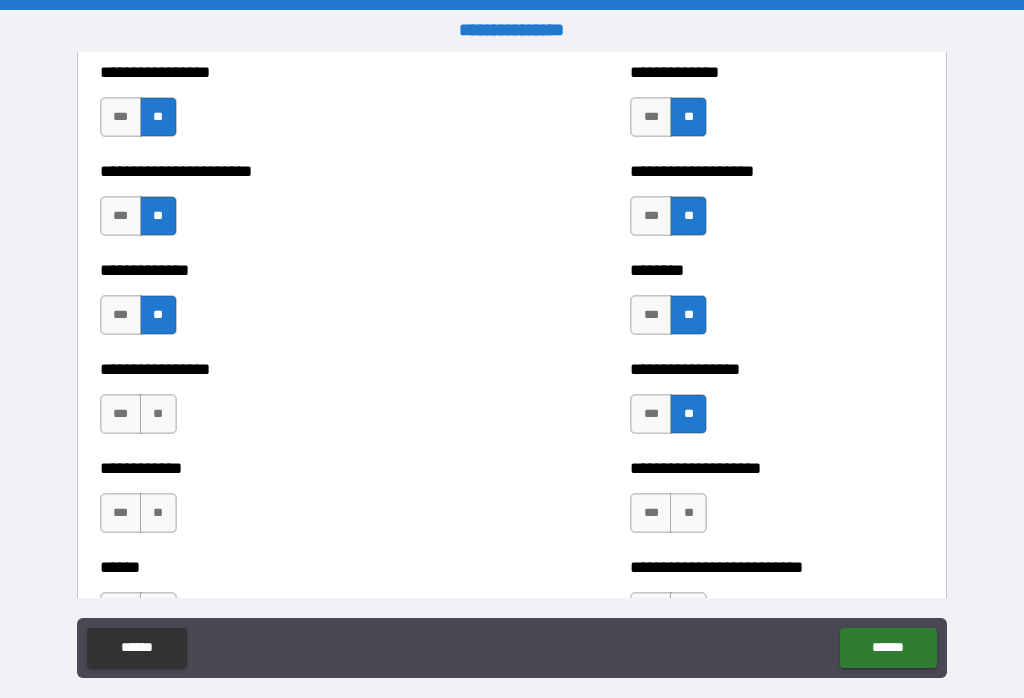 click on "**" at bounding box center [158, 414] 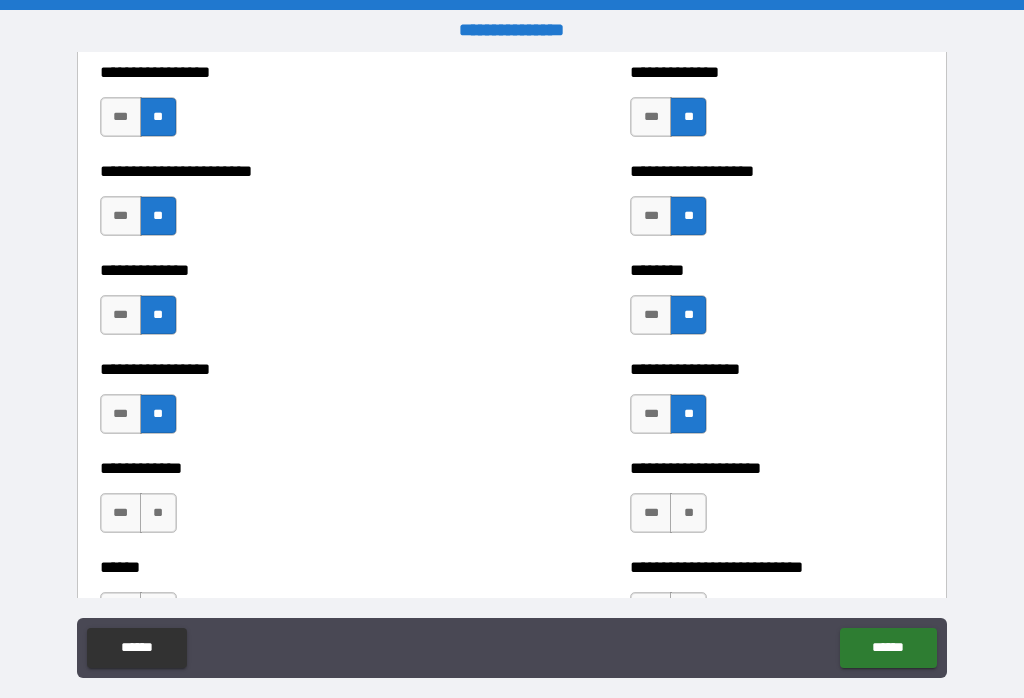 click on "**" at bounding box center [688, 513] 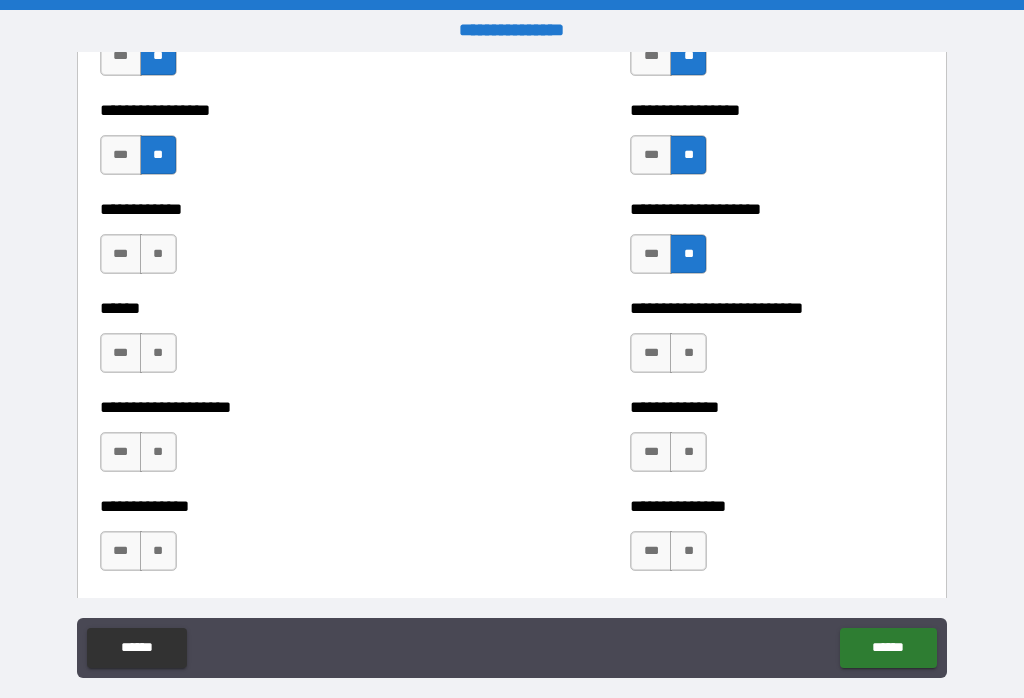 scroll, scrollTop: 3776, scrollLeft: 0, axis: vertical 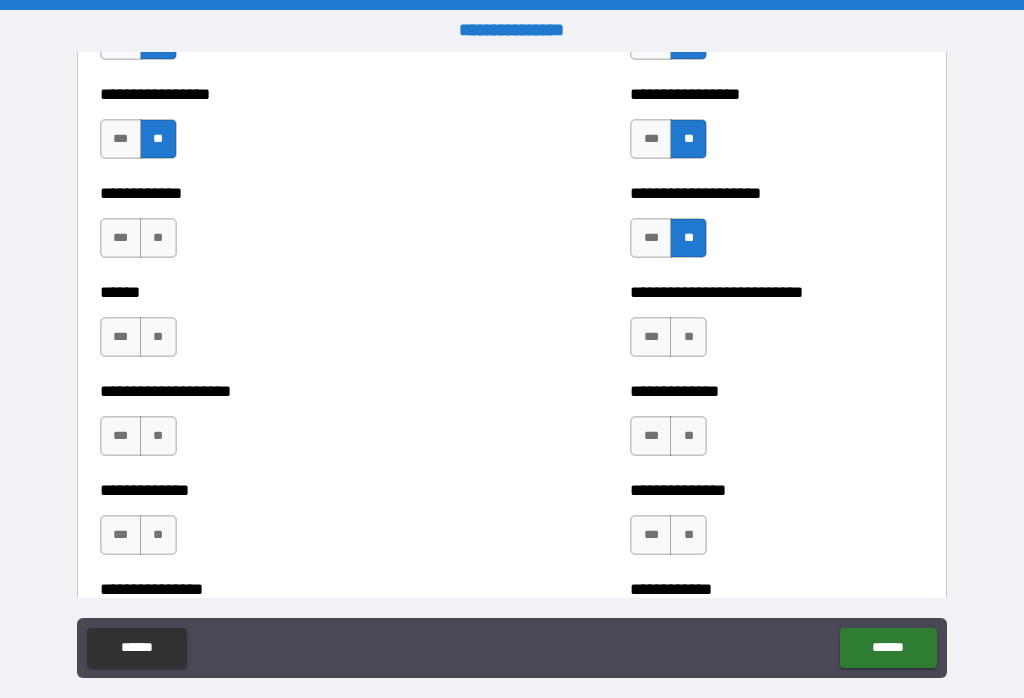click on "**" at bounding box center (158, 238) 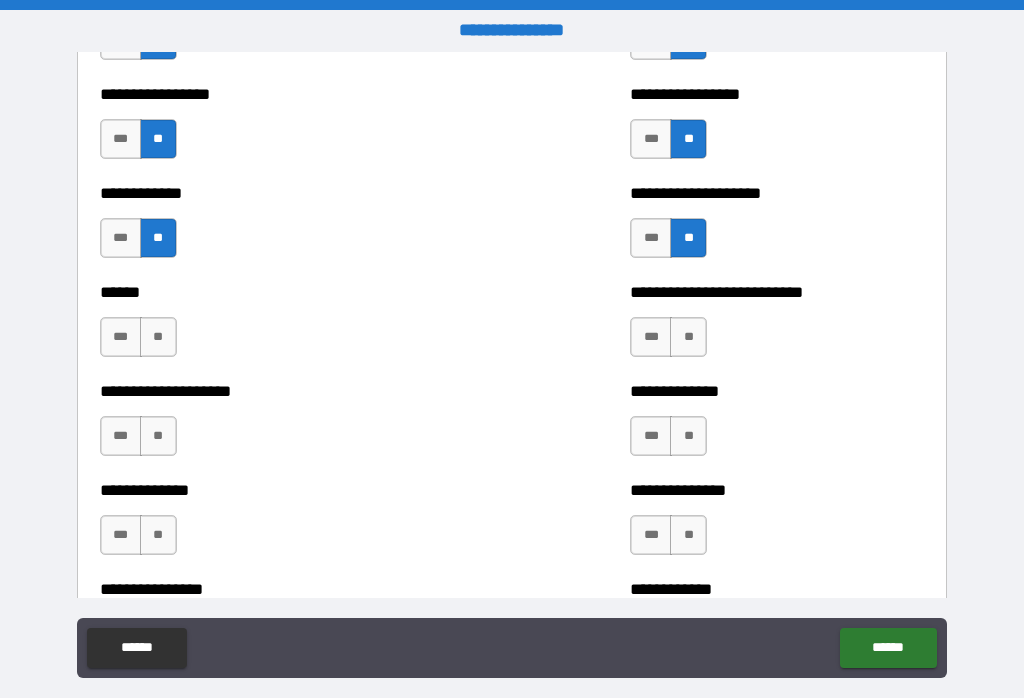 click on "**" at bounding box center [158, 337] 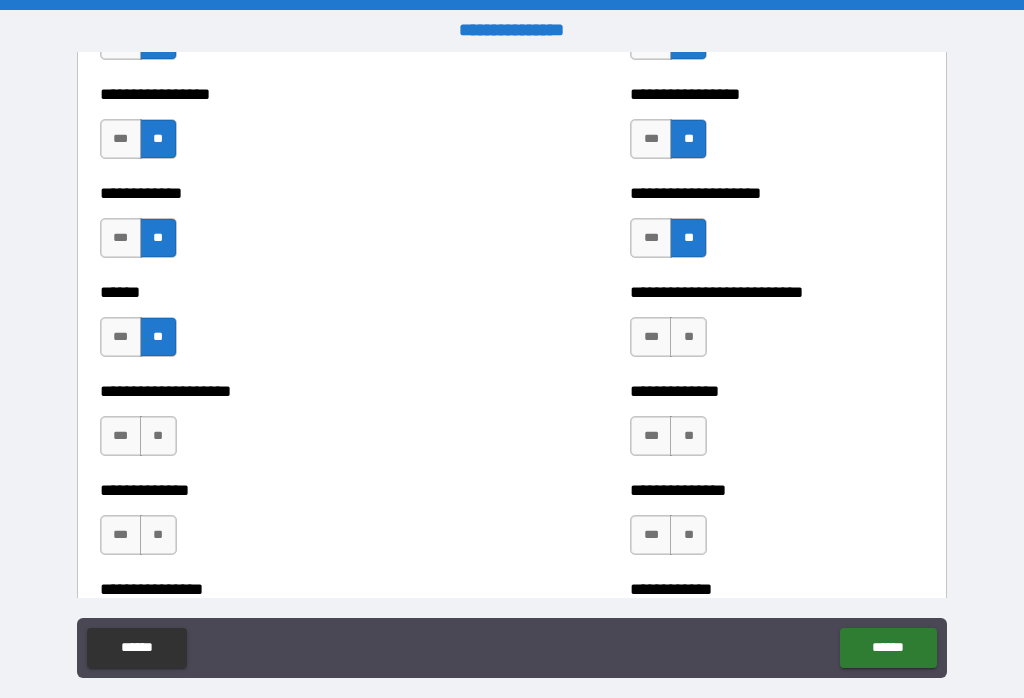 click on "**********" at bounding box center [833, 426] 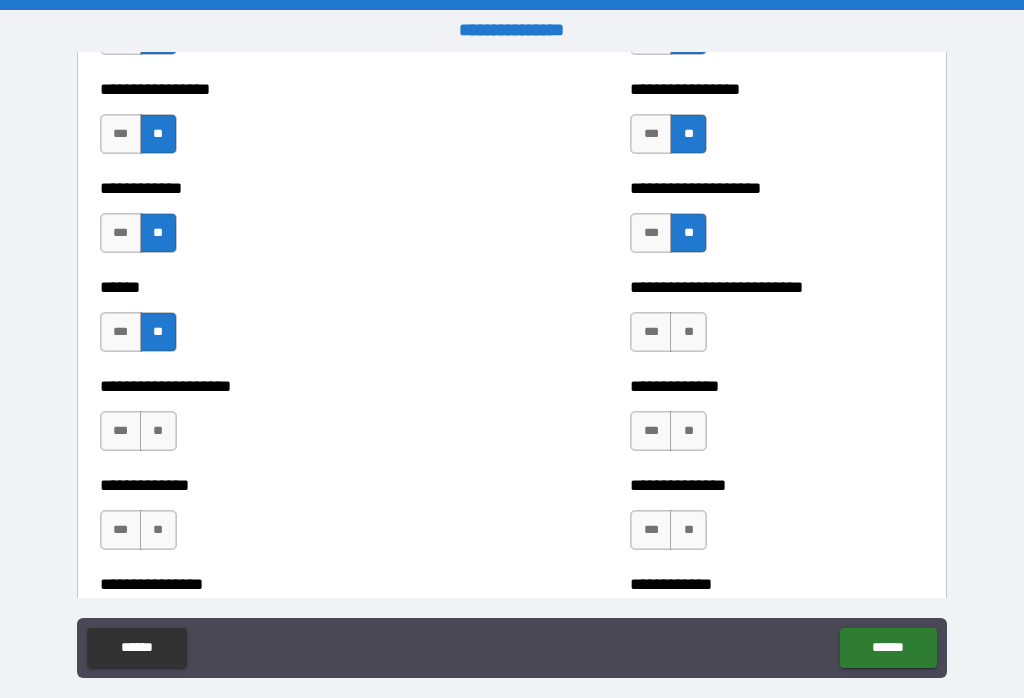 click on "**" at bounding box center [688, 332] 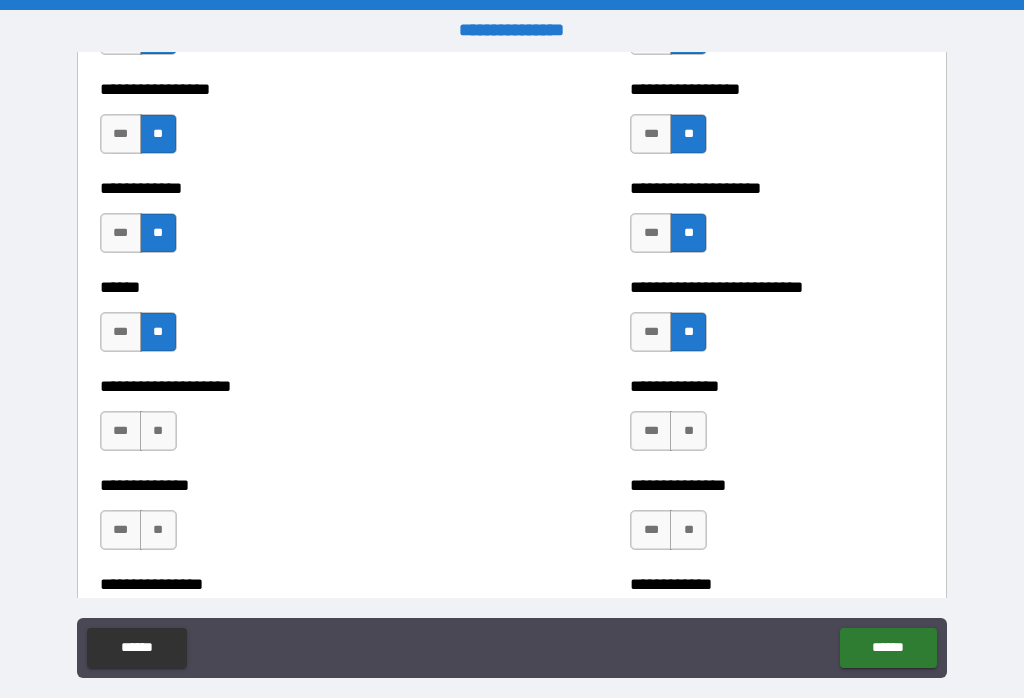 click on "**" at bounding box center [688, 431] 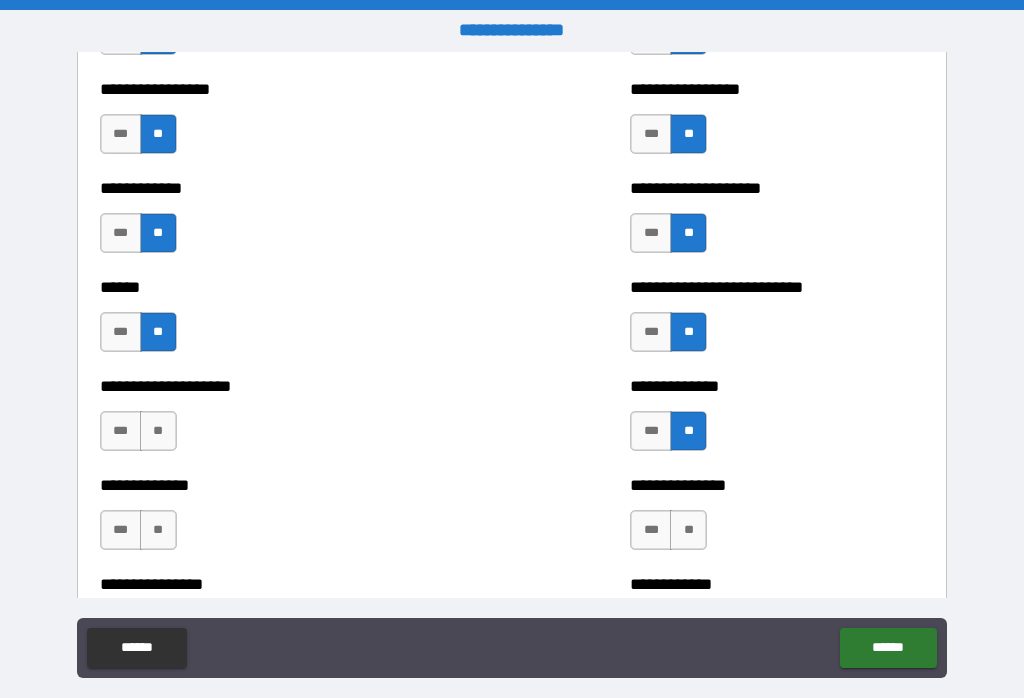 click on "**" at bounding box center [158, 431] 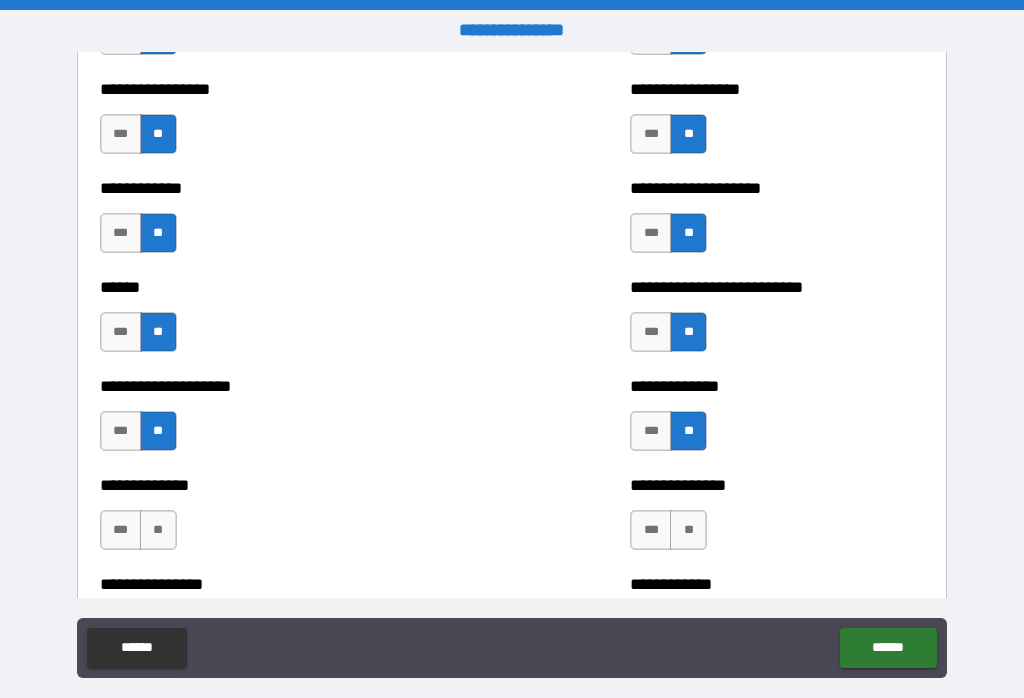 click on "**" at bounding box center (158, 530) 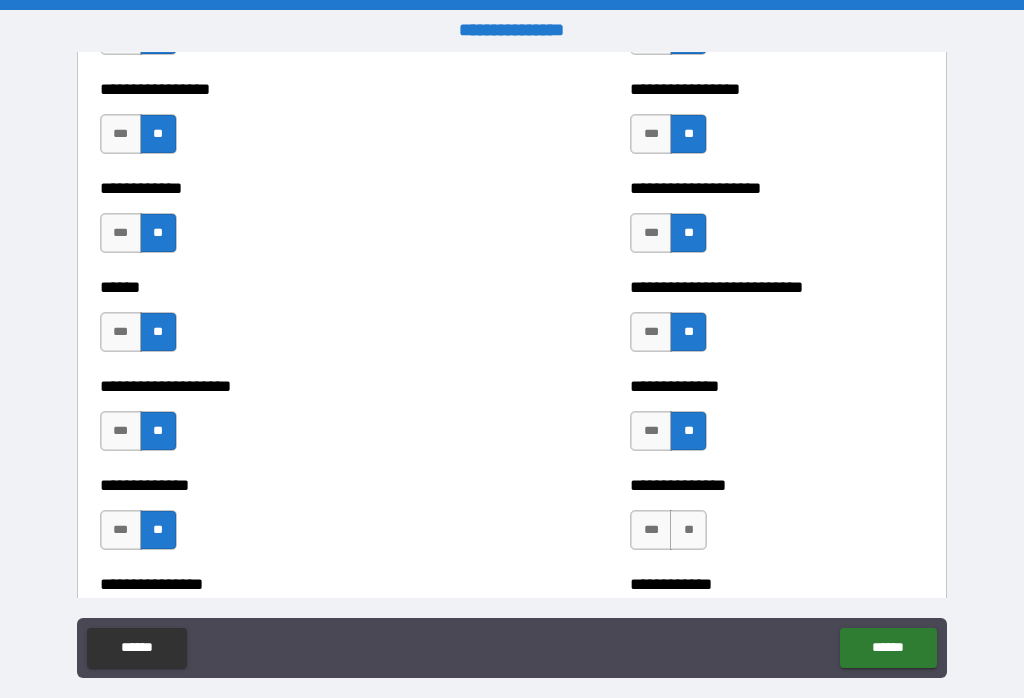 click on "**" at bounding box center [688, 530] 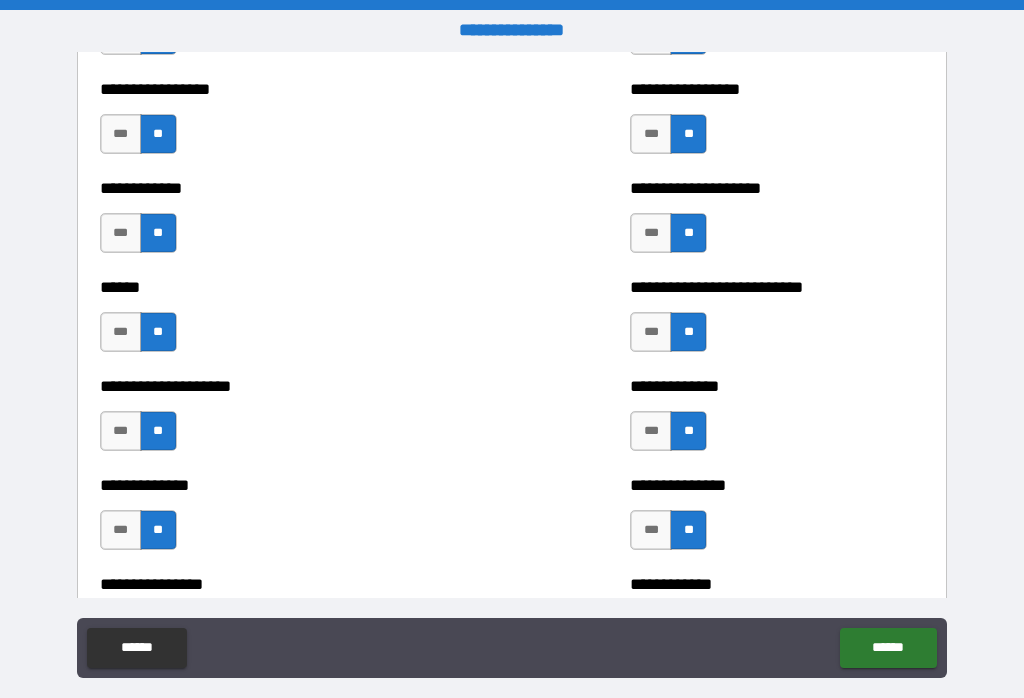 scroll, scrollTop: 3965, scrollLeft: 0, axis: vertical 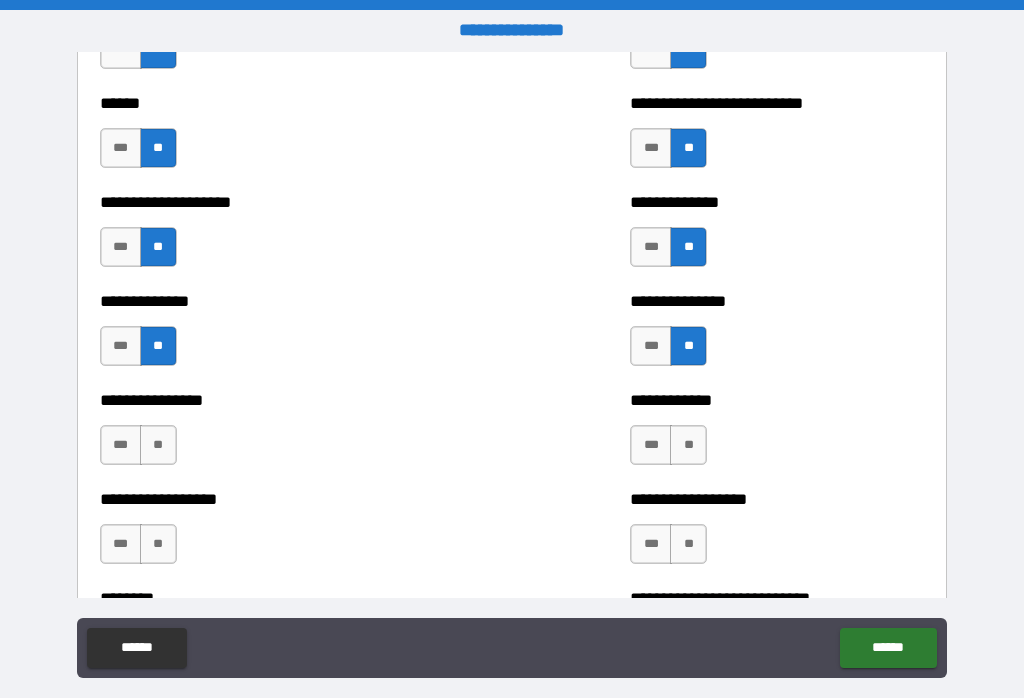 click on "**" at bounding box center (158, 445) 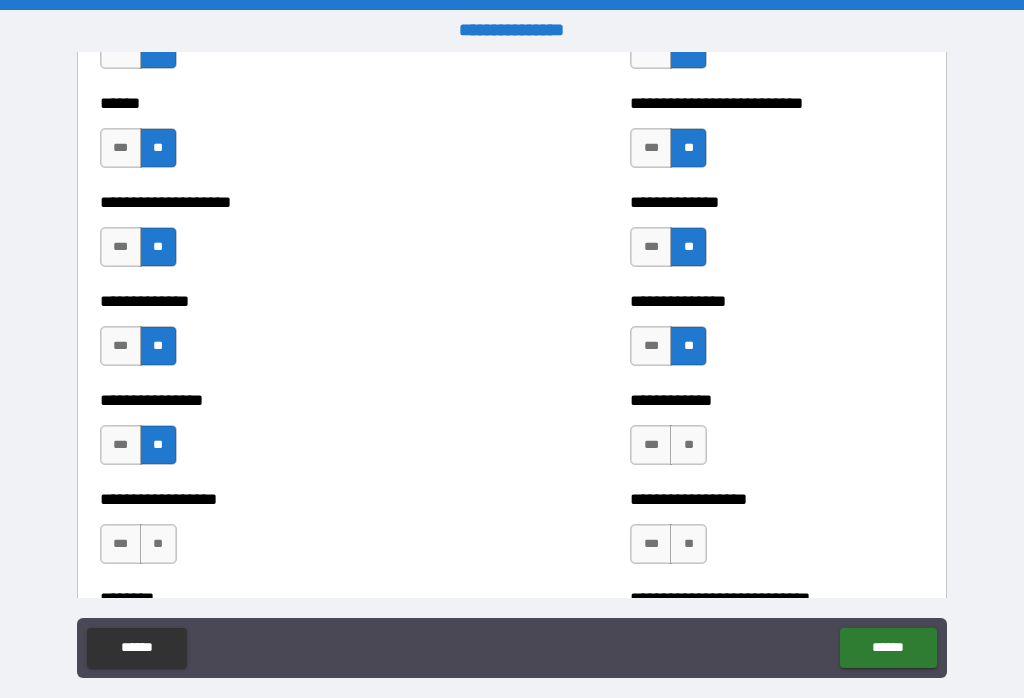 click on "**" at bounding box center [688, 445] 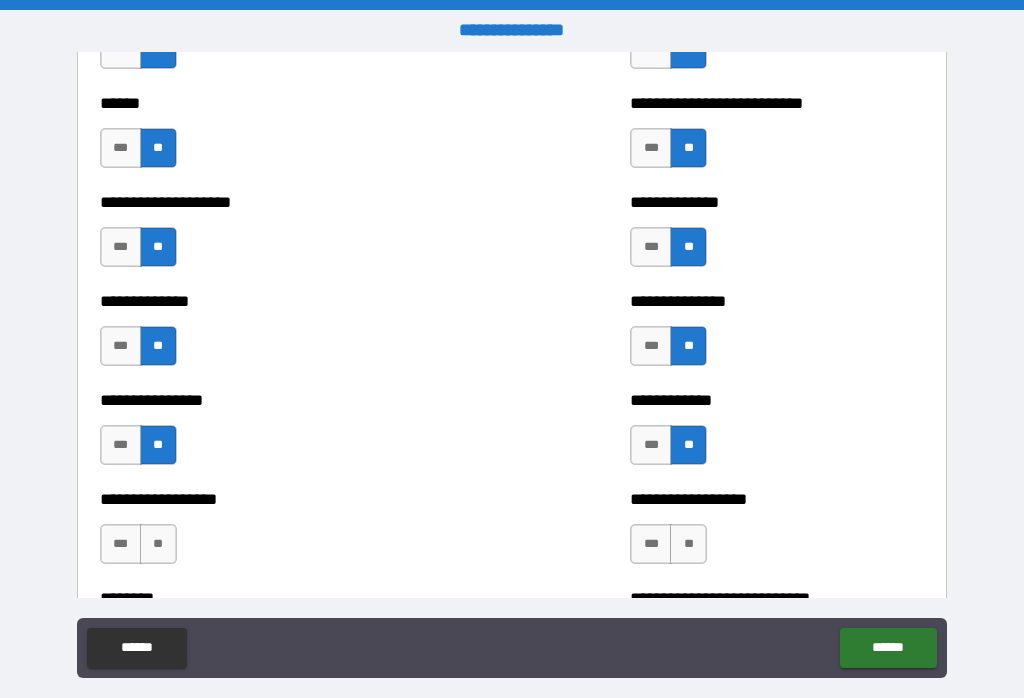 click on "**" at bounding box center (158, 544) 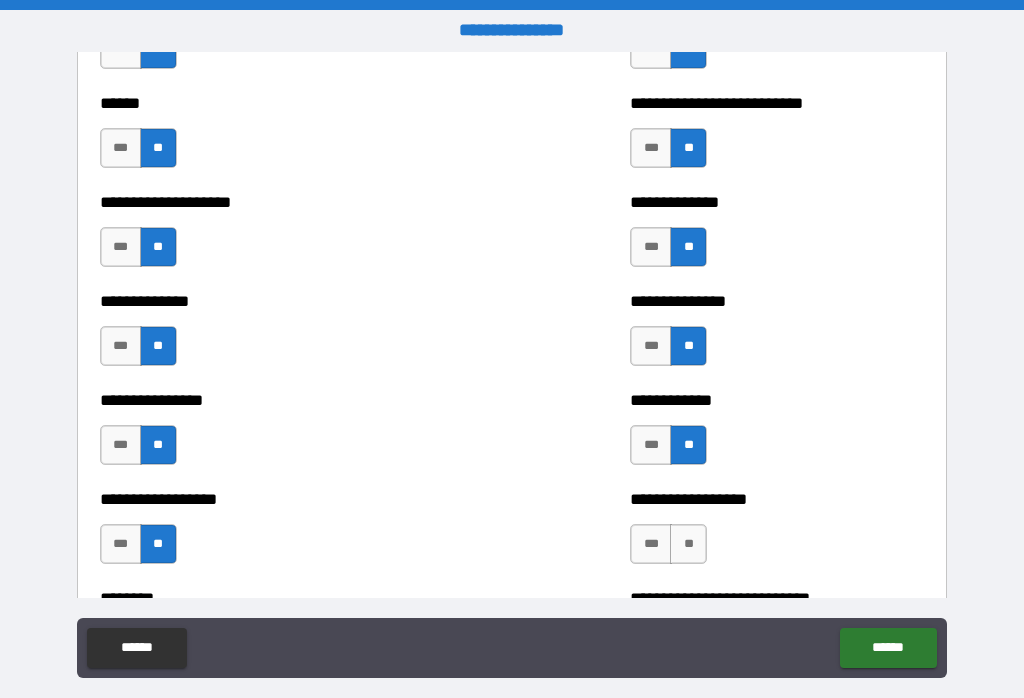 click on "*** **" at bounding box center (671, 549) 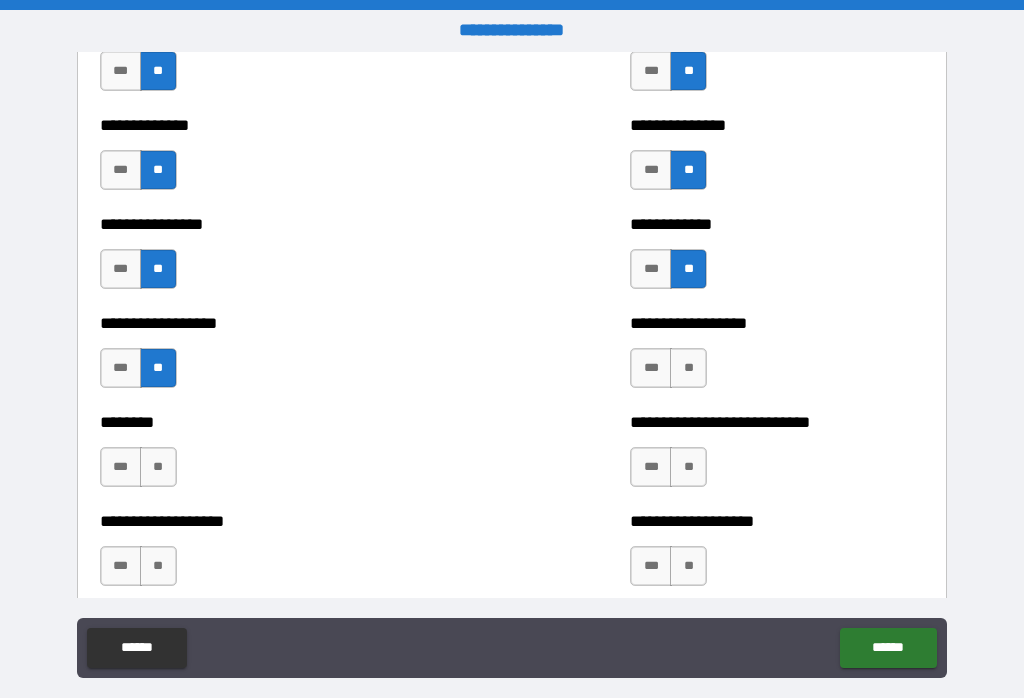 scroll, scrollTop: 4151, scrollLeft: 0, axis: vertical 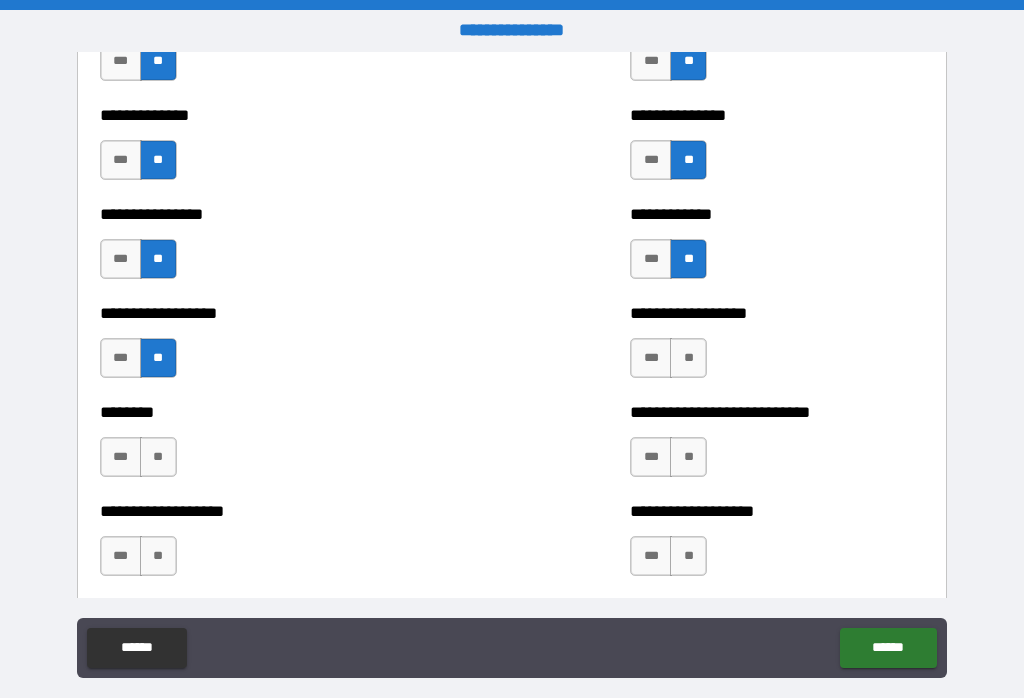 click on "**" at bounding box center (688, 358) 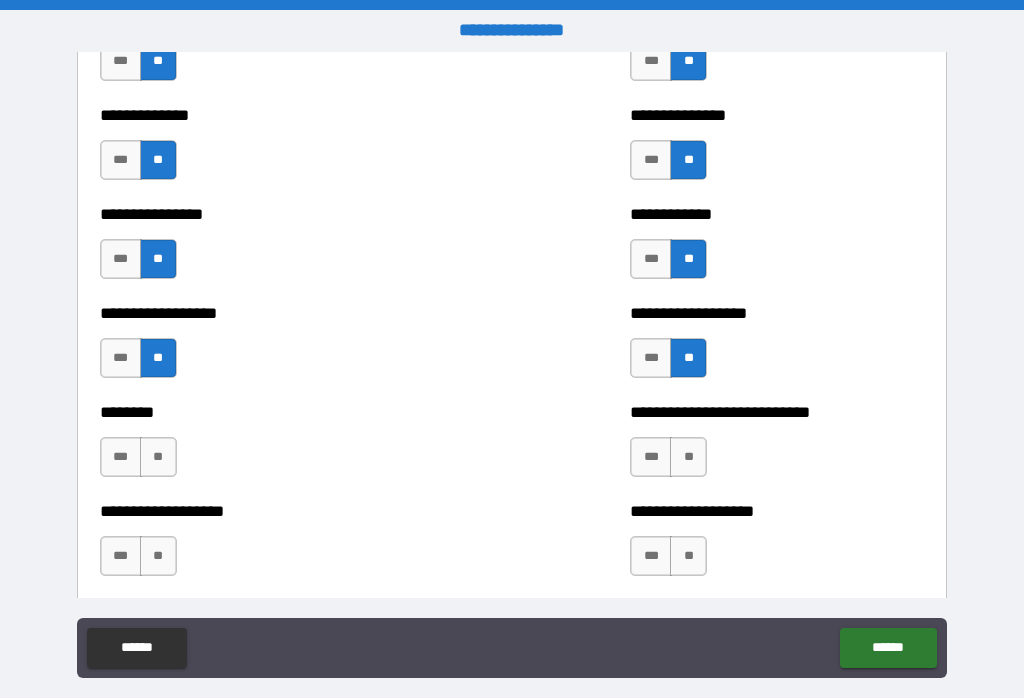 click on "**" at bounding box center (688, 457) 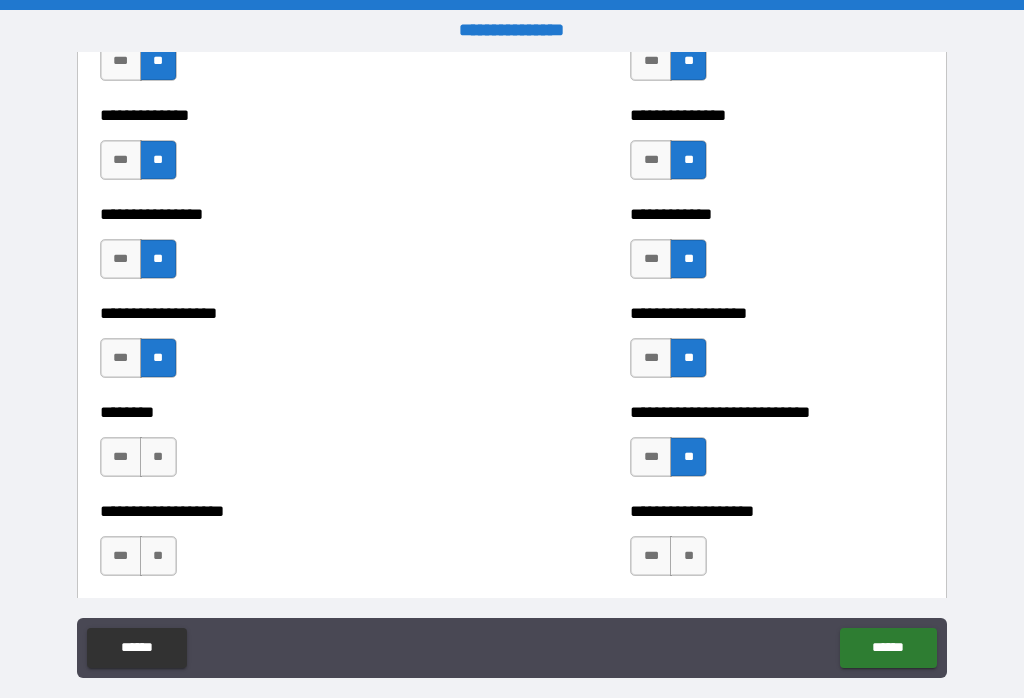 click on "**" at bounding box center (158, 457) 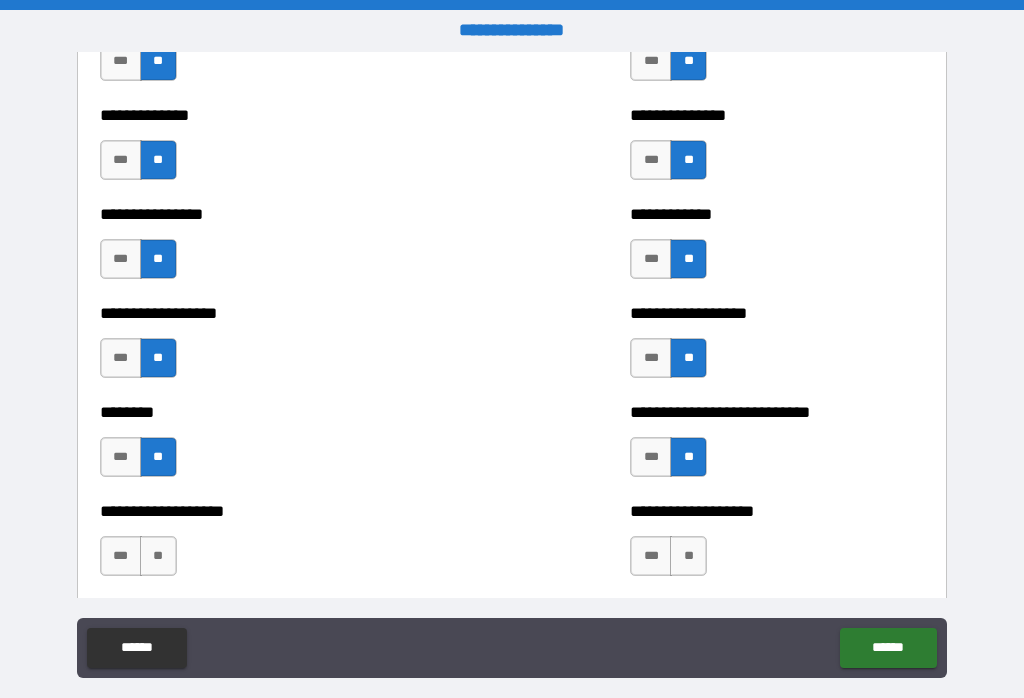 click on "**" at bounding box center [158, 556] 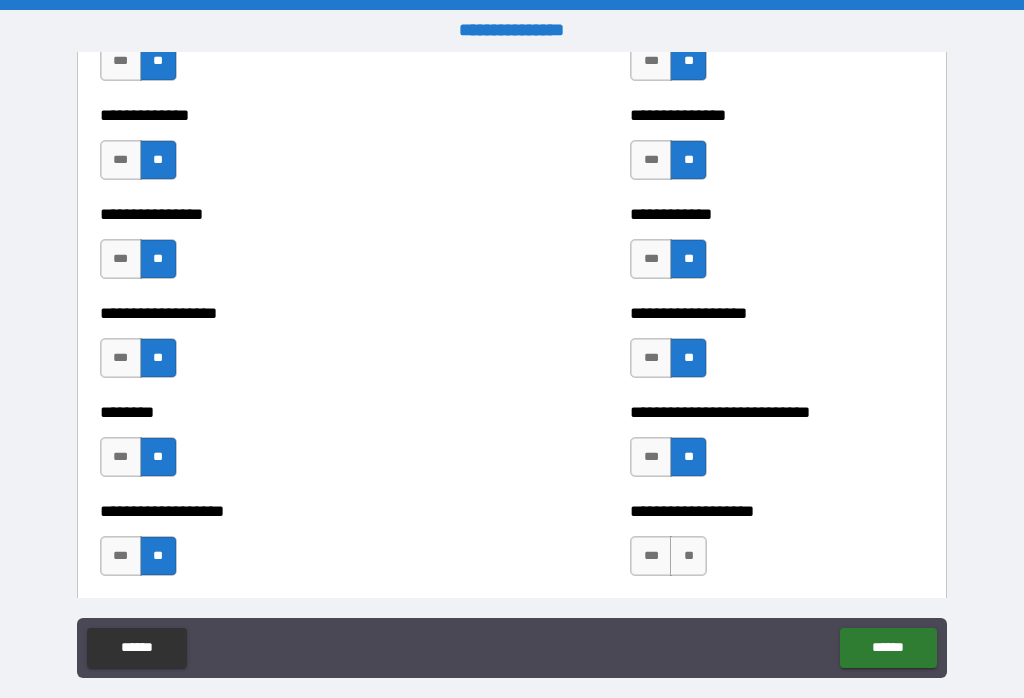 click on "**" at bounding box center (688, 556) 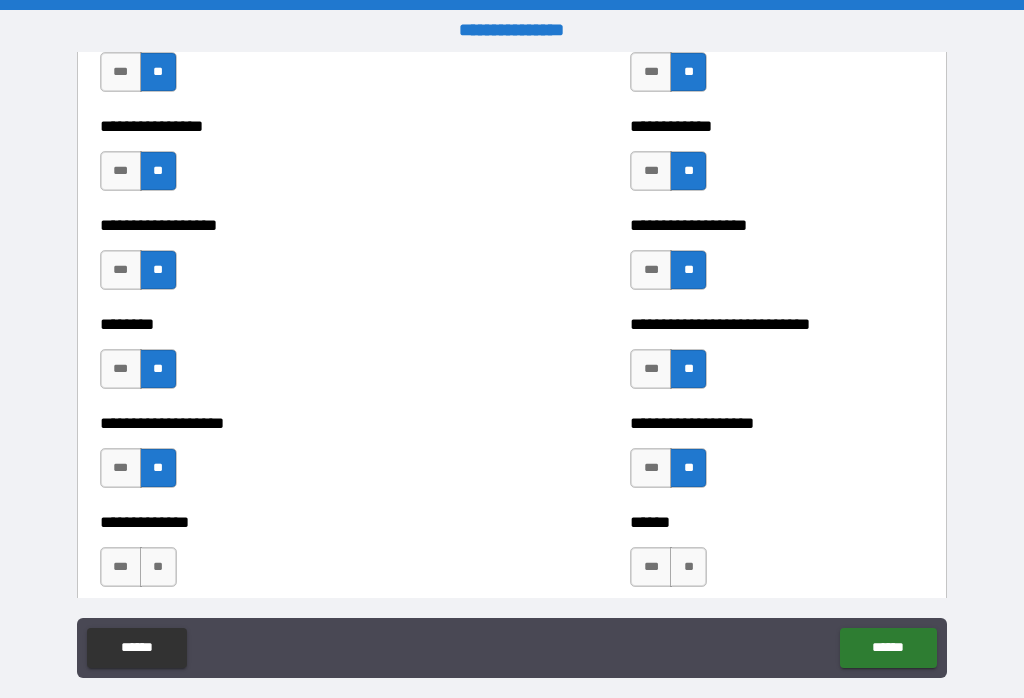 scroll, scrollTop: 4276, scrollLeft: 0, axis: vertical 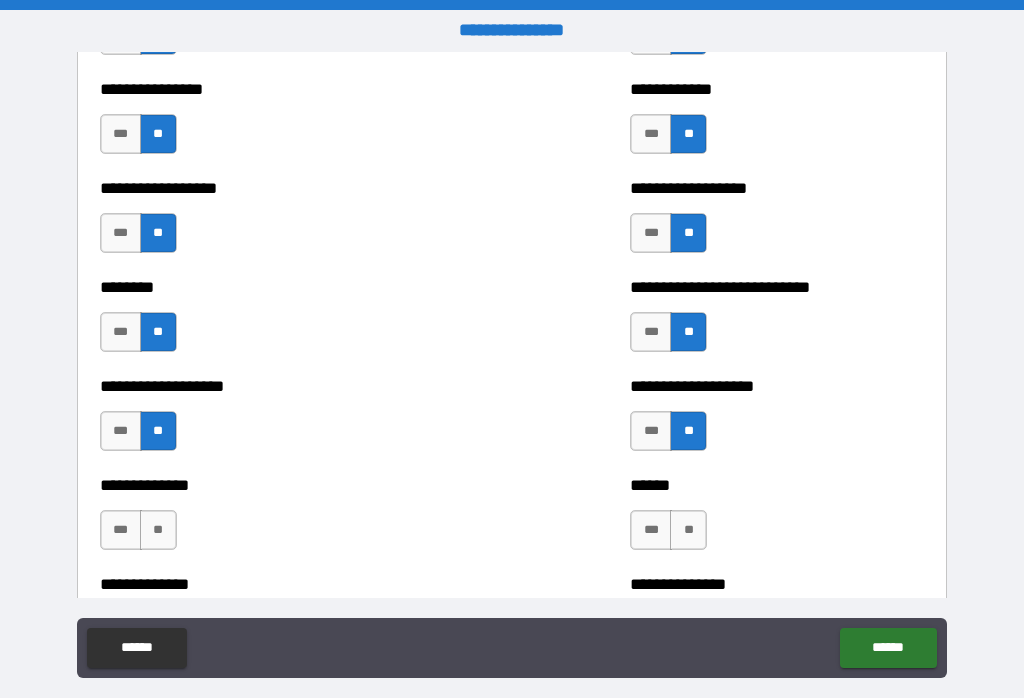 click on "**" at bounding box center [158, 530] 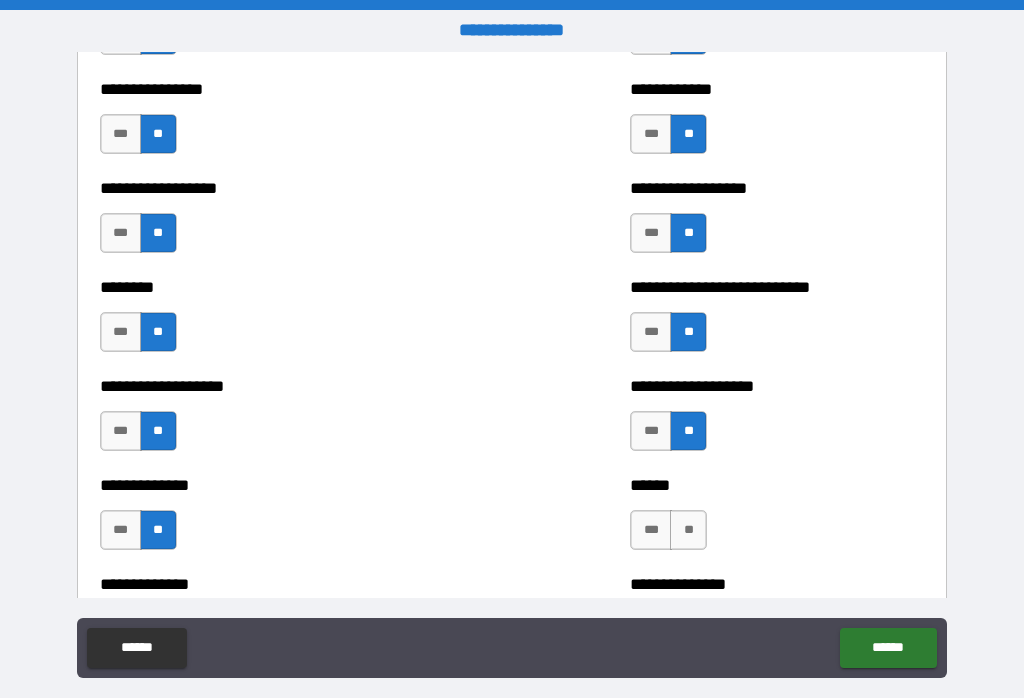 click on "**" at bounding box center [688, 530] 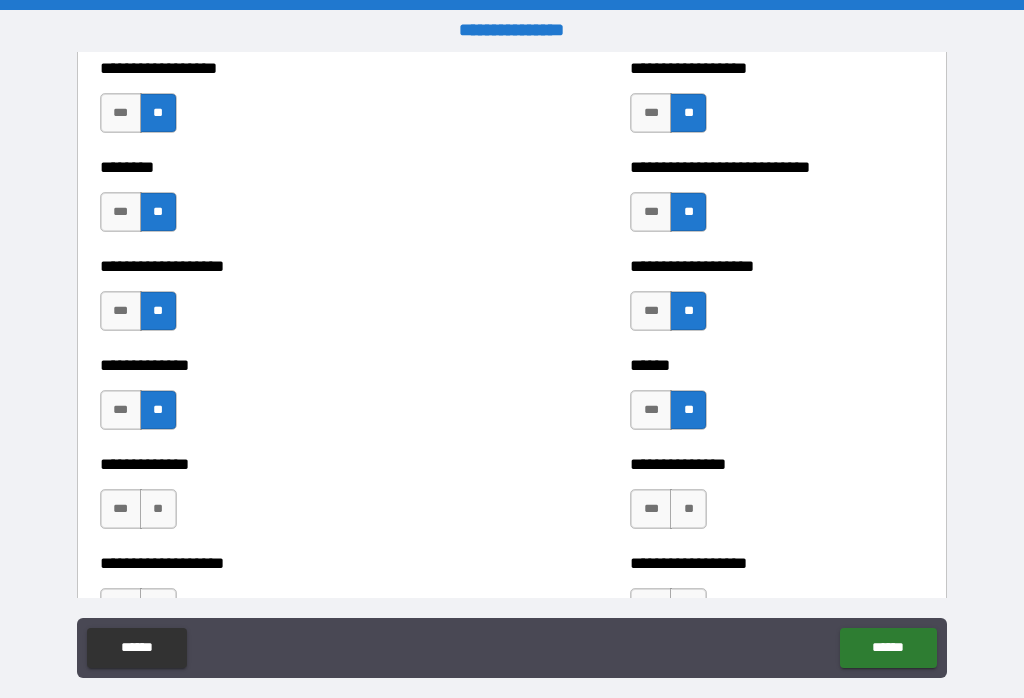 scroll, scrollTop: 4449, scrollLeft: 0, axis: vertical 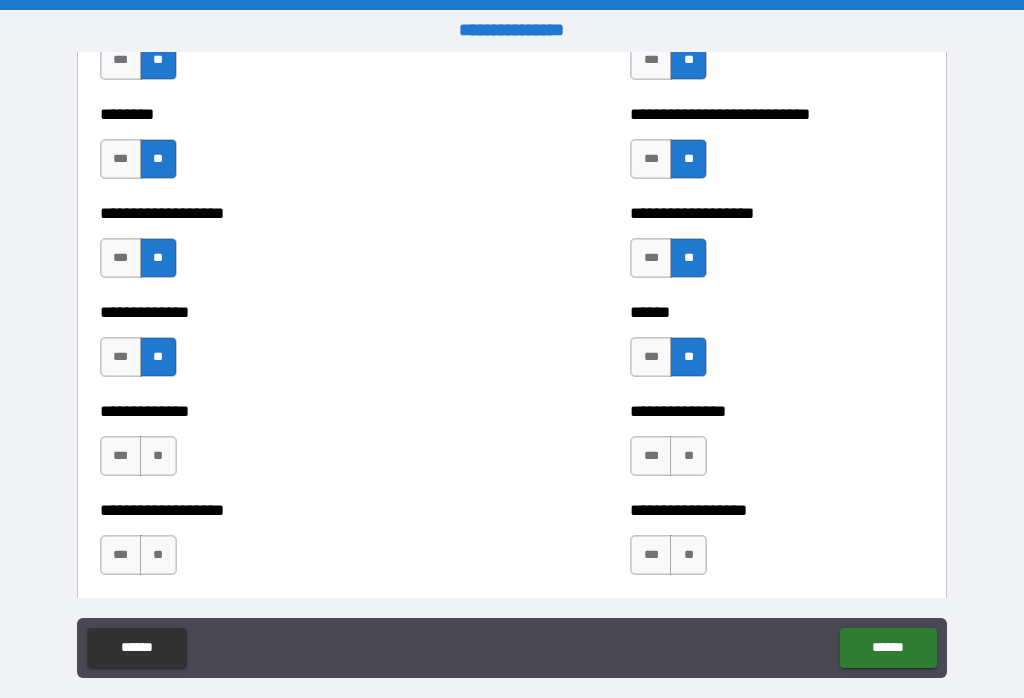 click on "**" at bounding box center [158, 456] 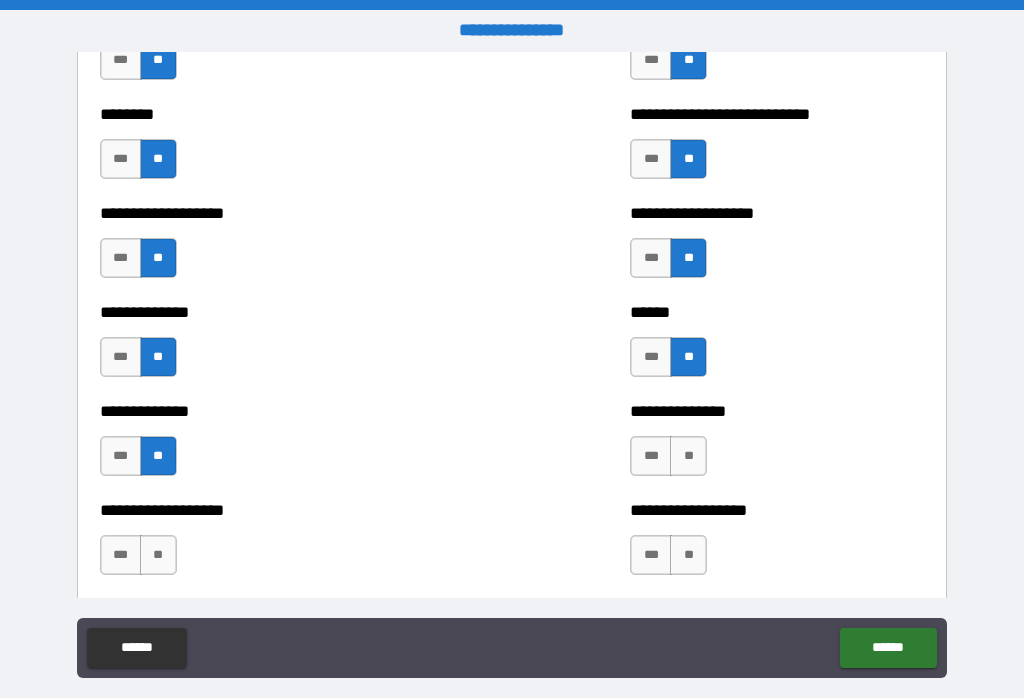 click on "**" at bounding box center (688, 456) 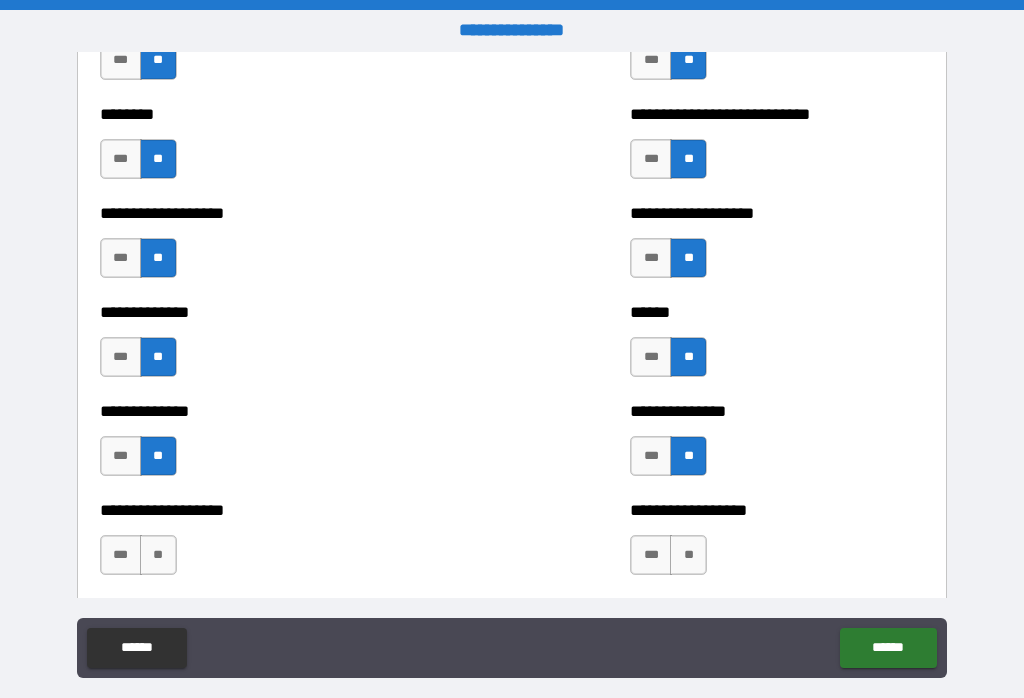 click on "**" at bounding box center (158, 555) 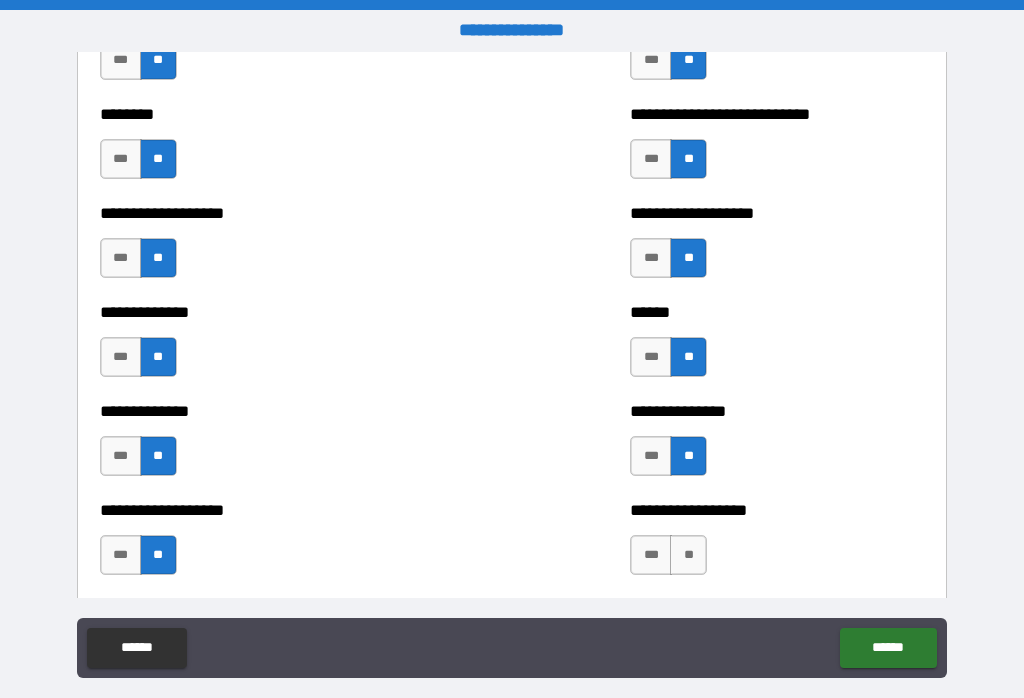 click on "**" at bounding box center (688, 555) 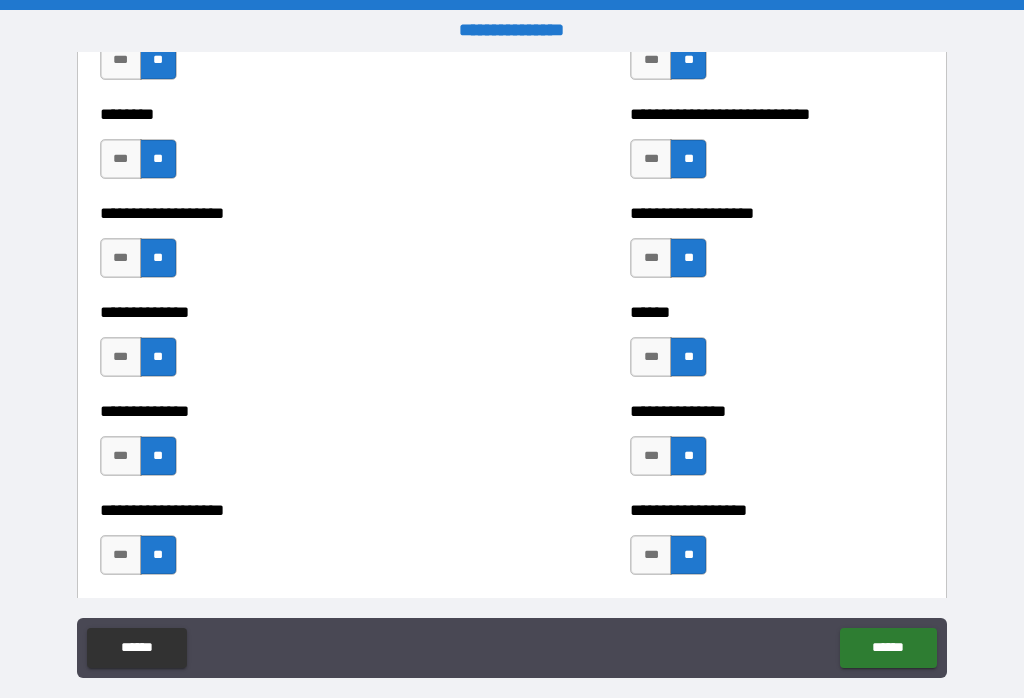 scroll, scrollTop: 4567, scrollLeft: 0, axis: vertical 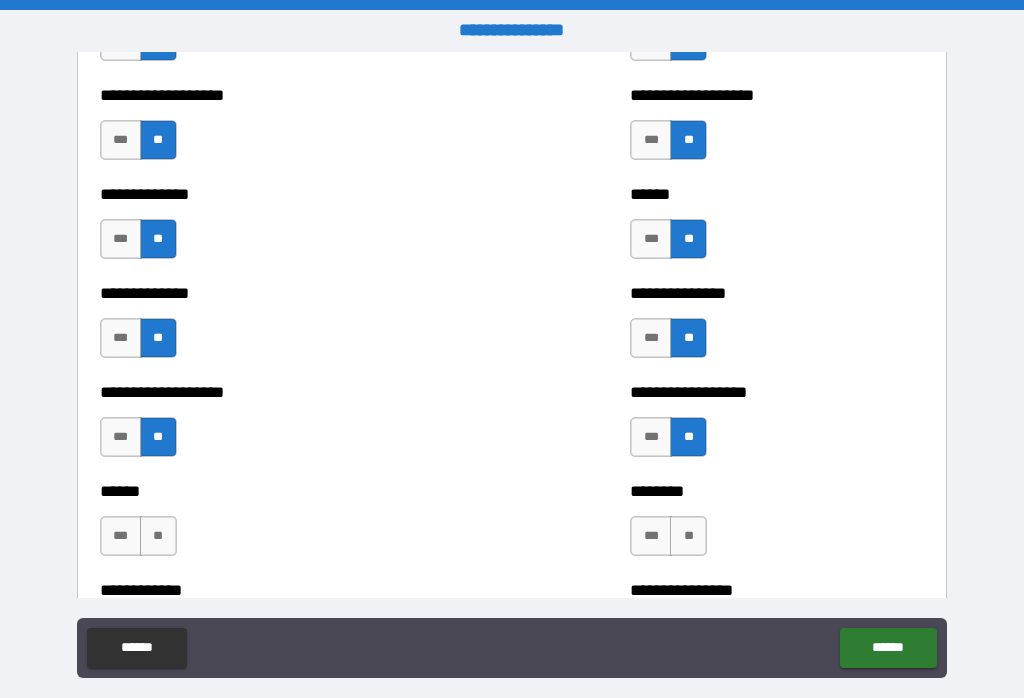 click on "**" at bounding box center (158, 536) 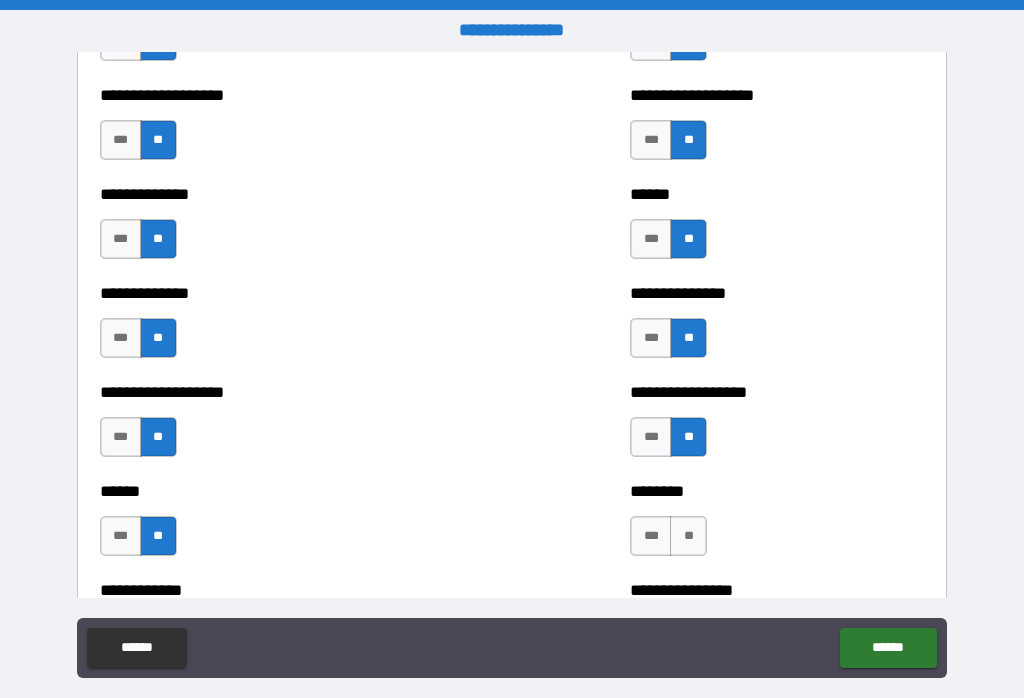 click on "**" at bounding box center (688, 536) 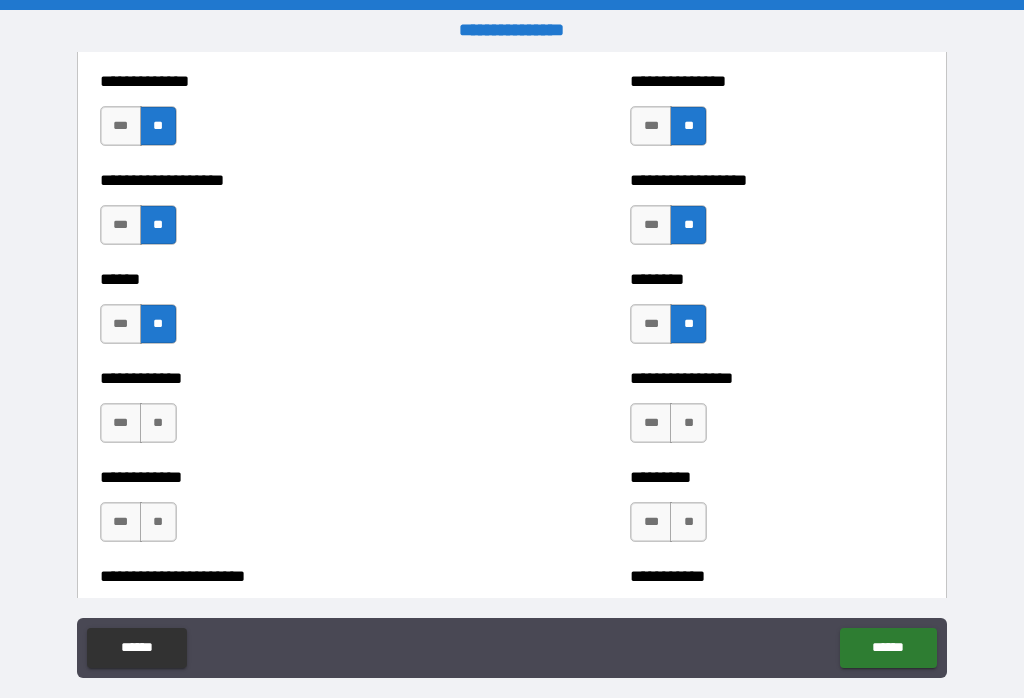 scroll, scrollTop: 4817, scrollLeft: 0, axis: vertical 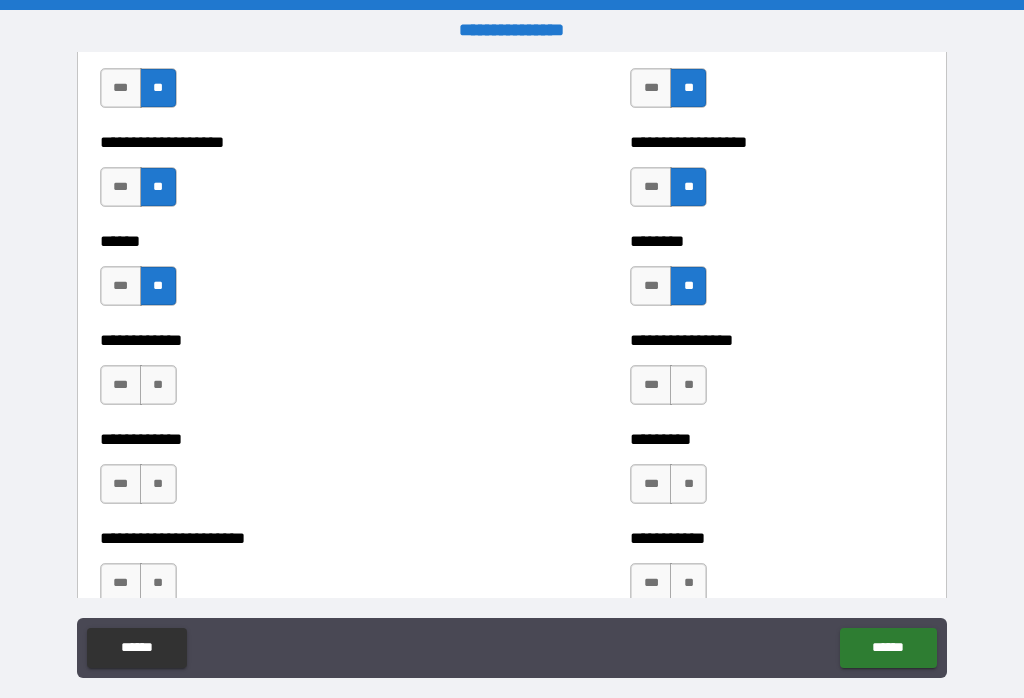 click on "**" at bounding box center (158, 385) 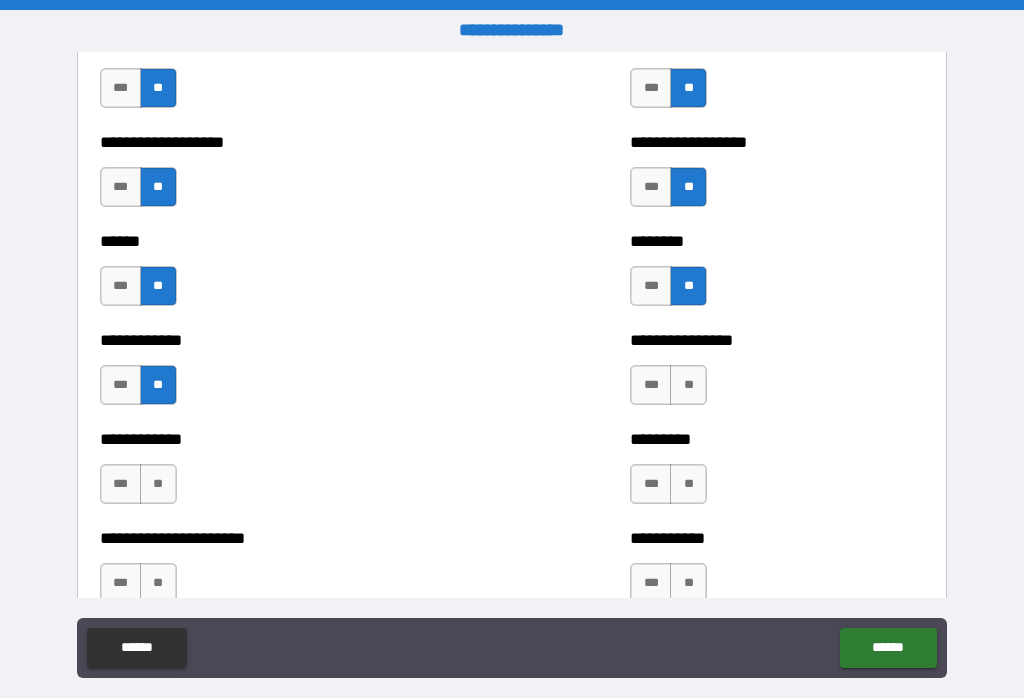 click on "**" at bounding box center (688, 385) 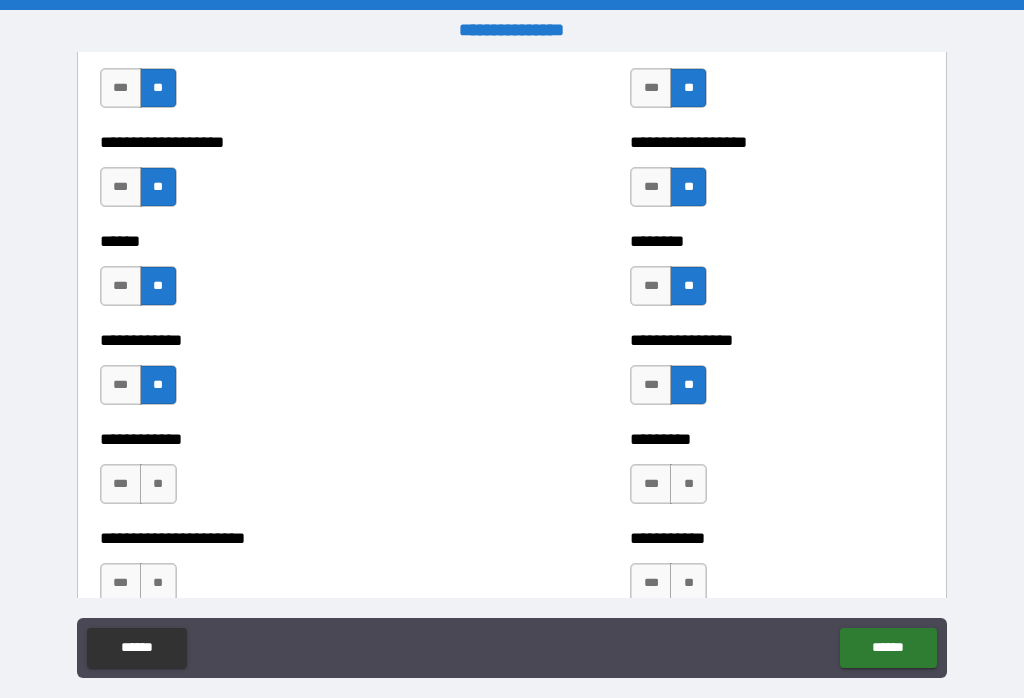 click on "**" at bounding box center [158, 484] 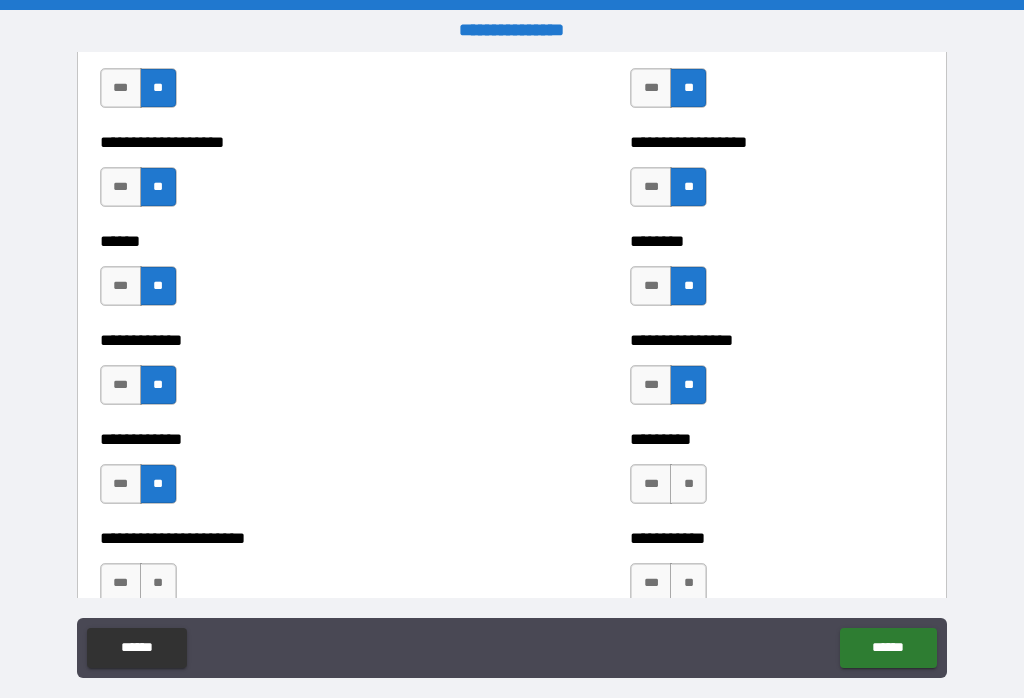 click on "**" at bounding box center (688, 484) 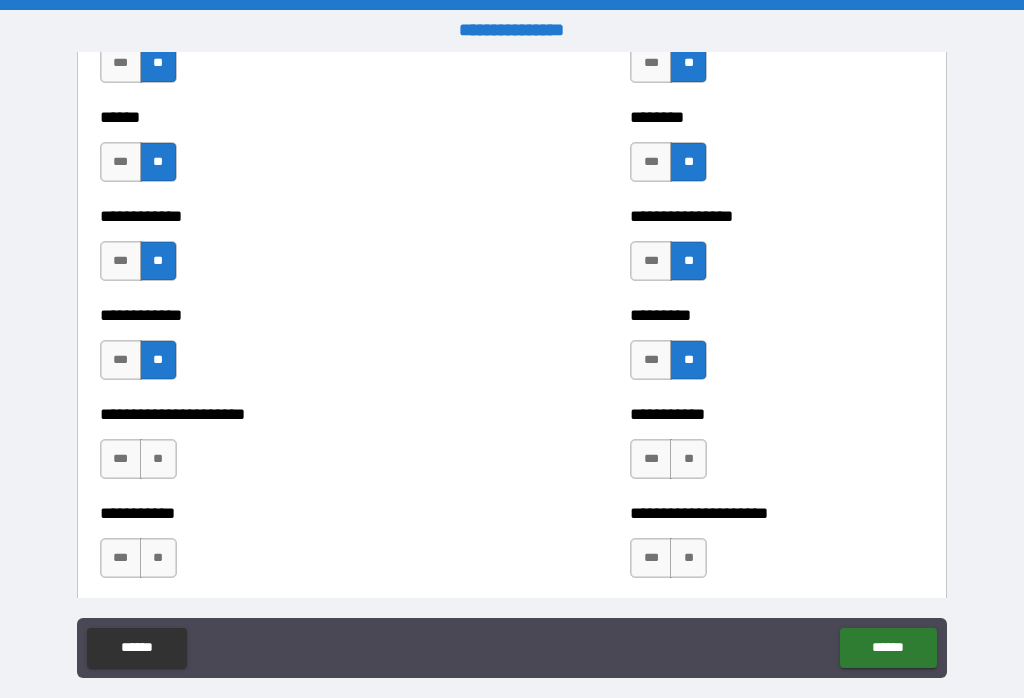 scroll, scrollTop: 4979, scrollLeft: 0, axis: vertical 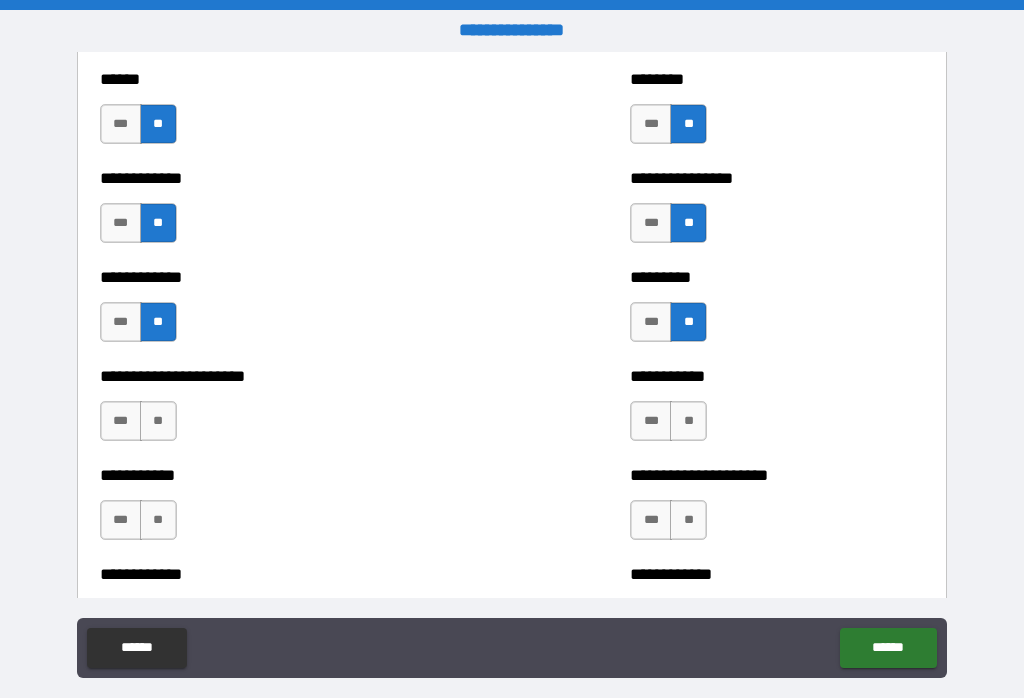click on "**" at bounding box center (158, 421) 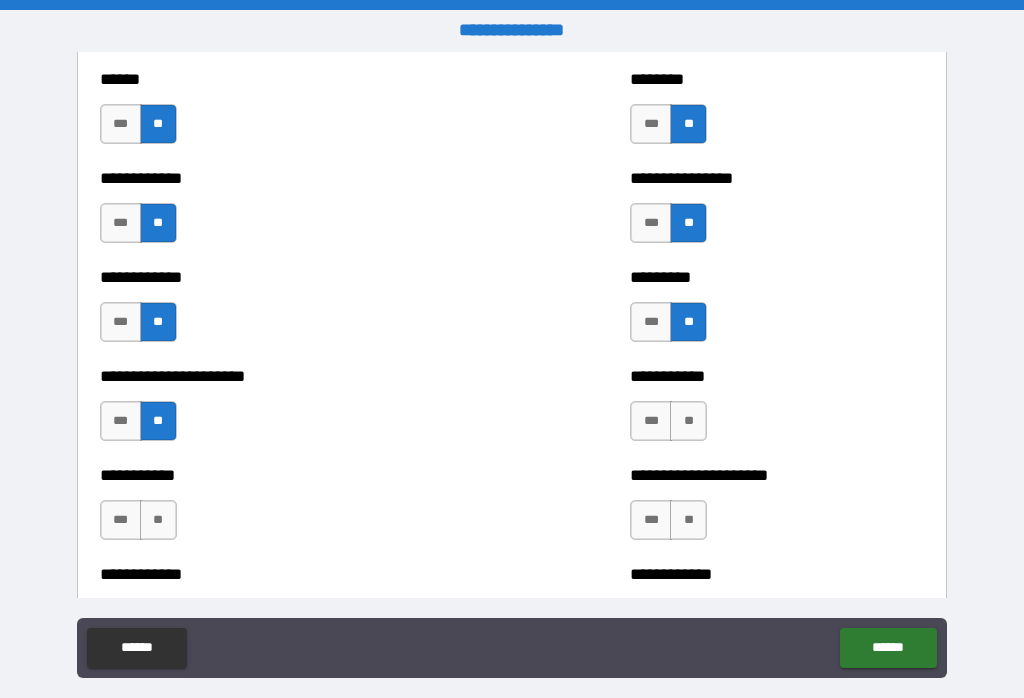 click on "**" at bounding box center (688, 421) 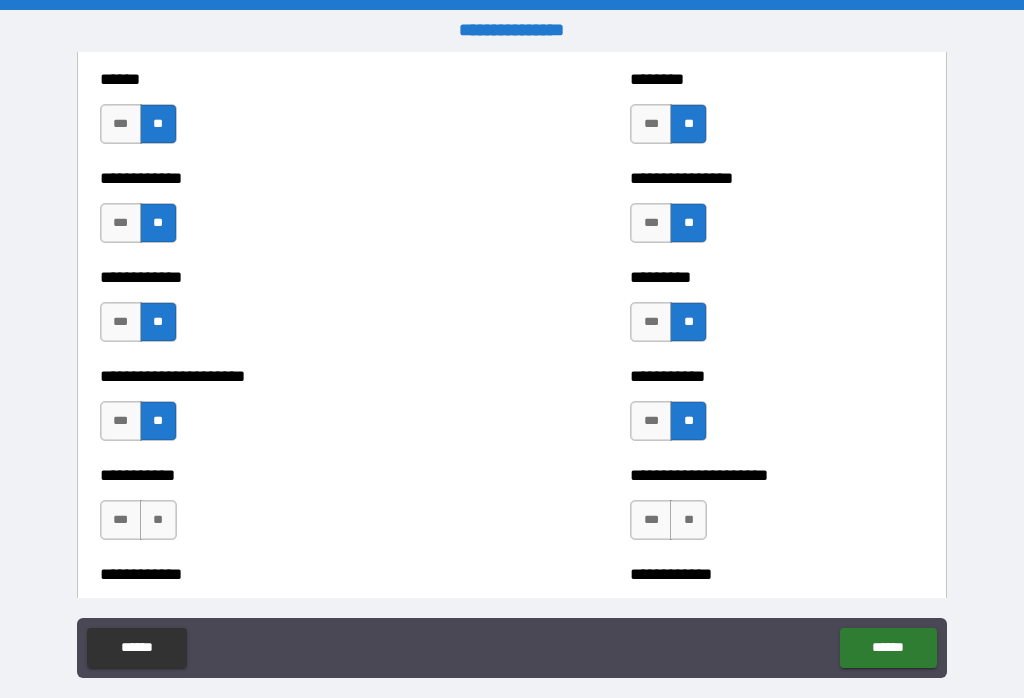 click on "**" at bounding box center [158, 520] 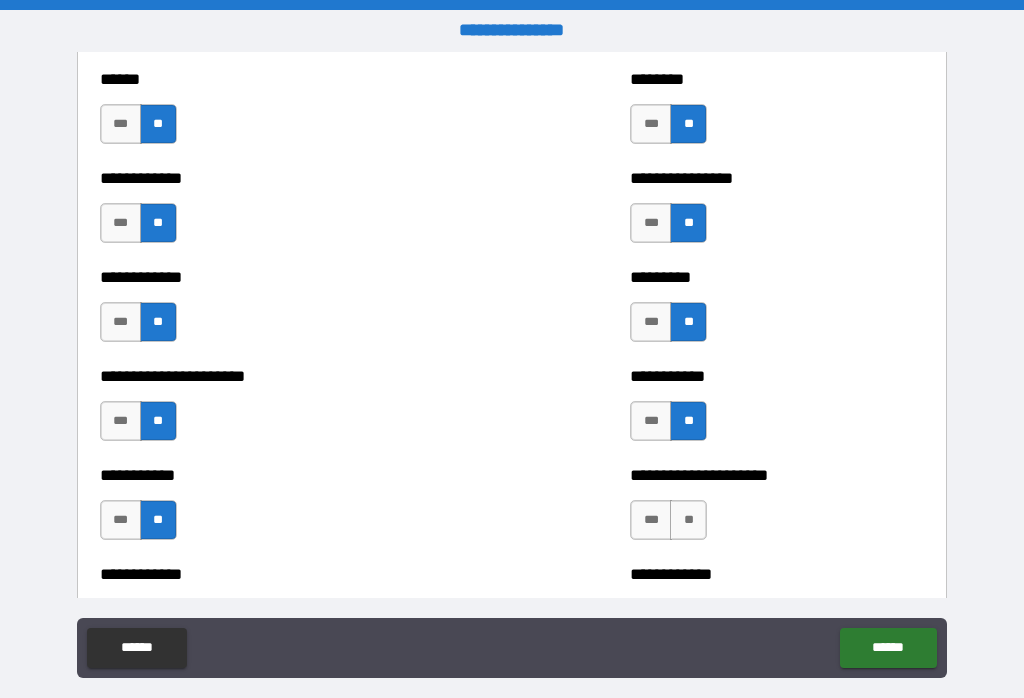 click on "**" at bounding box center (688, 520) 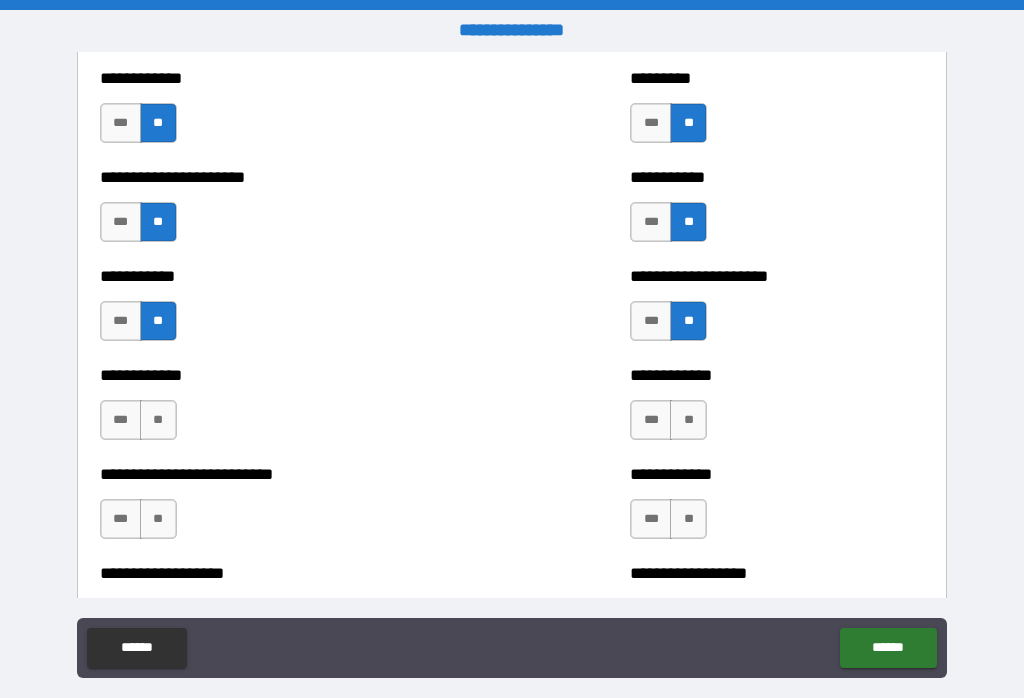 scroll, scrollTop: 5179, scrollLeft: 0, axis: vertical 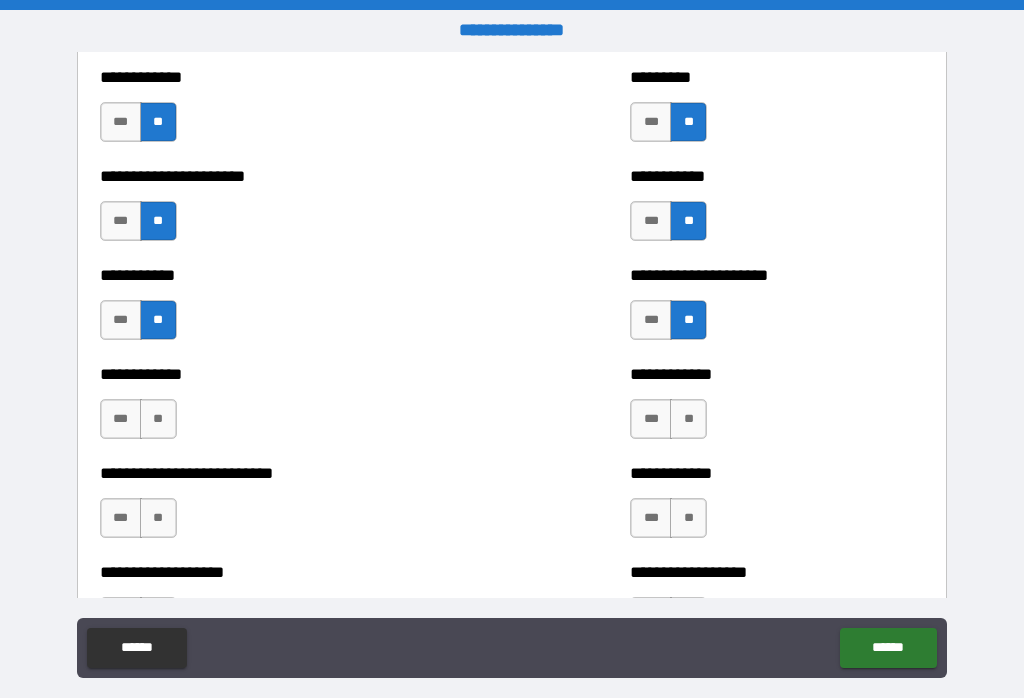 click on "**" at bounding box center (158, 419) 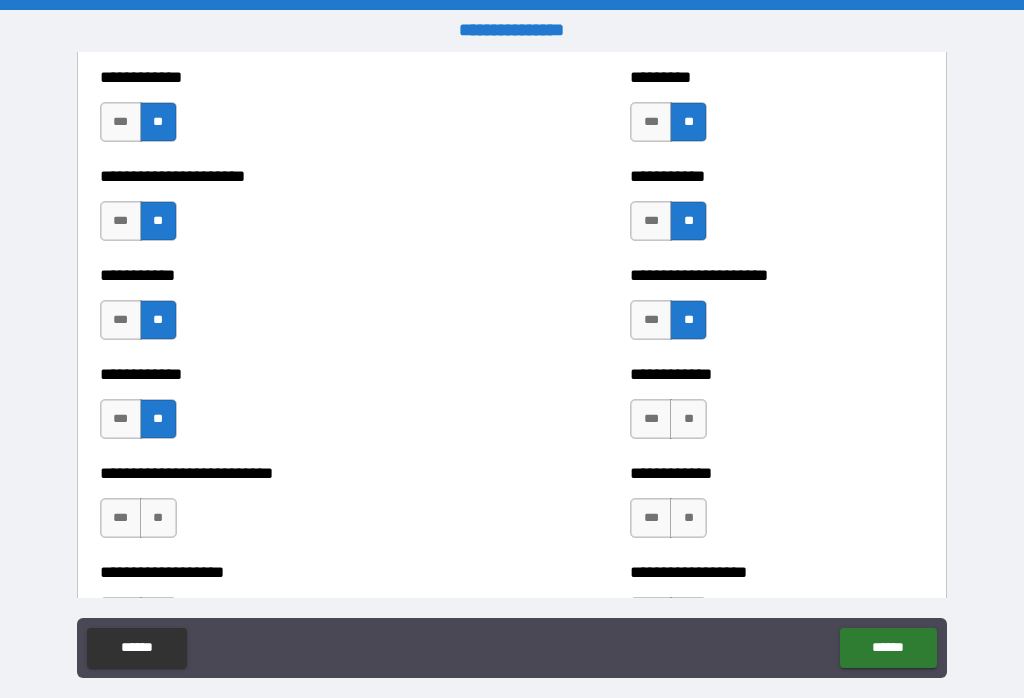click on "**" at bounding box center [158, 518] 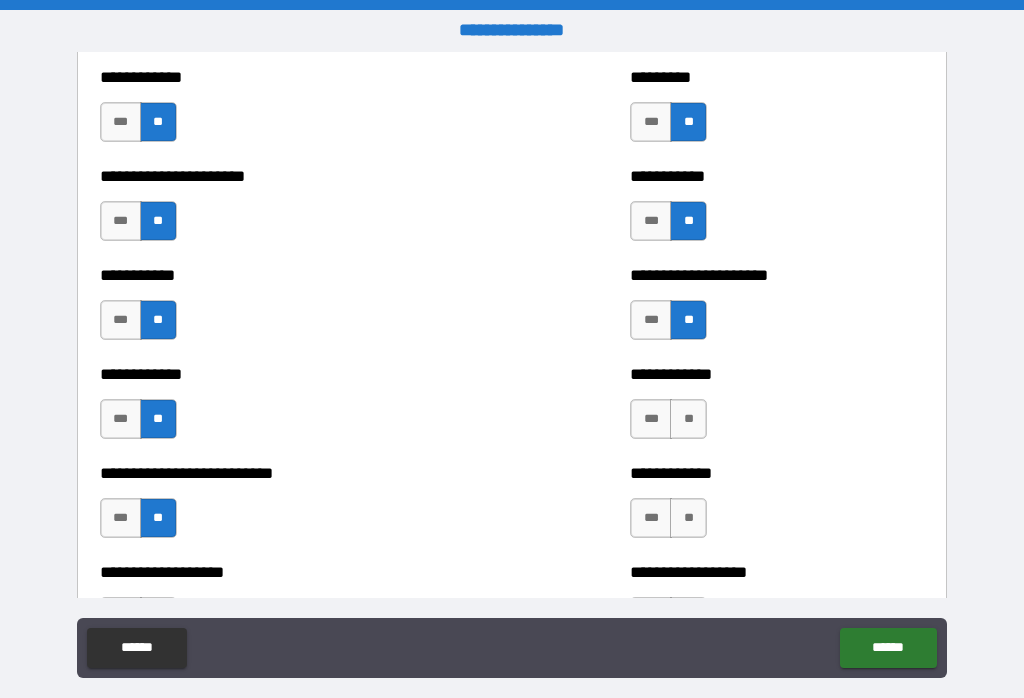 click on "**" at bounding box center (688, 518) 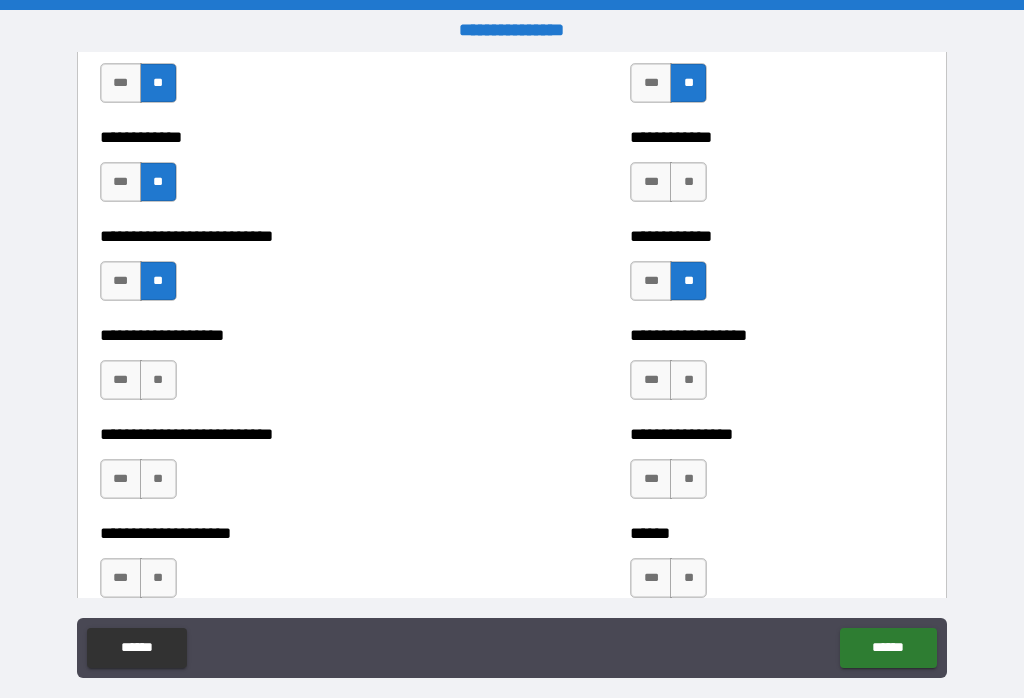 scroll, scrollTop: 5430, scrollLeft: 0, axis: vertical 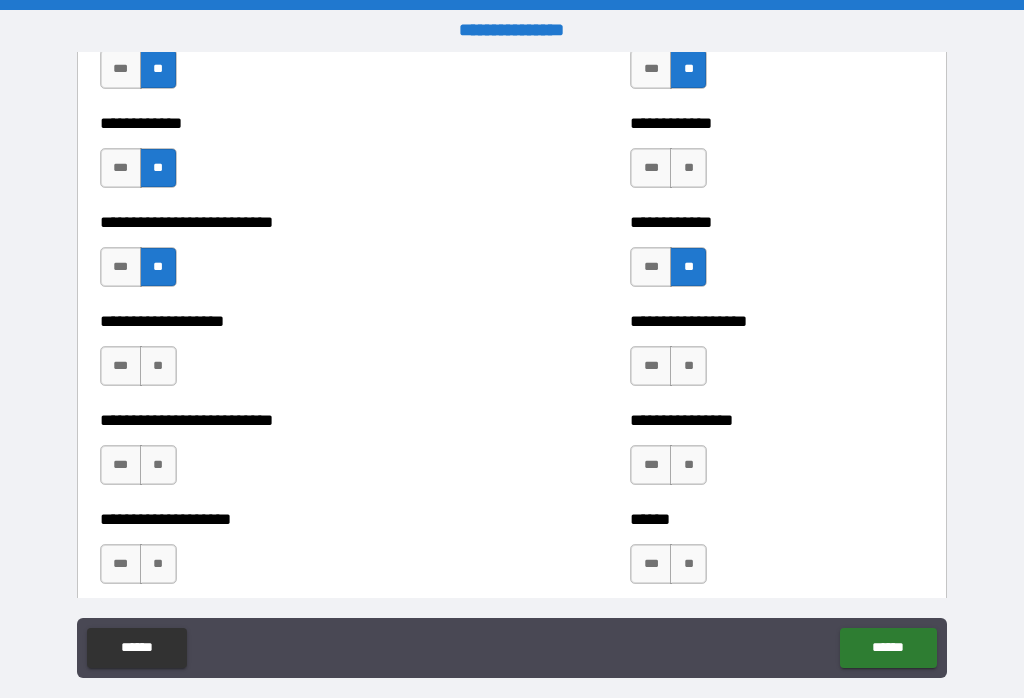 click on "**" at bounding box center [158, 366] 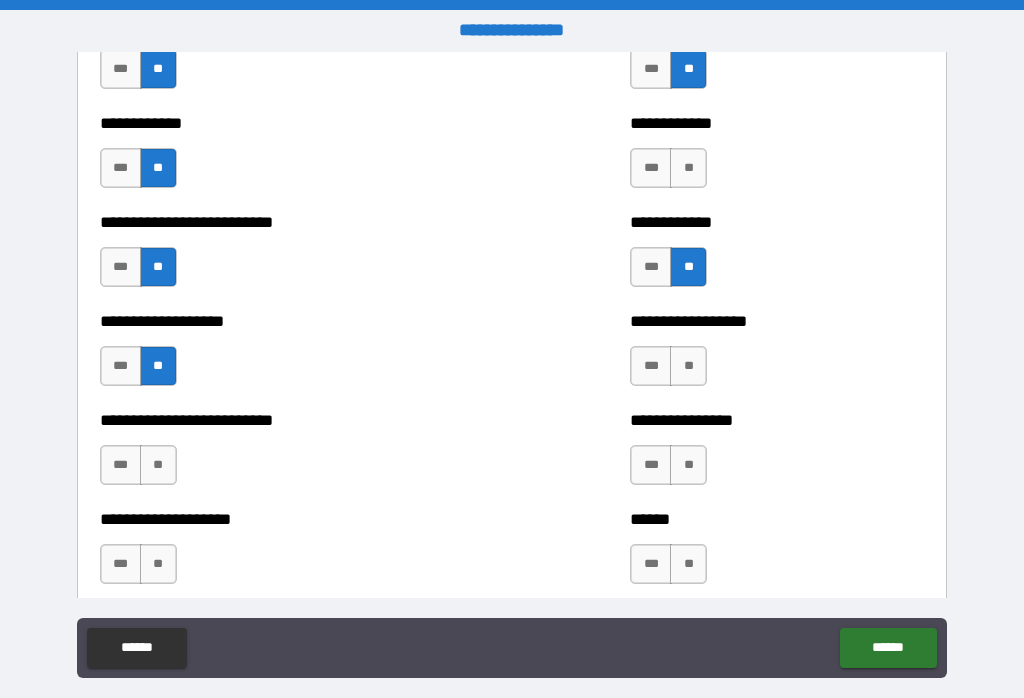 click on "**" at bounding box center [688, 366] 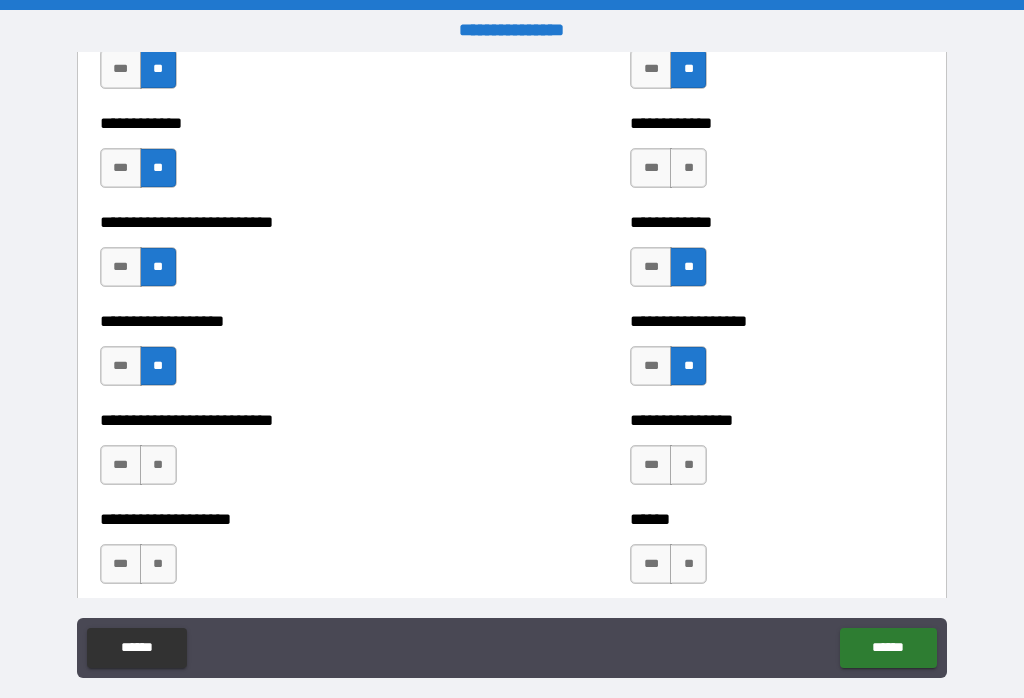 click on "**" at bounding box center (158, 465) 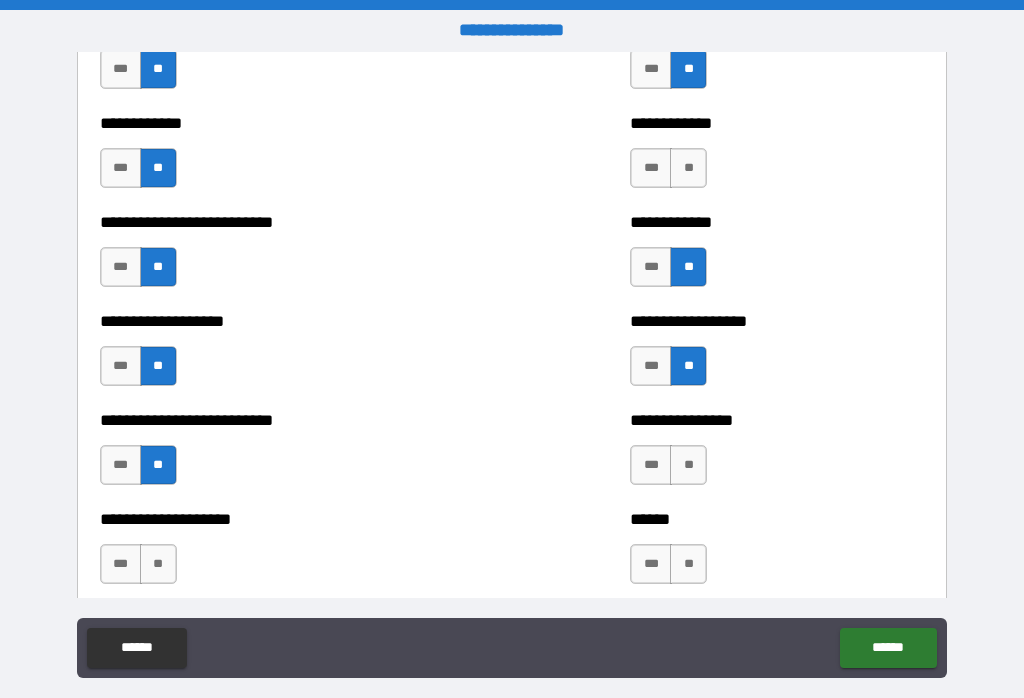 click on "**" at bounding box center (158, 564) 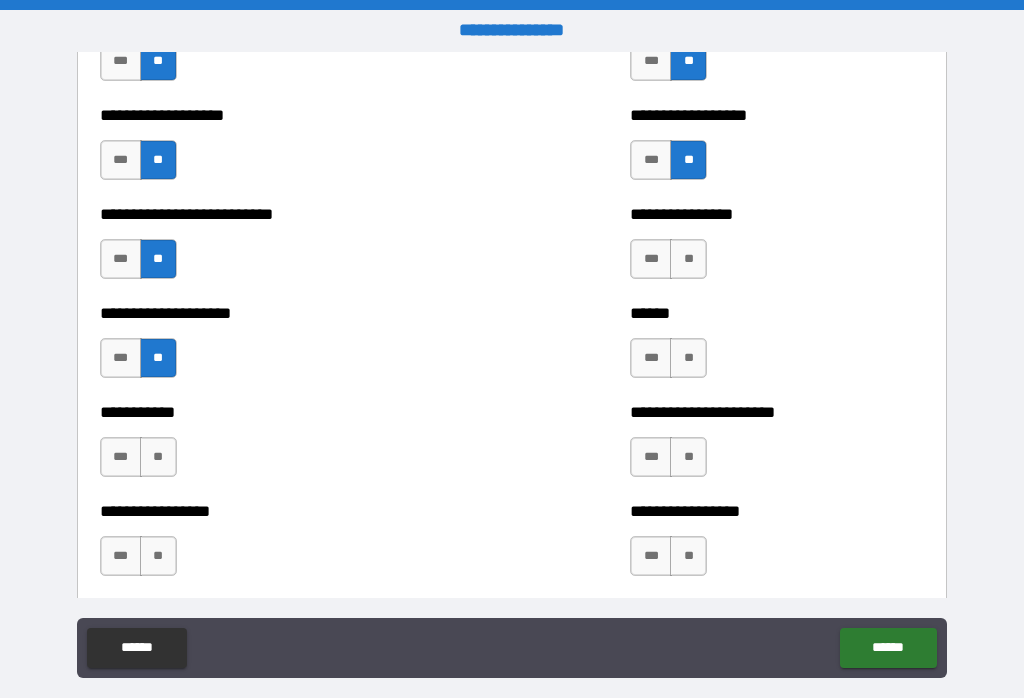scroll, scrollTop: 5651, scrollLeft: 0, axis: vertical 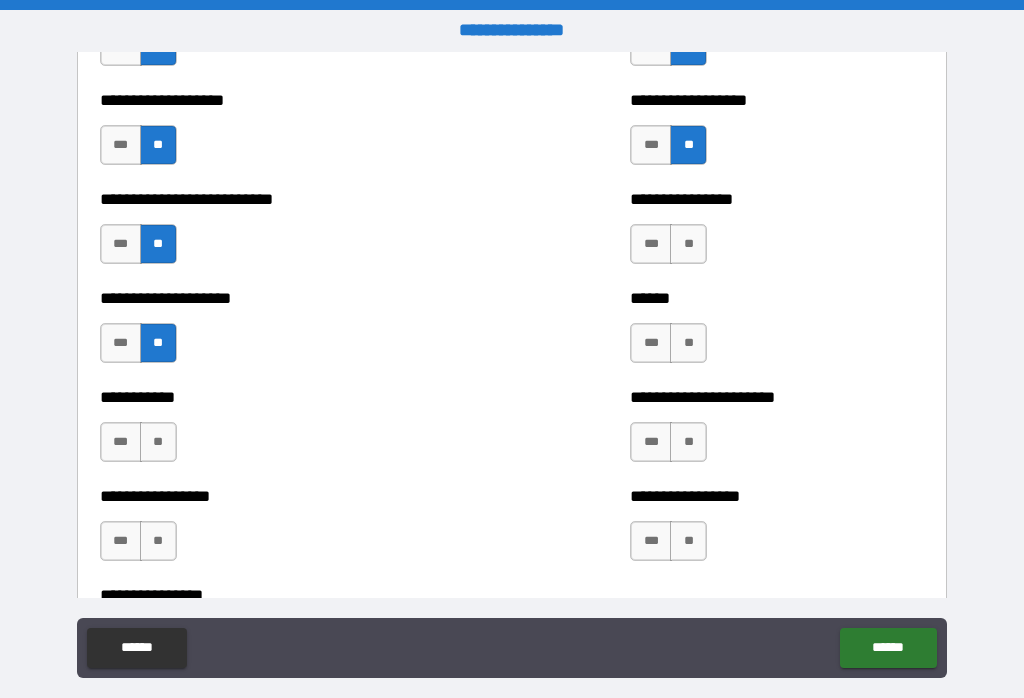 click on "**" at bounding box center [688, 244] 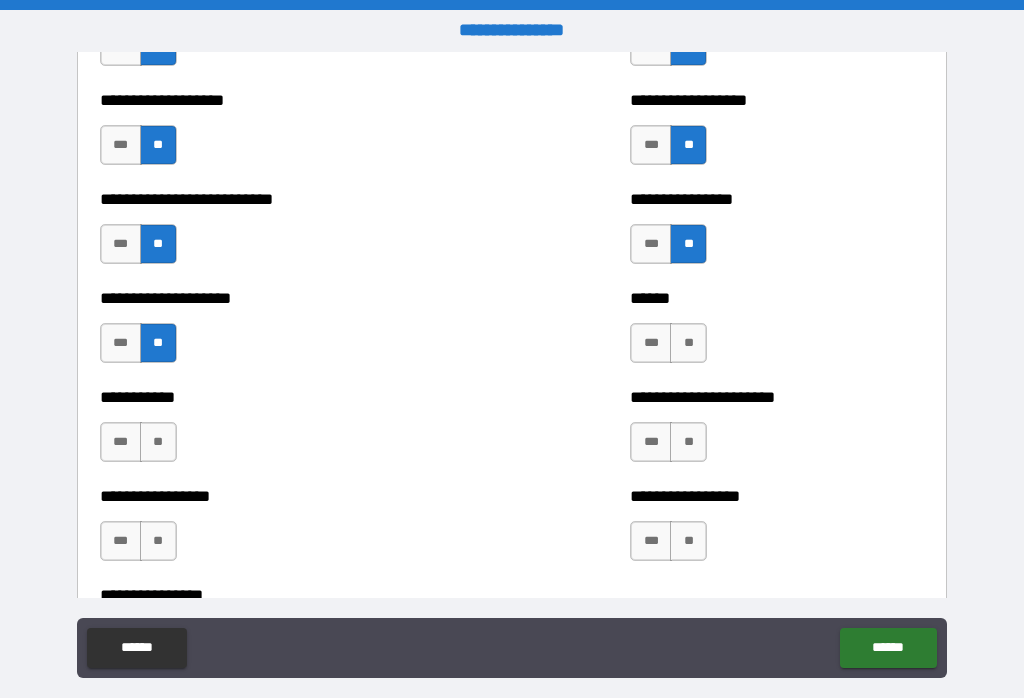 click on "**" at bounding box center [688, 343] 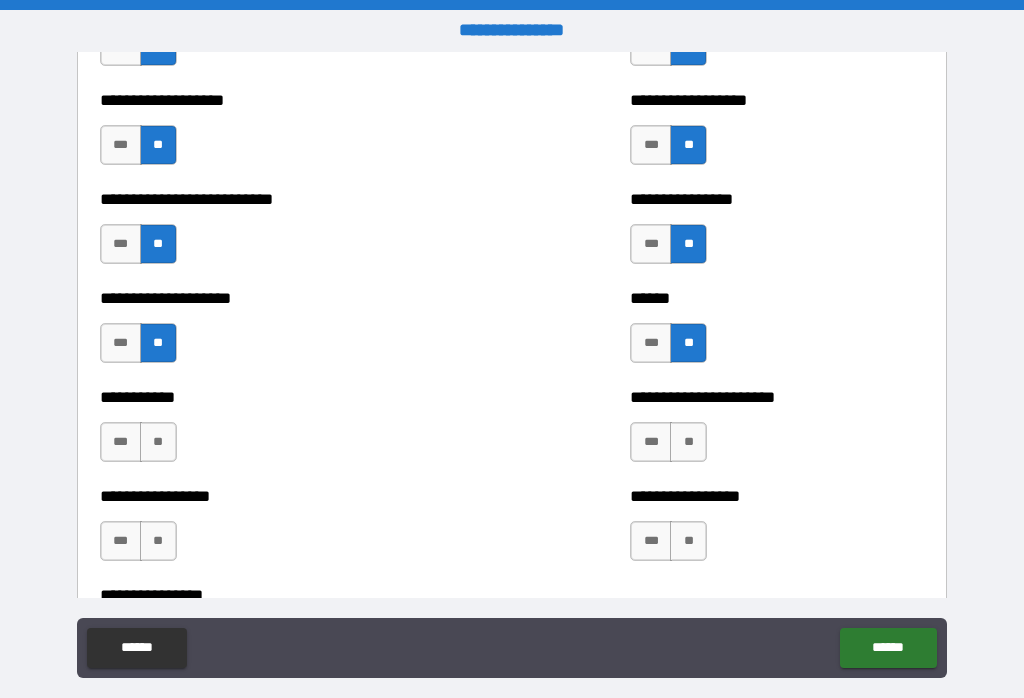 click on "**" at bounding box center (158, 442) 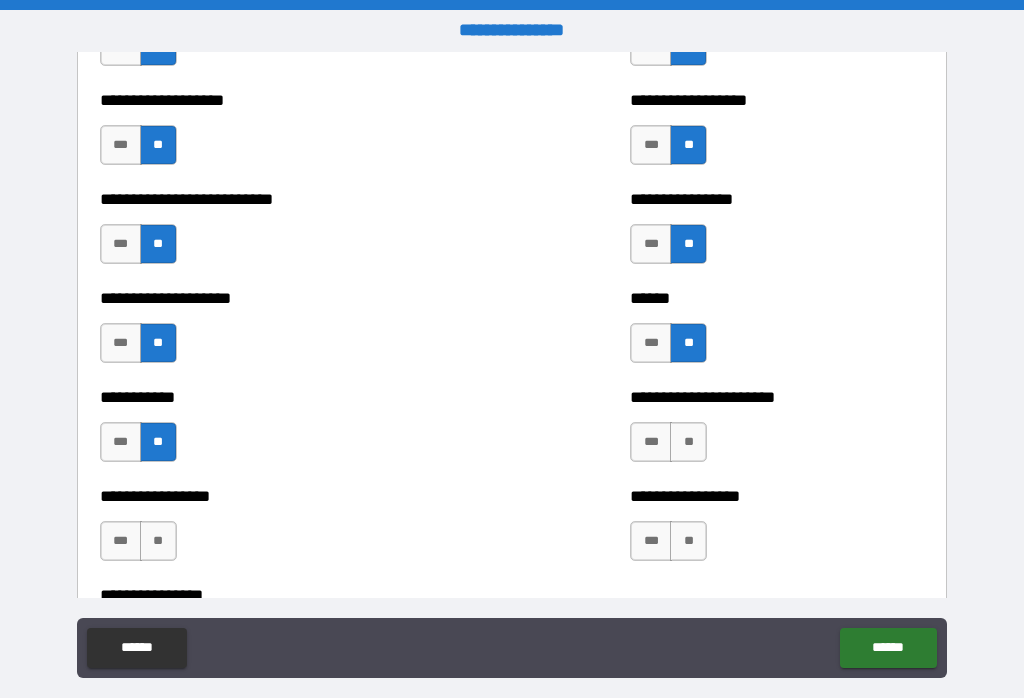 click on "**" at bounding box center (158, 541) 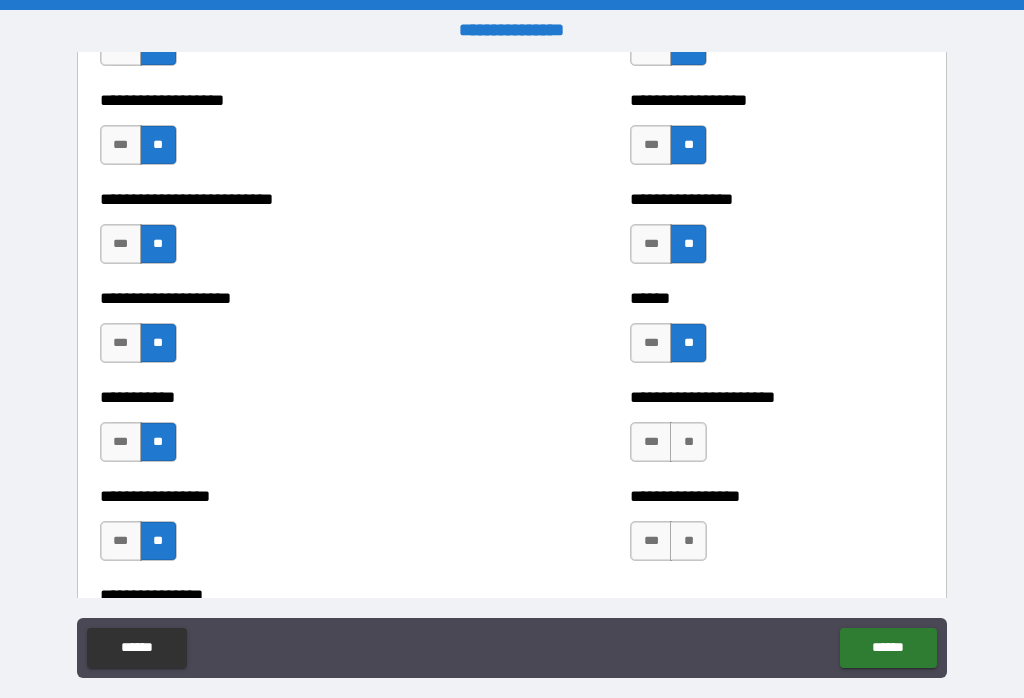 click on "**" at bounding box center [688, 541] 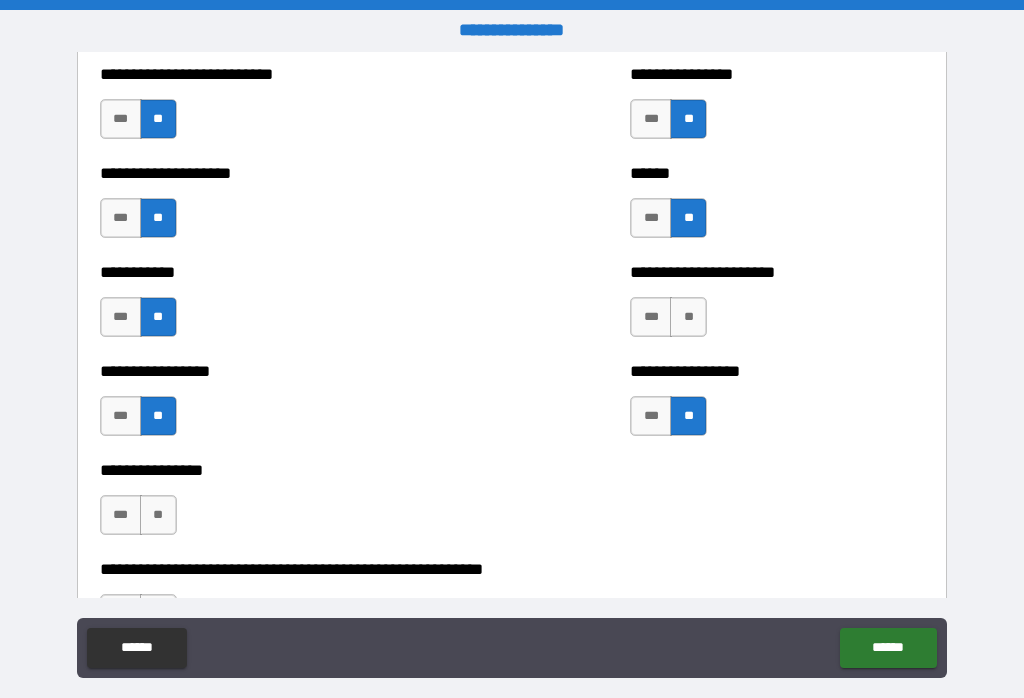 scroll, scrollTop: 5820, scrollLeft: 0, axis: vertical 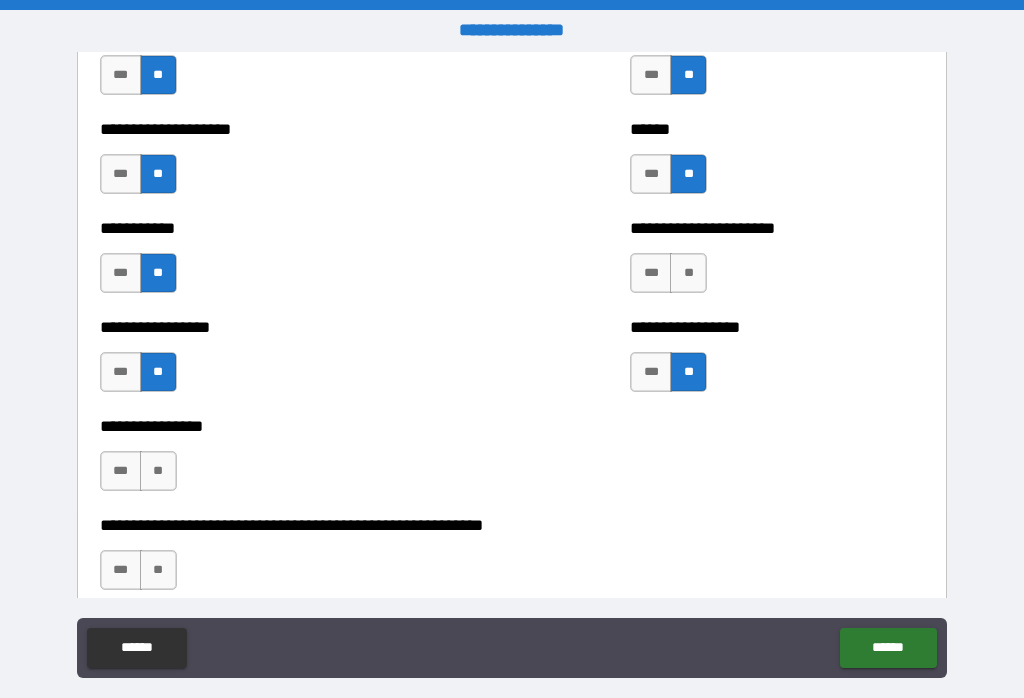 click on "**" at bounding box center [158, 471] 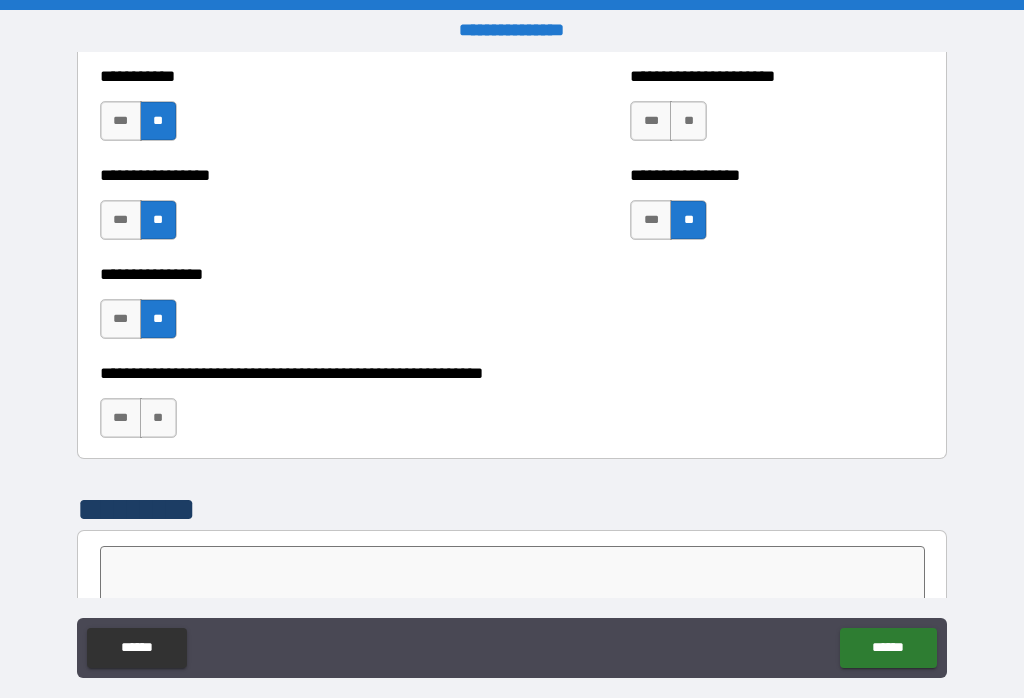 scroll, scrollTop: 5979, scrollLeft: 0, axis: vertical 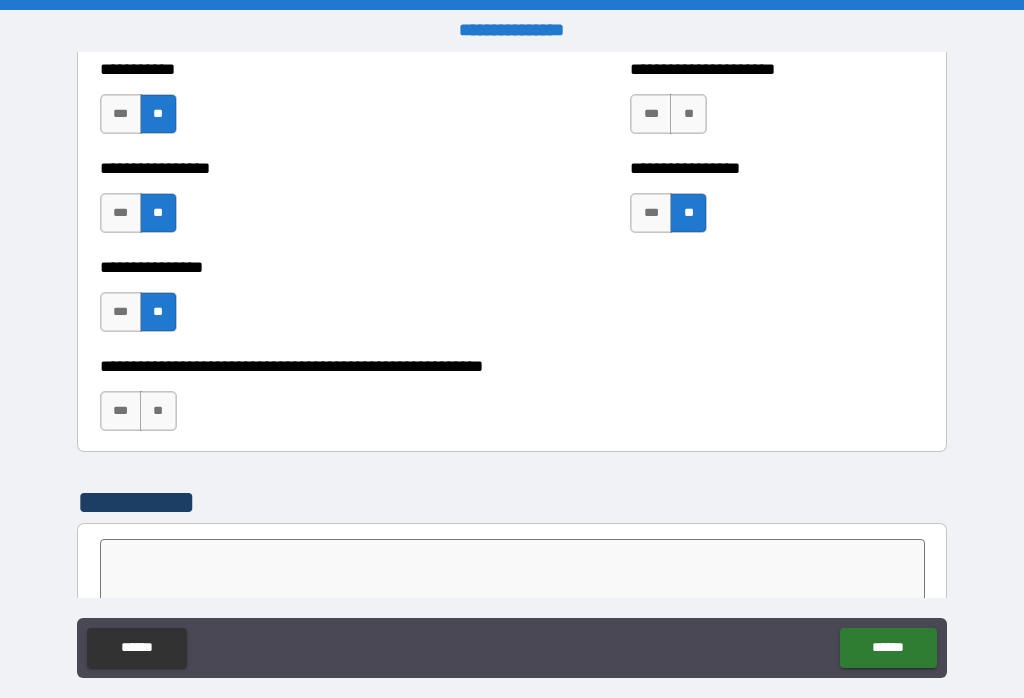click on "**" at bounding box center [158, 411] 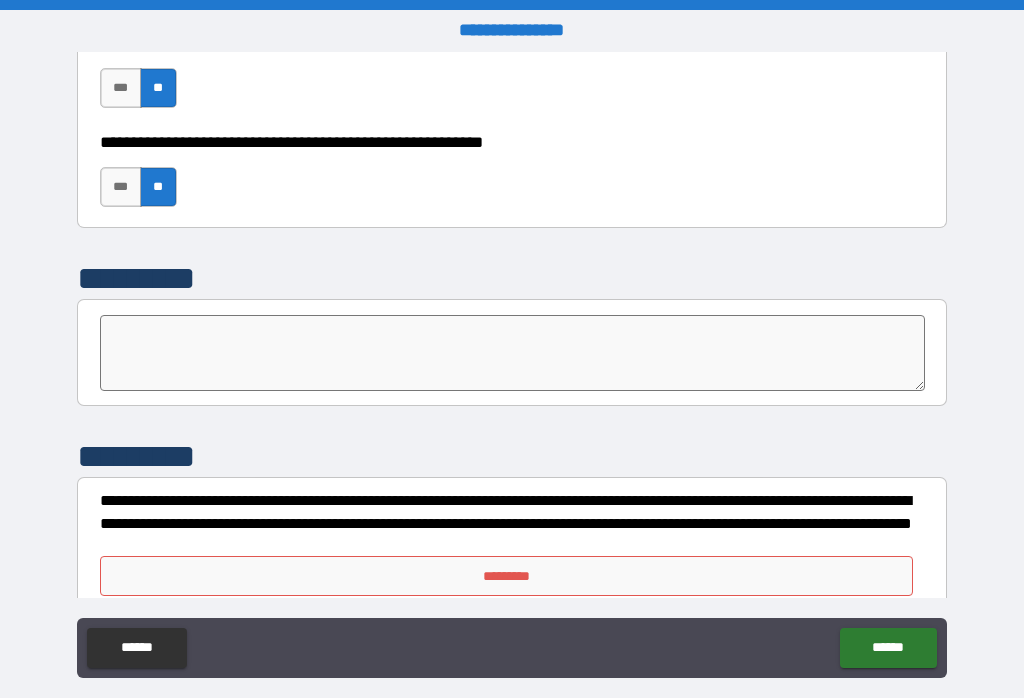 scroll, scrollTop: 6217, scrollLeft: 0, axis: vertical 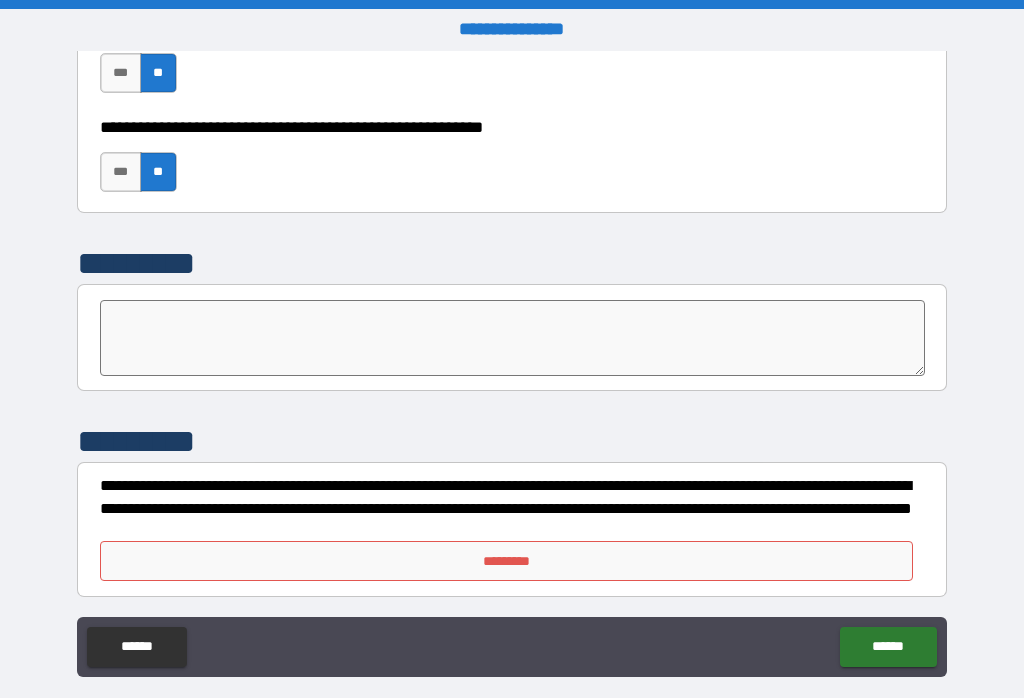 click on "*********" at bounding box center [507, 561] 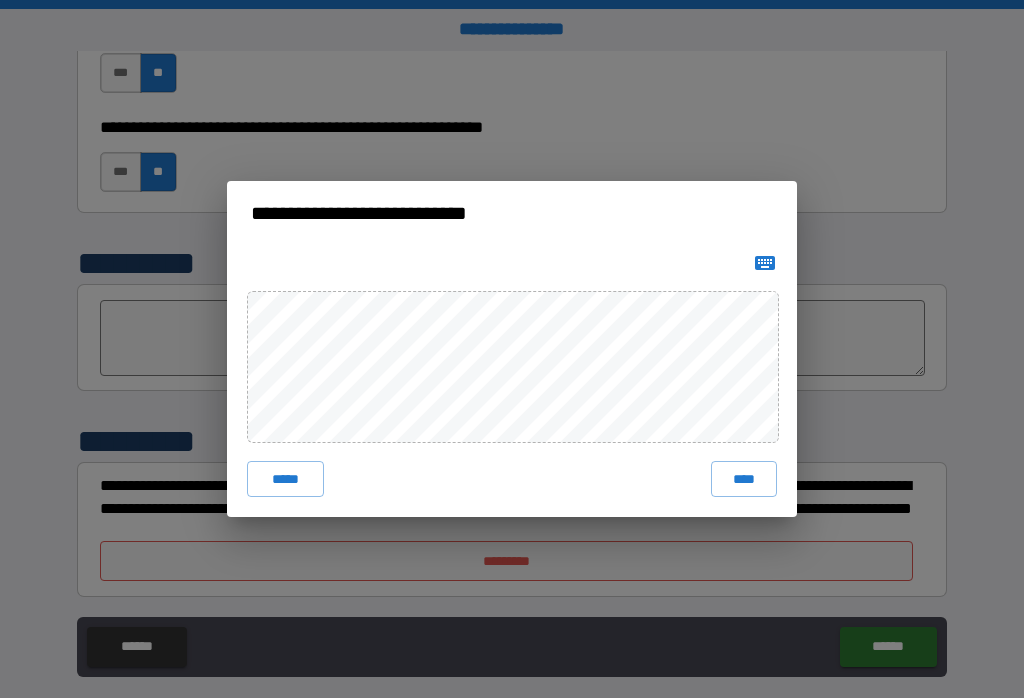 click on "****" at bounding box center [744, 479] 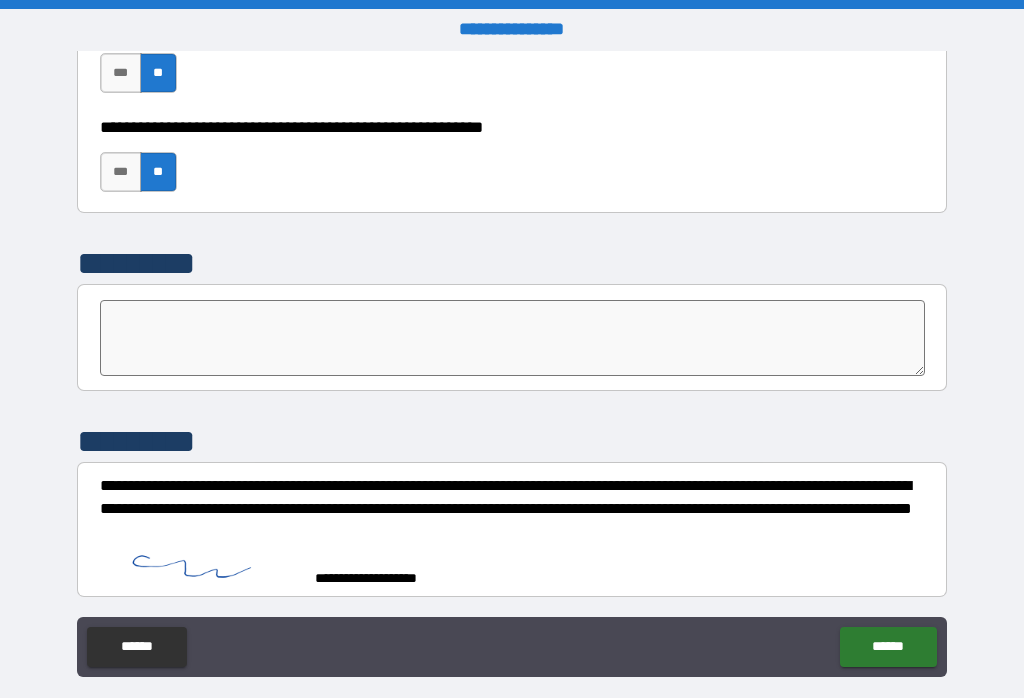 scroll, scrollTop: 6212, scrollLeft: 0, axis: vertical 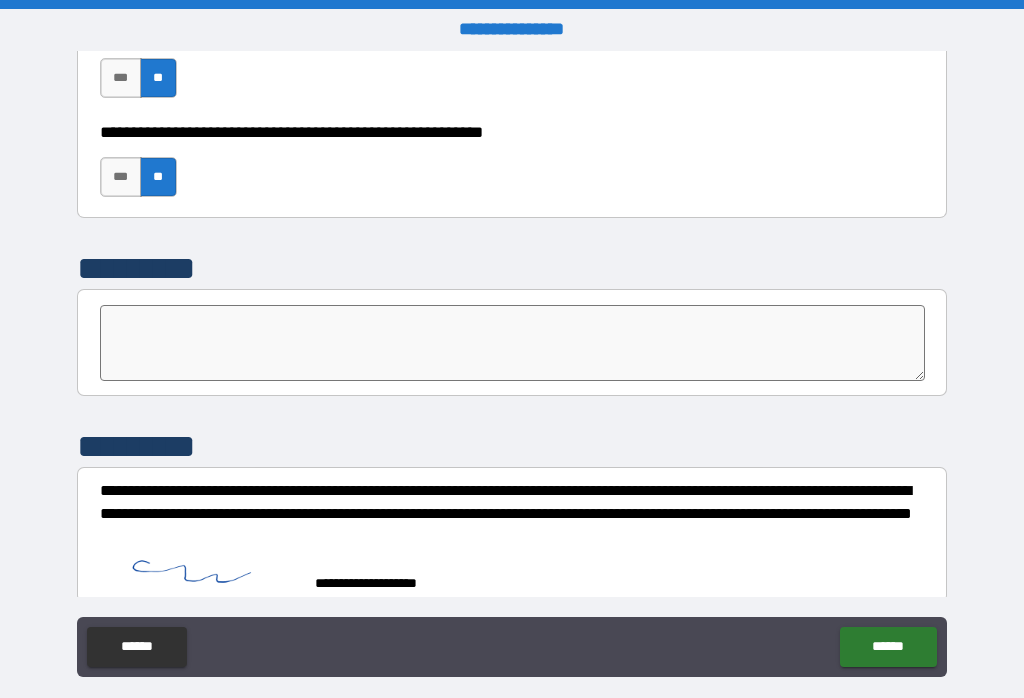 click on "******" at bounding box center (888, 647) 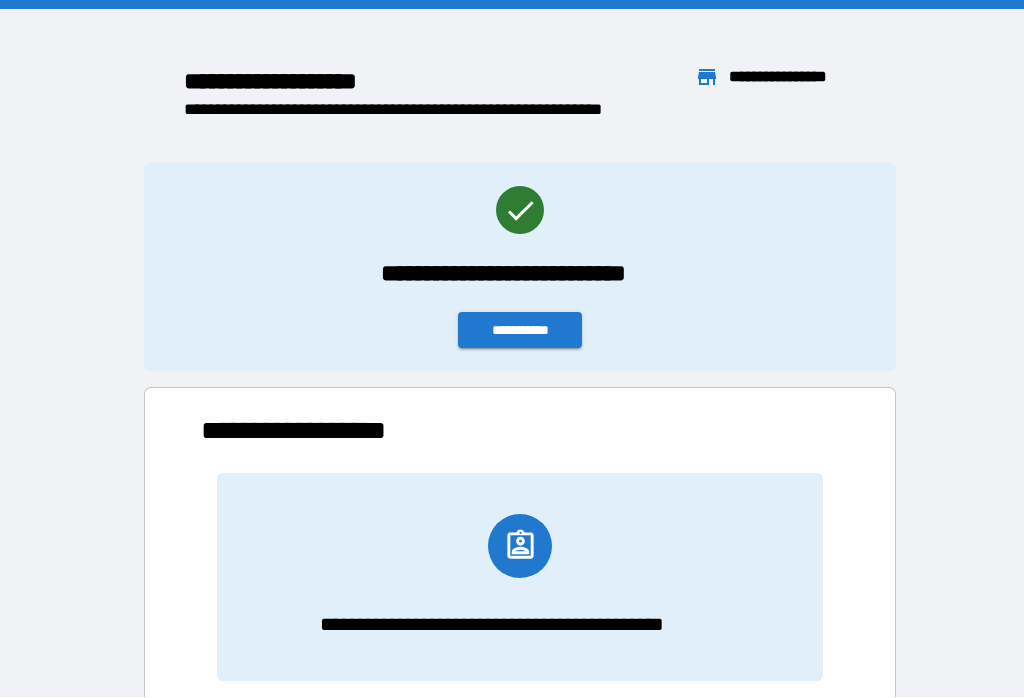 scroll, scrollTop: 1, scrollLeft: 1, axis: both 